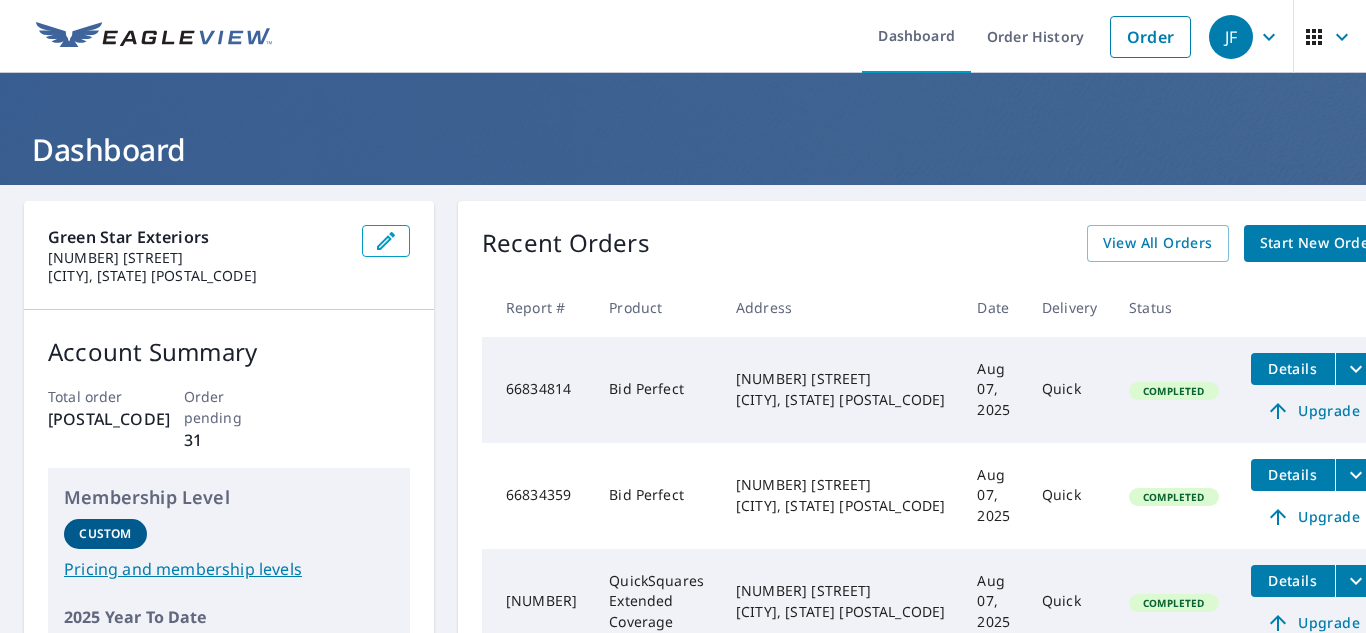 scroll, scrollTop: 0, scrollLeft: 0, axis: both 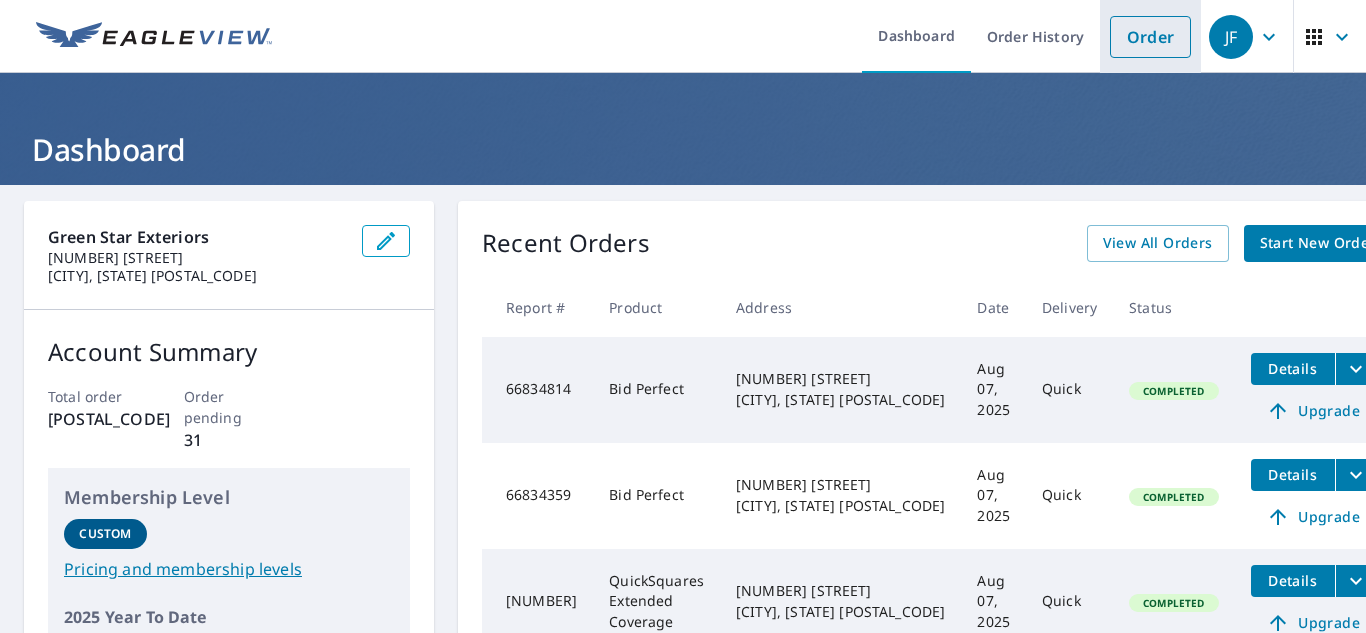 click on "Order" at bounding box center (1150, 37) 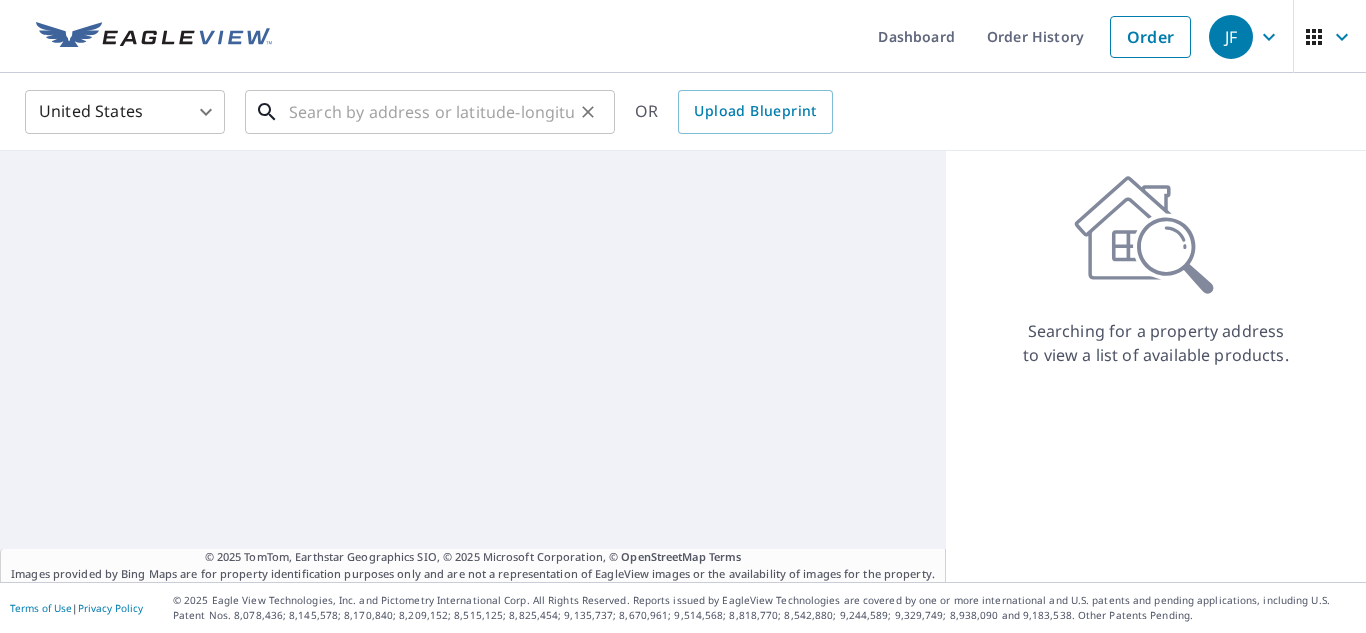 click at bounding box center (431, 112) 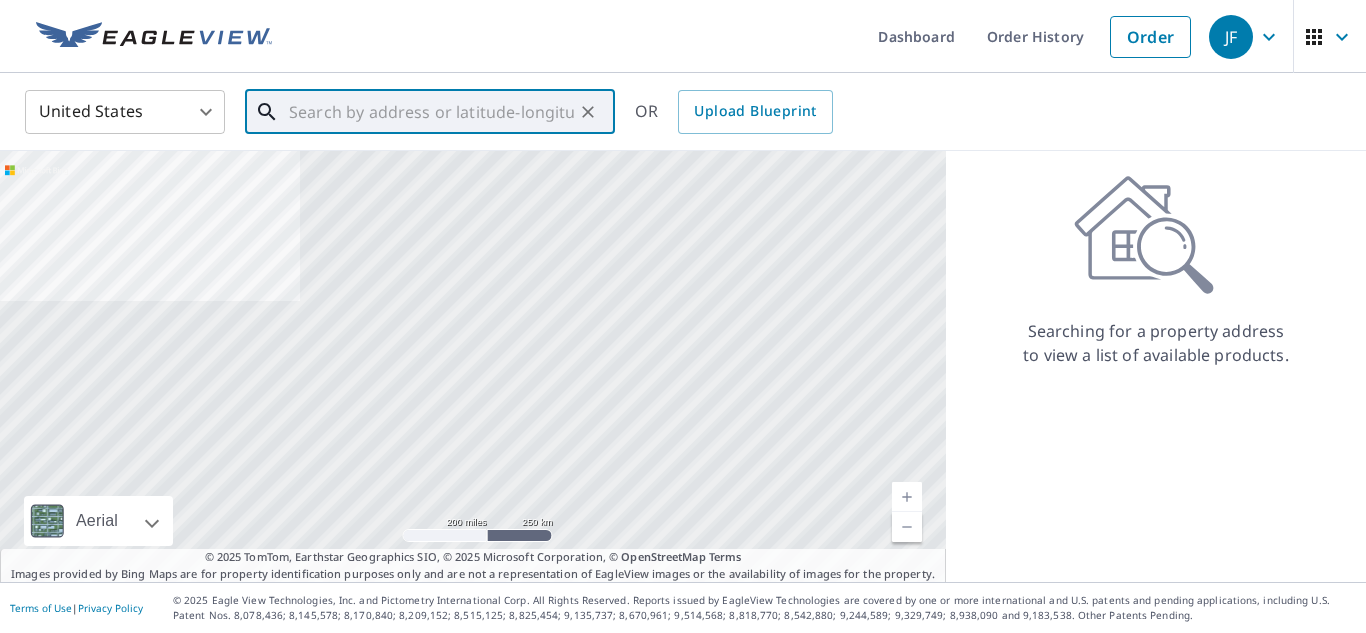 paste on "[NUMBER] [STREET]" 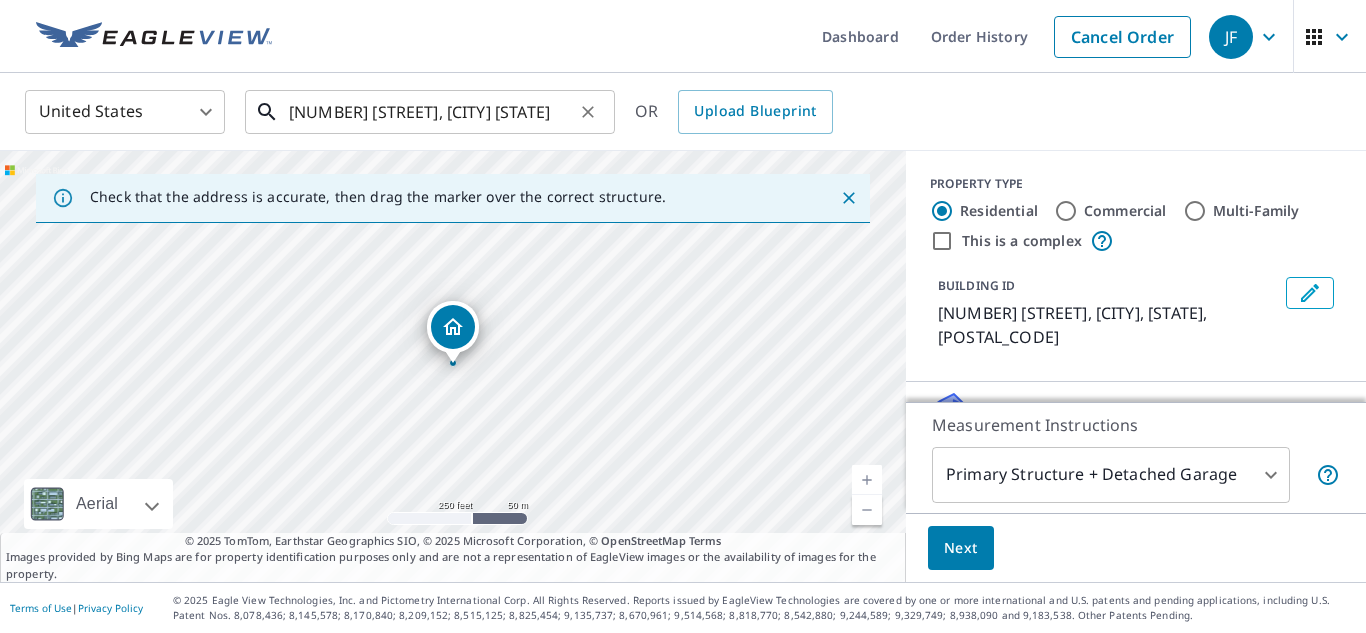 click on "[NUMBER] [STREET], [CITY] [STATE]" at bounding box center [431, 112] 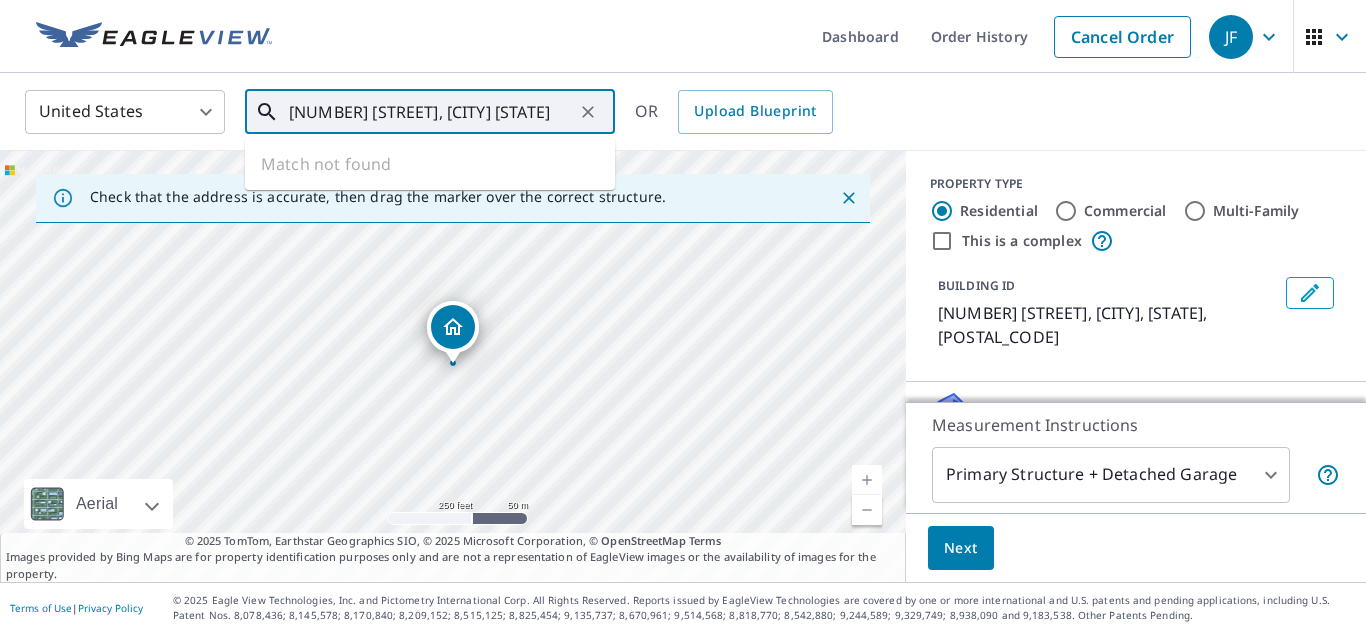 type on "[NUMBER] [STREET], [CITY] [STATE]" 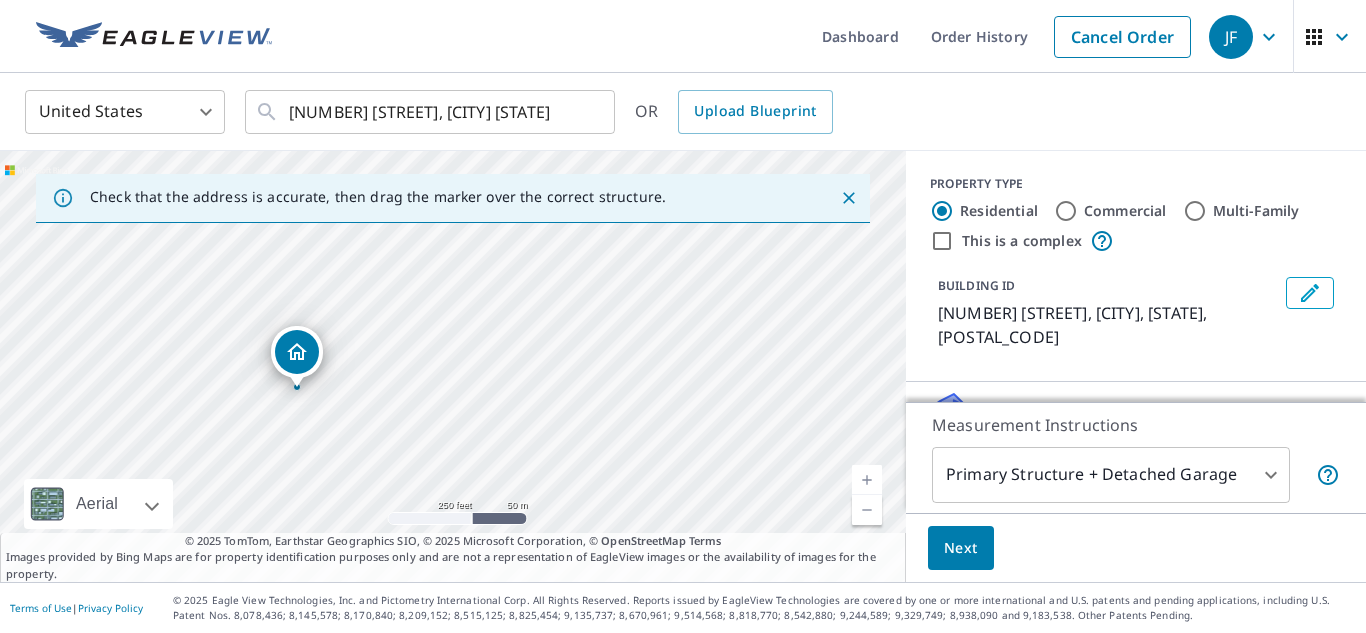 click at bounding box center [867, 480] 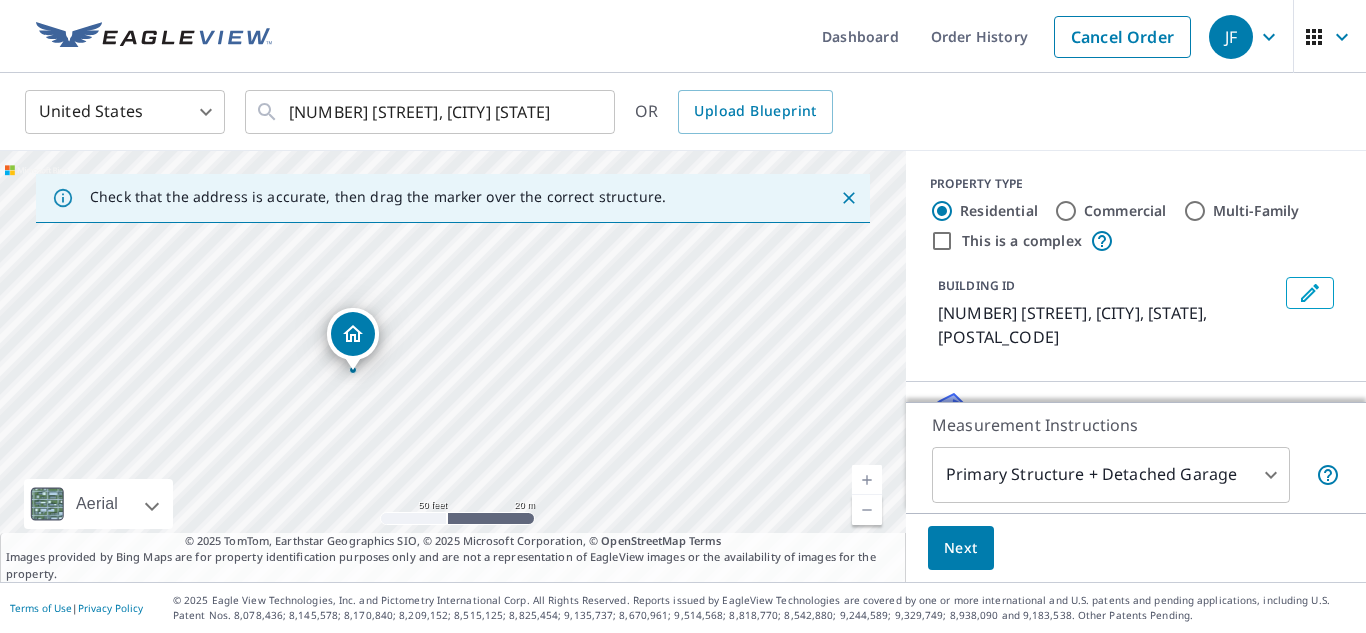 click at bounding box center [867, 480] 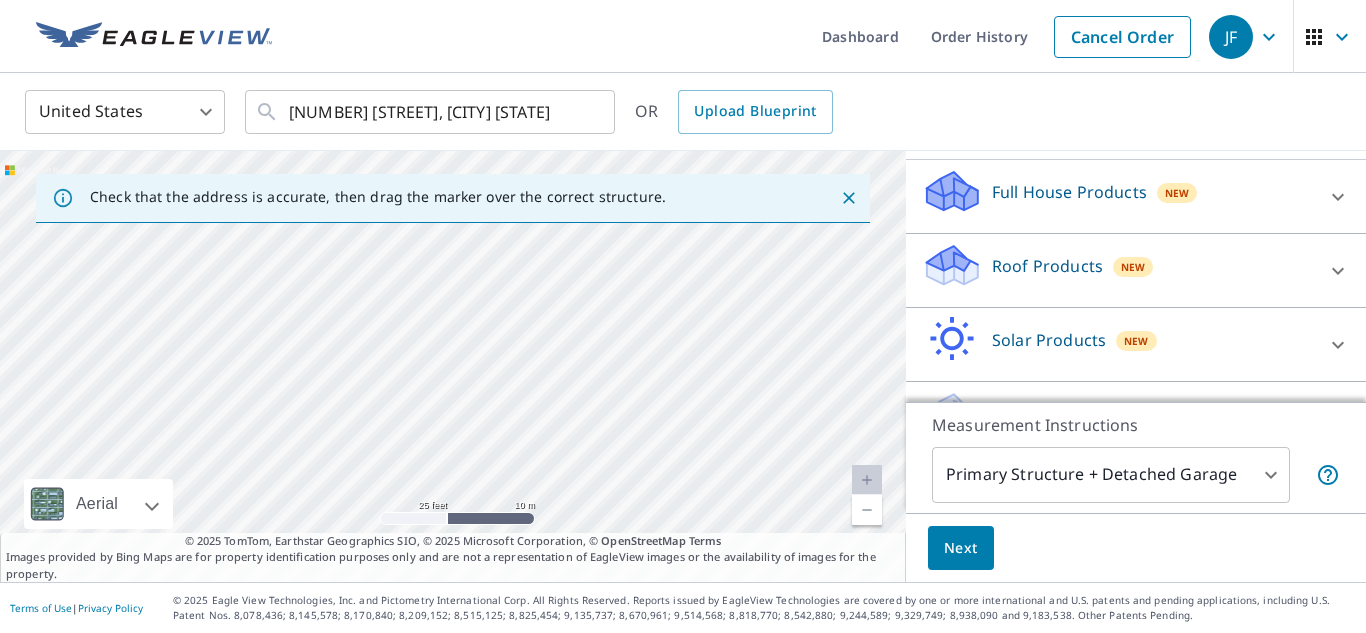 click on "Roof Products New" at bounding box center [1118, 270] 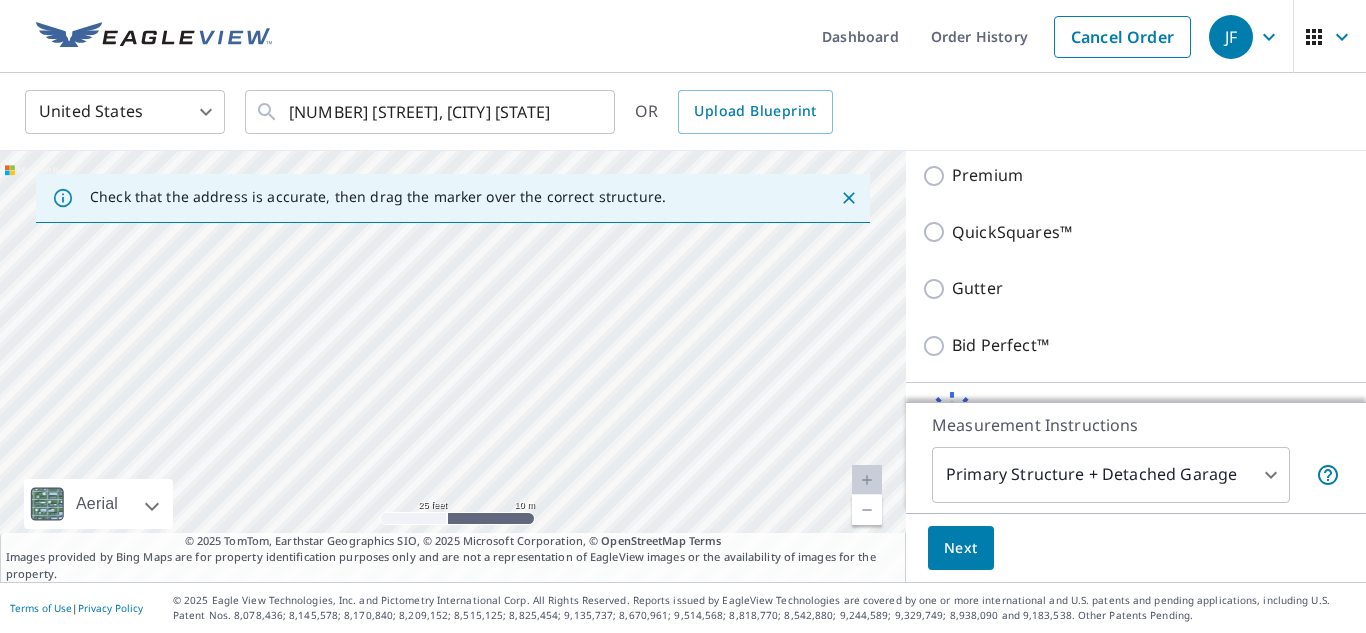 click on "Bid Perfect™" at bounding box center [1000, 345] 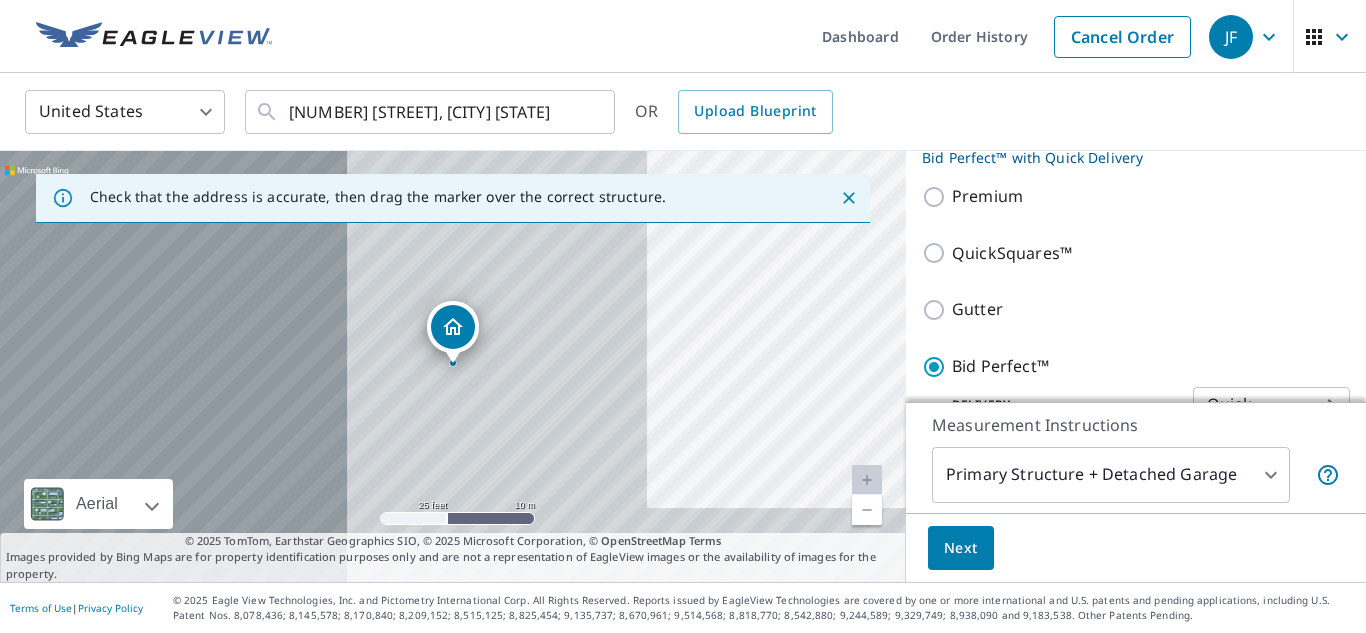 scroll, scrollTop: 395, scrollLeft: 0, axis: vertical 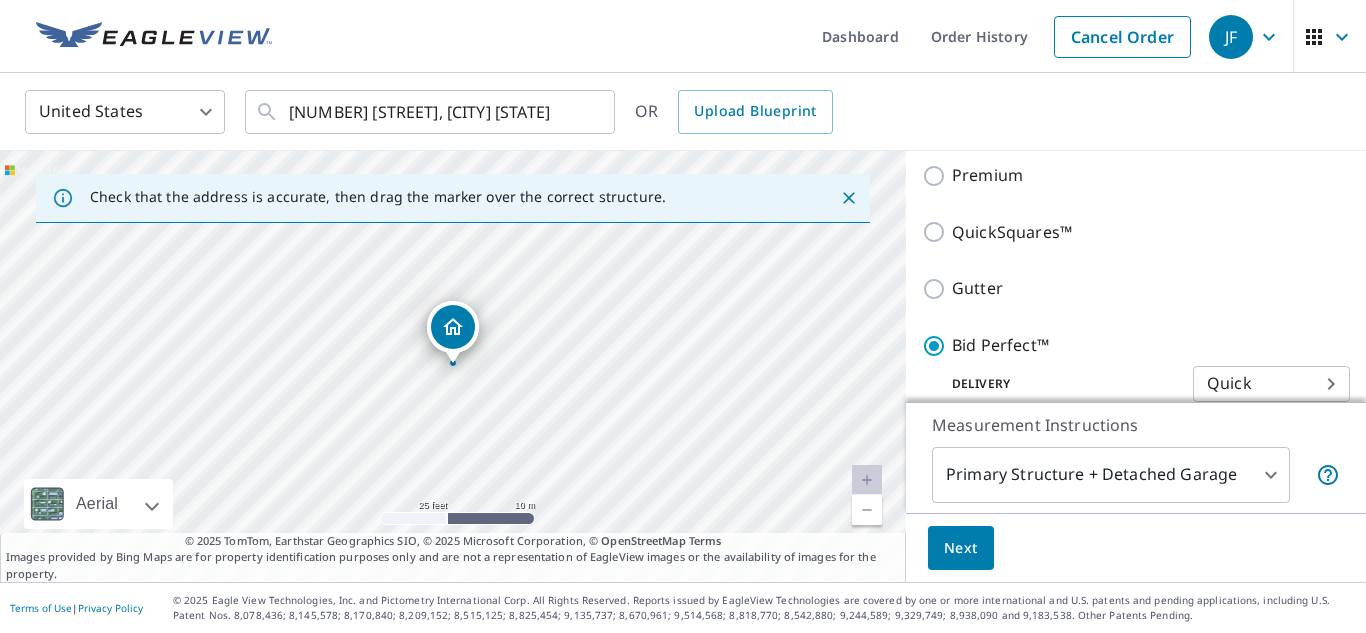 click on "JF JF
Dashboard Order History Cancel Order JF United States US ​ [NUMBER] [STREET], [CITY], [STATE] ​ OR Upload Blueprint Check that the address is accurate, then drag the marker over the correct structure. [NUMBER] [STREET] [CITY], [STATE] Aerial Road A standard road map Aerial A detailed look from above Labels Labels 25 feet 10 m © 2025 TomTom, © Vexcel Imaging, © 2025 Microsoft Corporation,  © OpenStreetMap Terms © 2025 TomTom, Earthstar Geographics SIO, © 2025 Microsoft Corporation, ©   OpenStreetMap   Terms Images provided by Bing Maps are for property identification purposes only and are not a representation of EagleView images or the availability of images for the property. PROPERTY TYPE Residential Commercial Multi-Family This is a complex BUILDING ID [NUMBER] [STREET], [CITY], [STATE], [POSTAL_CODE] Full House Products New Full House™ Roof Products New Bid Perfect™ with Quick Delivery Premium QuickSquares™ Gutter Bid Perfect™ Delivery Quick 45 ​ Solar Products New Inform Essentials+ New Walls" at bounding box center (683, 316) 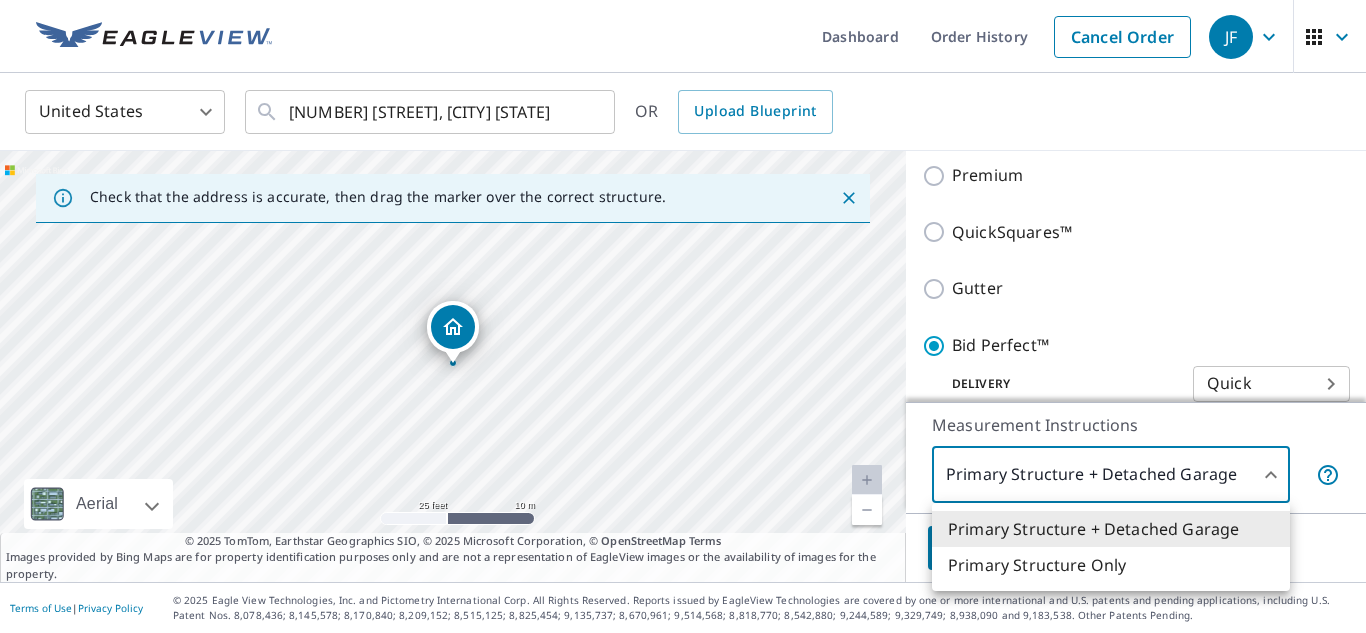 click on "Primary Structure Only" at bounding box center (1111, 565) 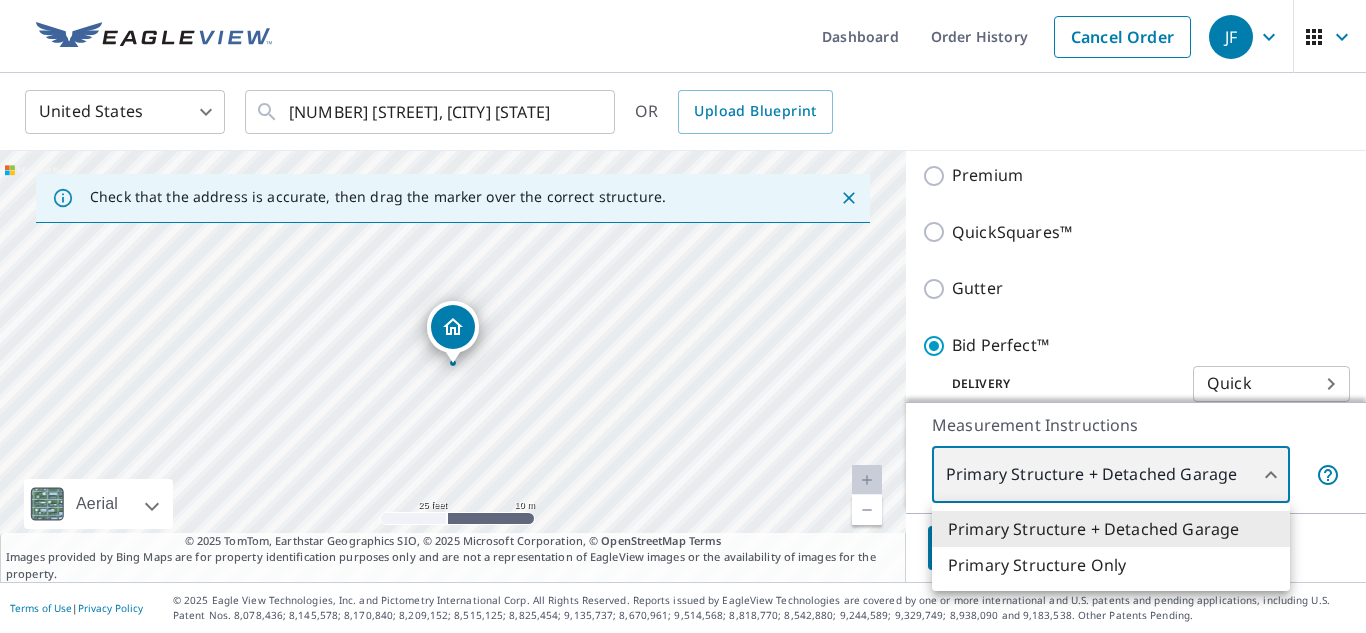 type on "2" 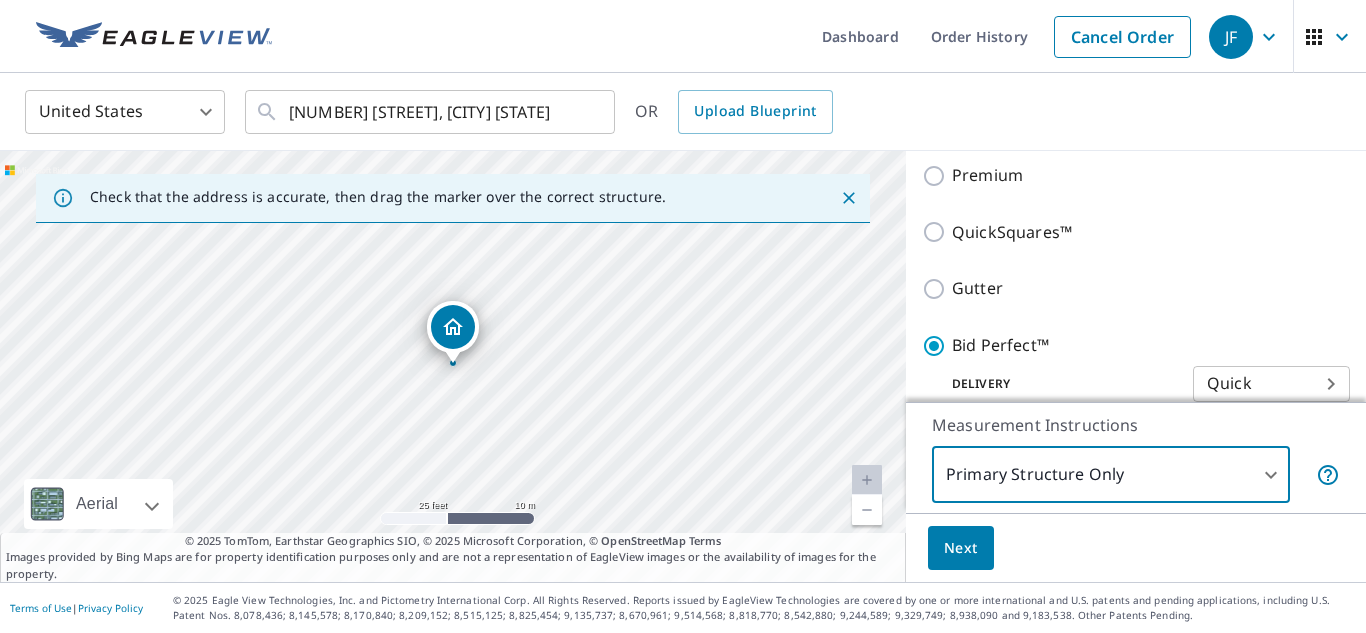 click on "Next" at bounding box center [961, 548] 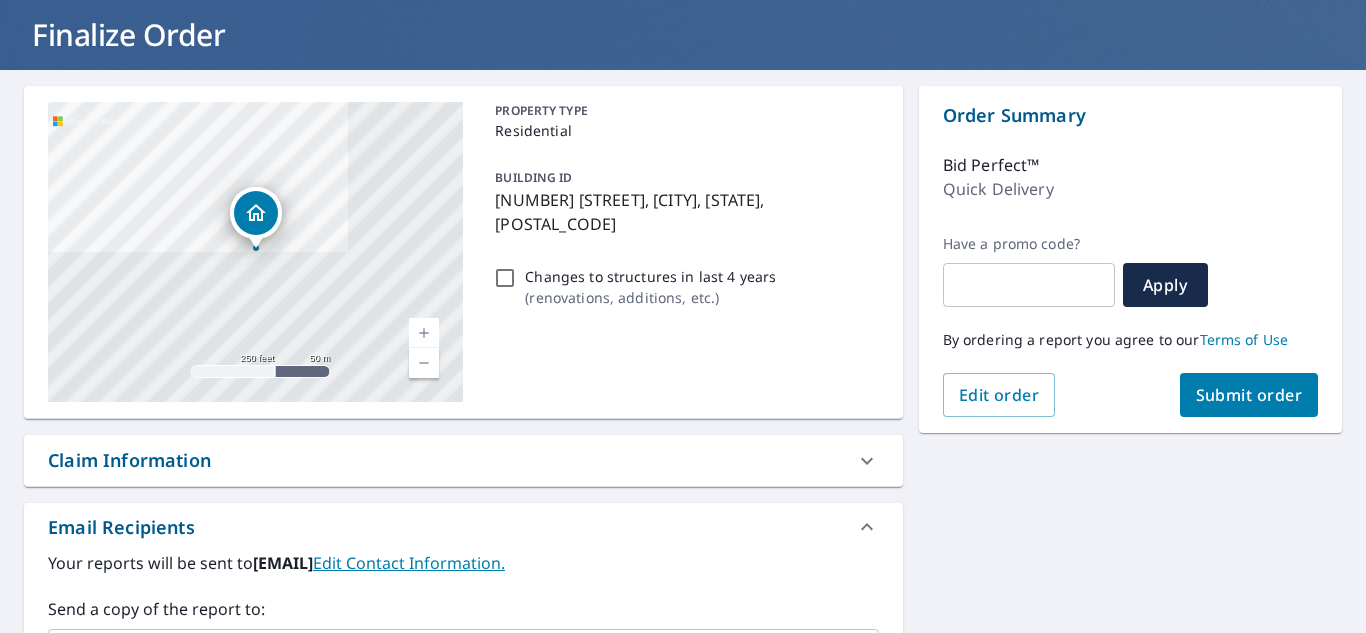 scroll, scrollTop: 260, scrollLeft: 0, axis: vertical 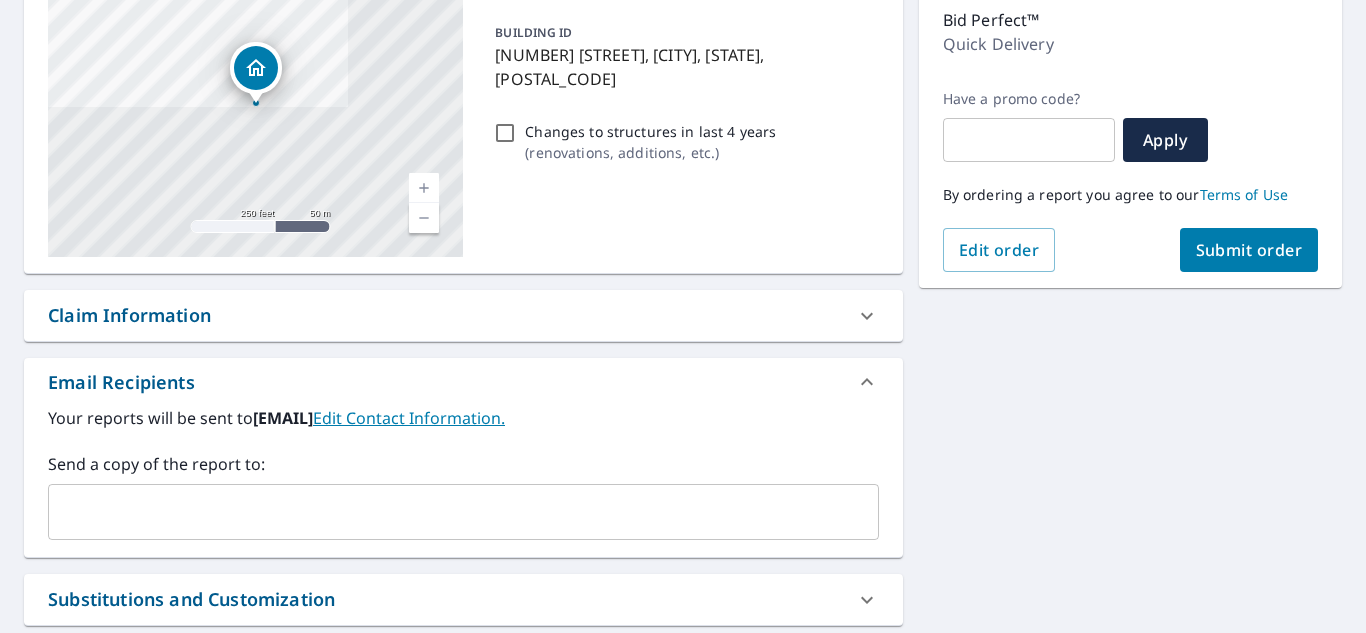 click at bounding box center [448, 512] 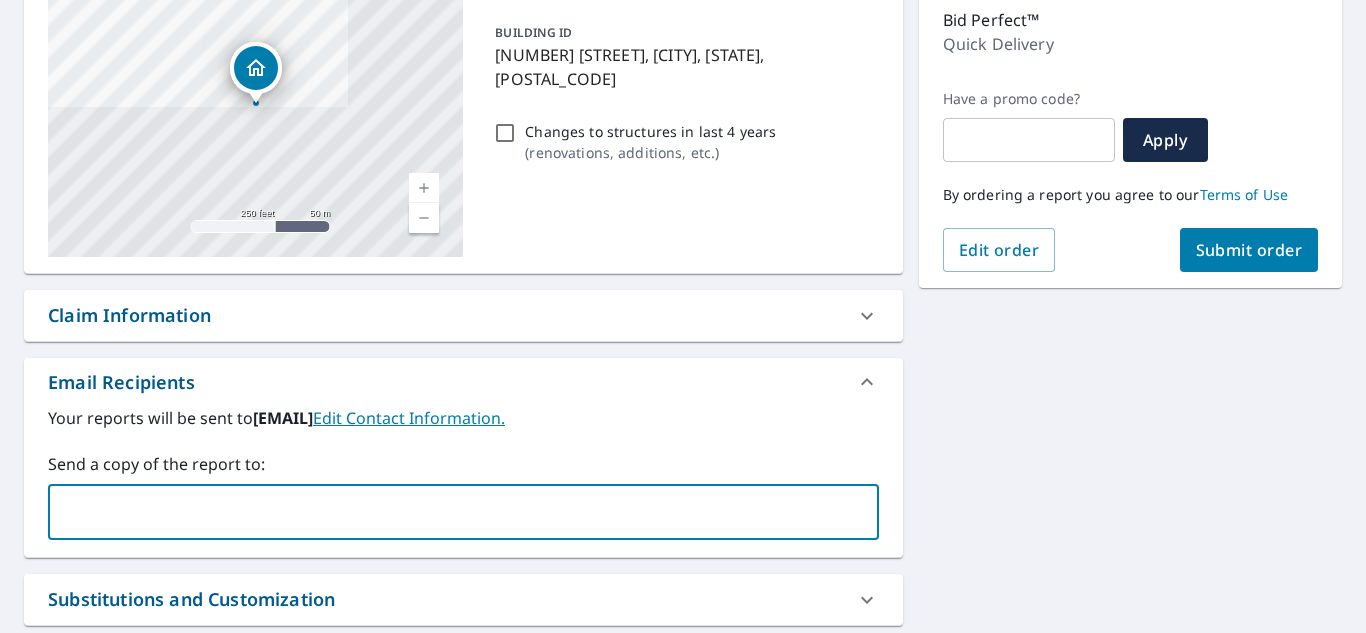 paste on "[EMAIL]" 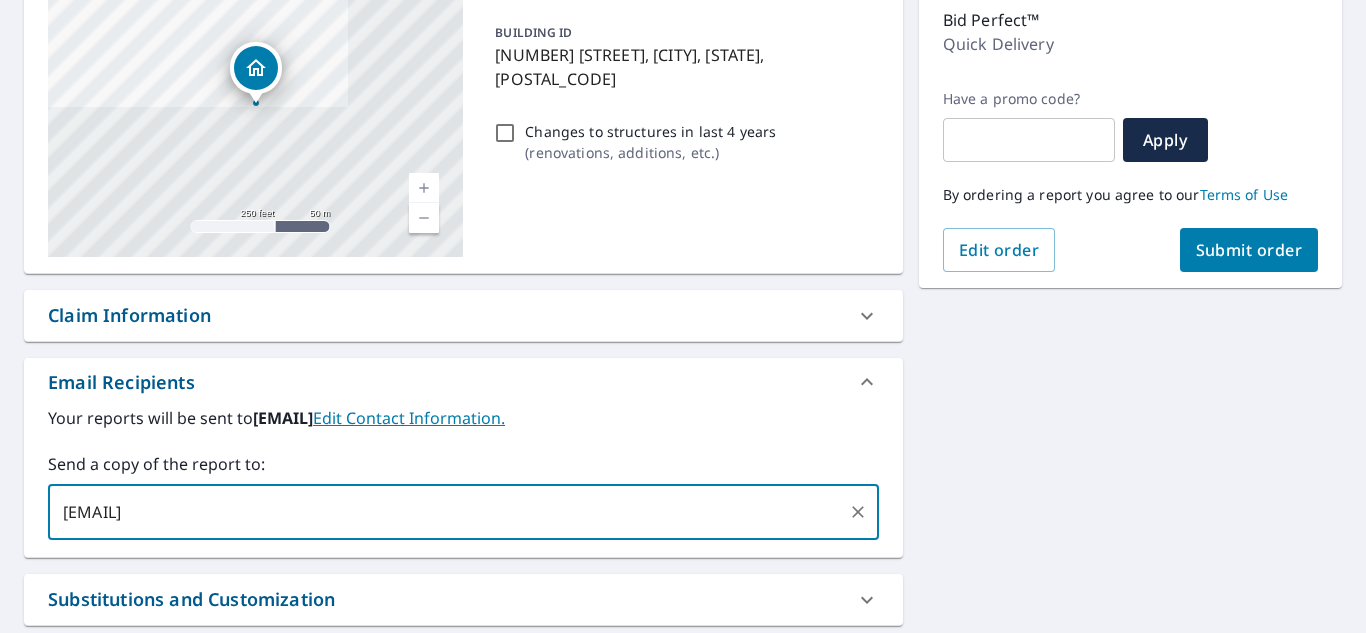type on "[EMAIL]" 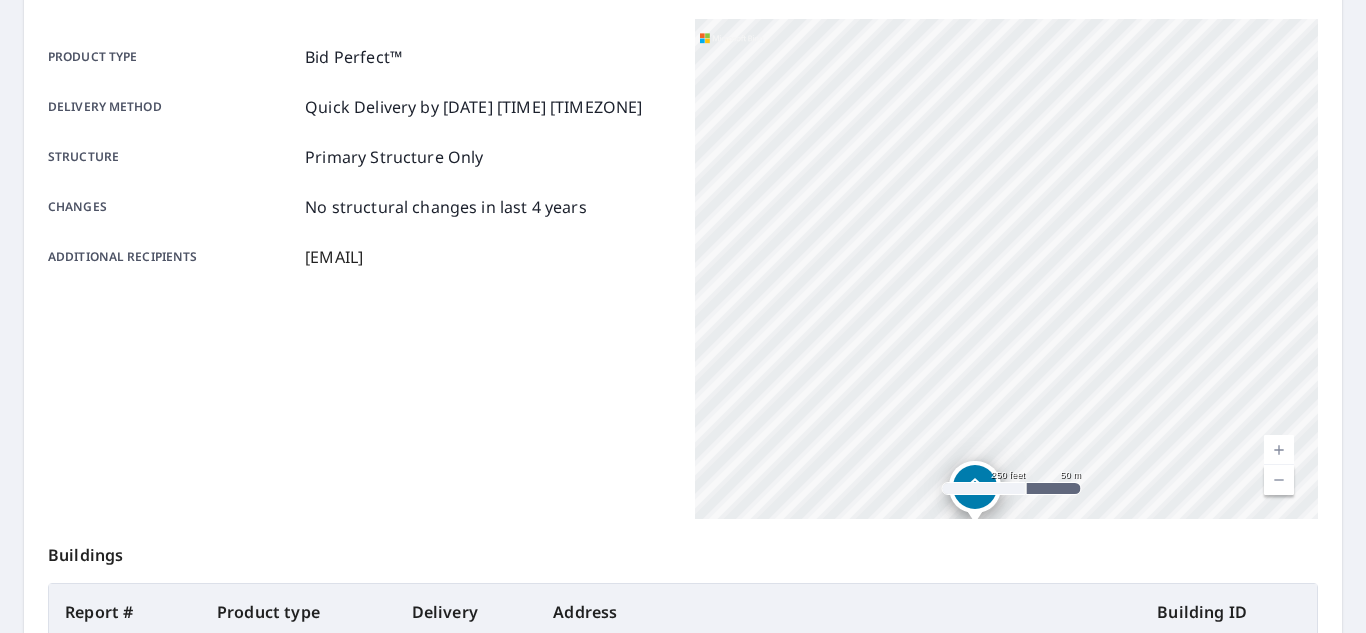 scroll, scrollTop: 0, scrollLeft: 0, axis: both 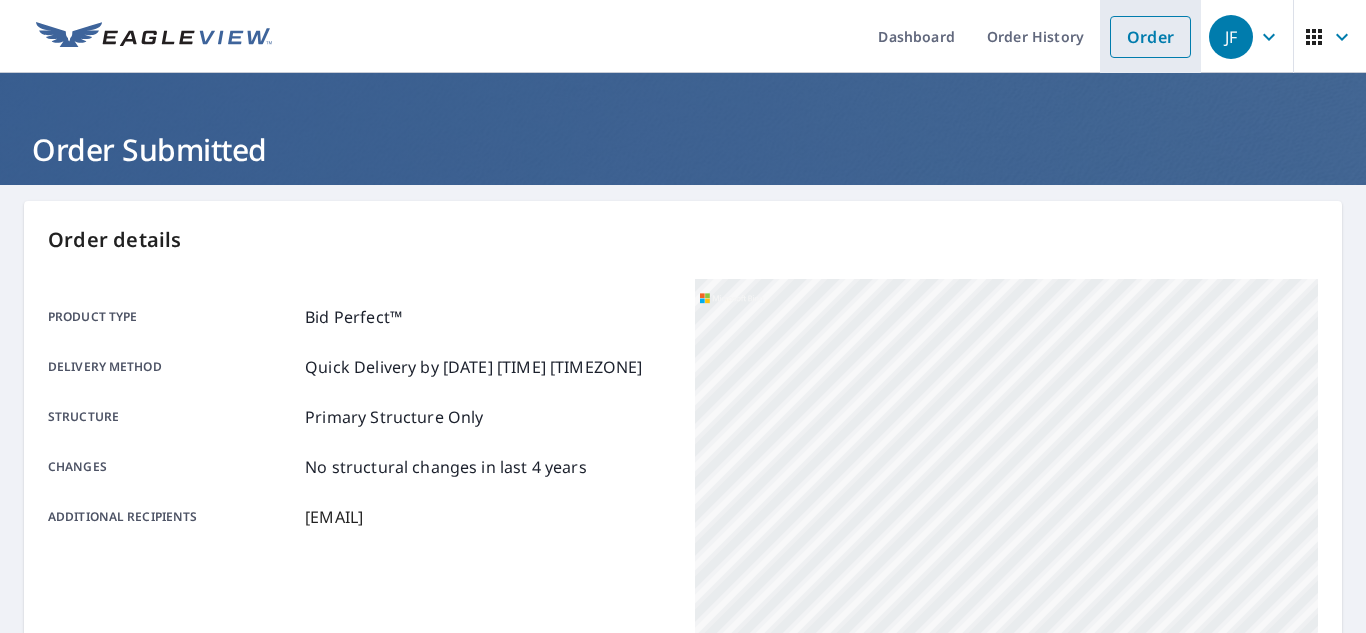 click on "Order" at bounding box center [1150, 37] 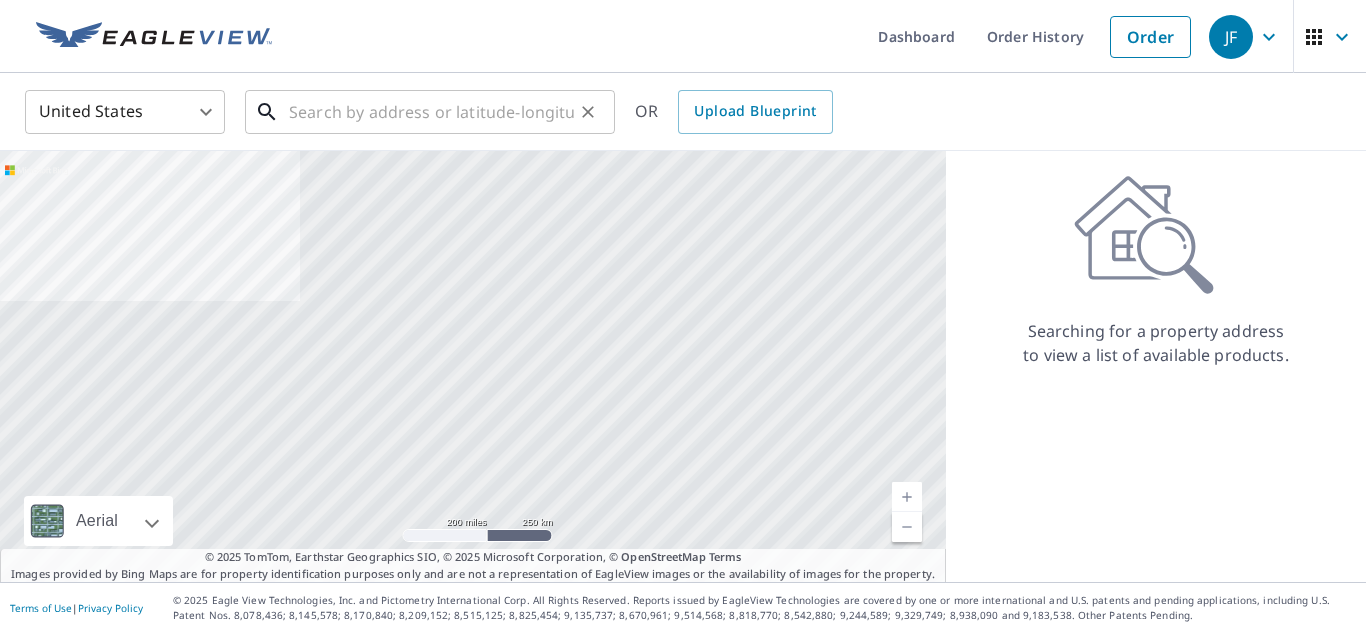 click at bounding box center [431, 112] 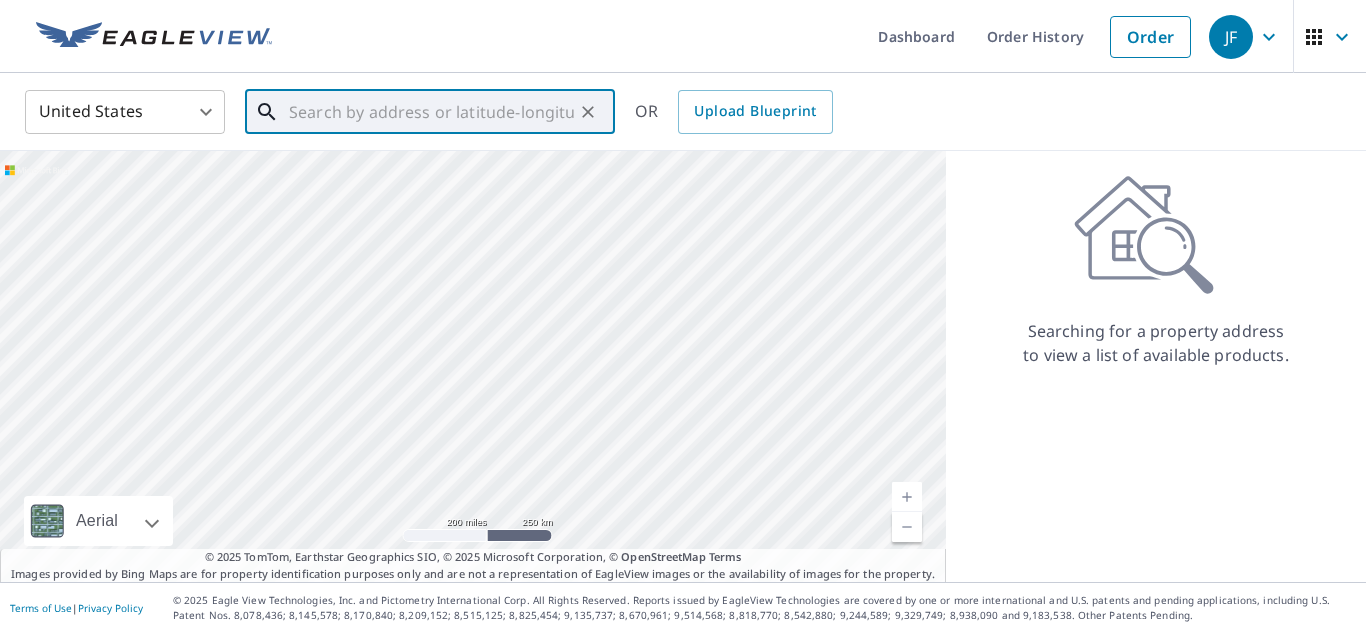 paste on "[NUMBER] [STREET]" 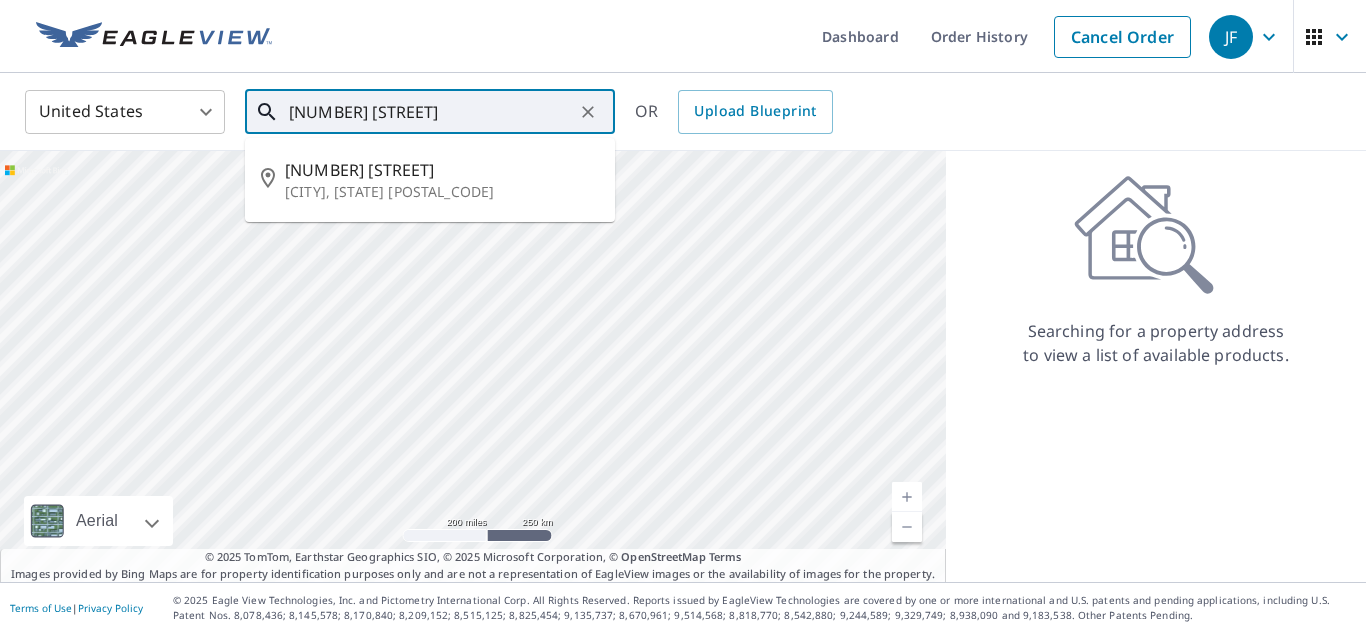 click on "[CITY], [STATE] [POSTAL_CODE]" at bounding box center (442, 192) 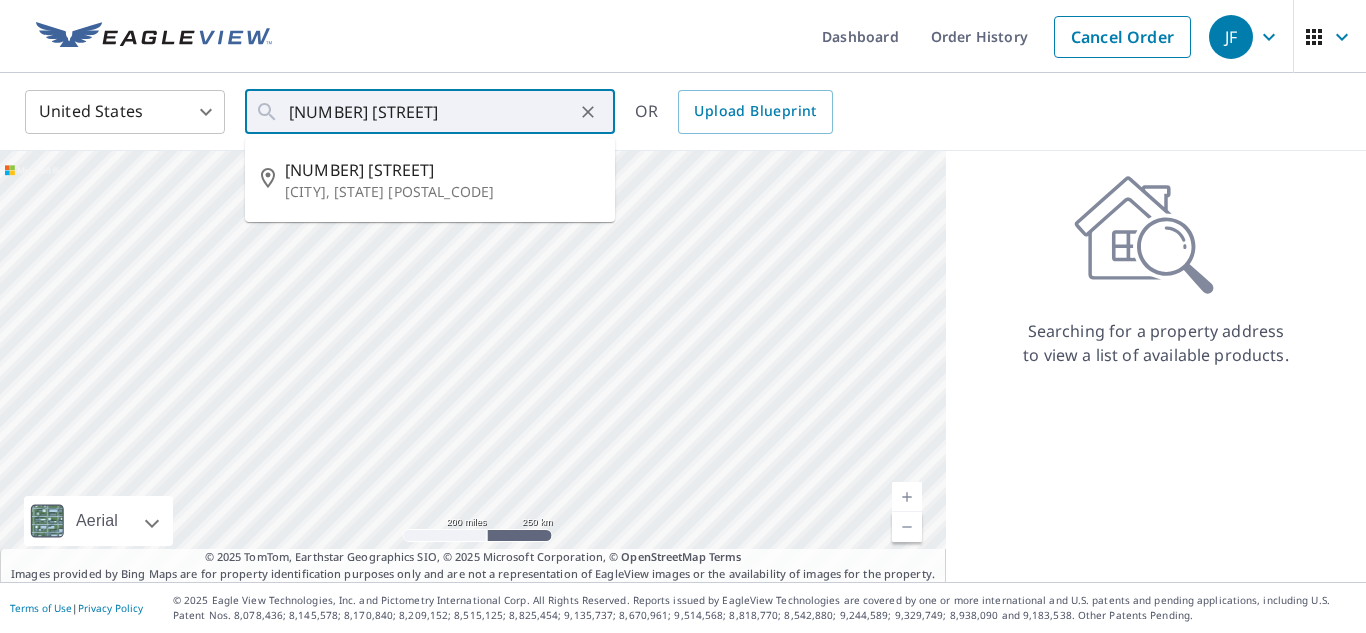 type on "[NUMBER] [STREET] [CITY], [STATE] [POSTAL_CODE]" 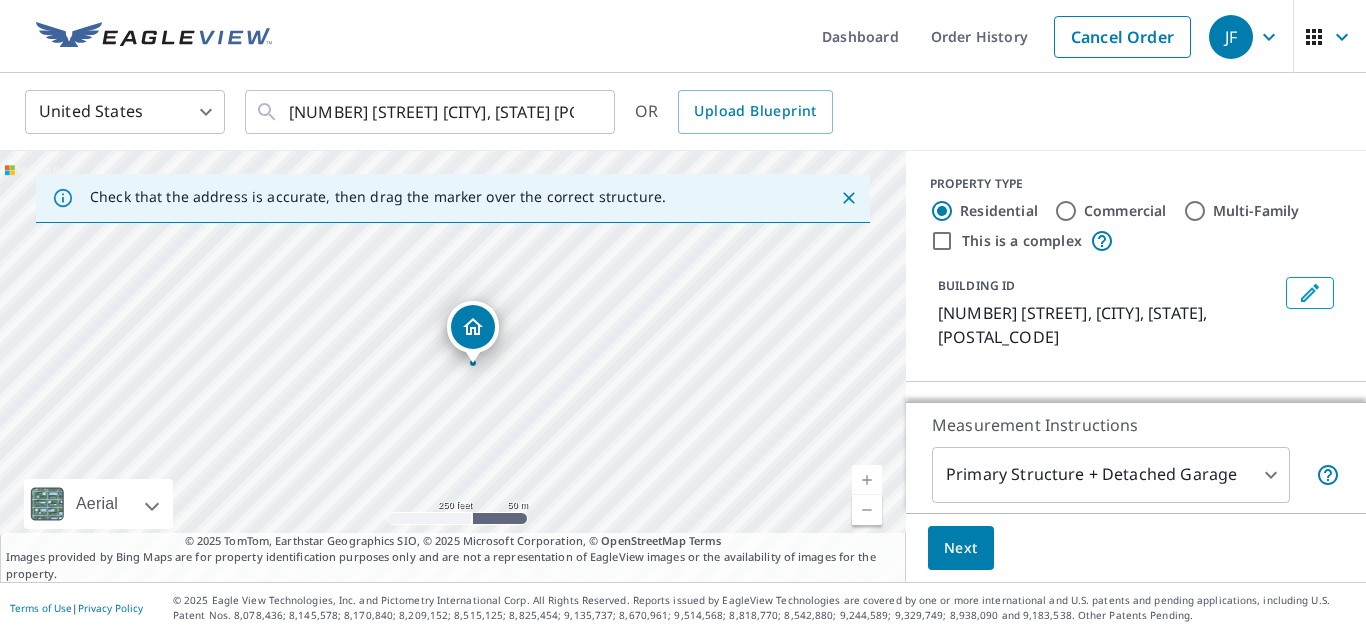 click at bounding box center [867, 480] 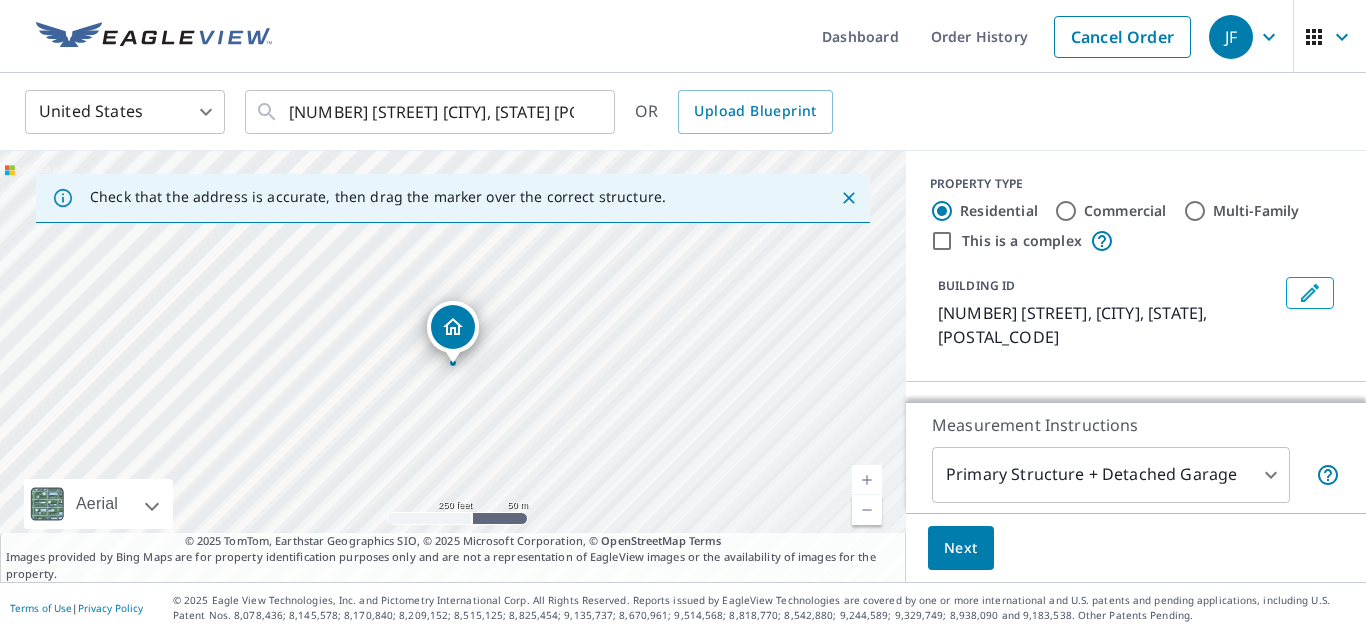 click at bounding box center (867, 480) 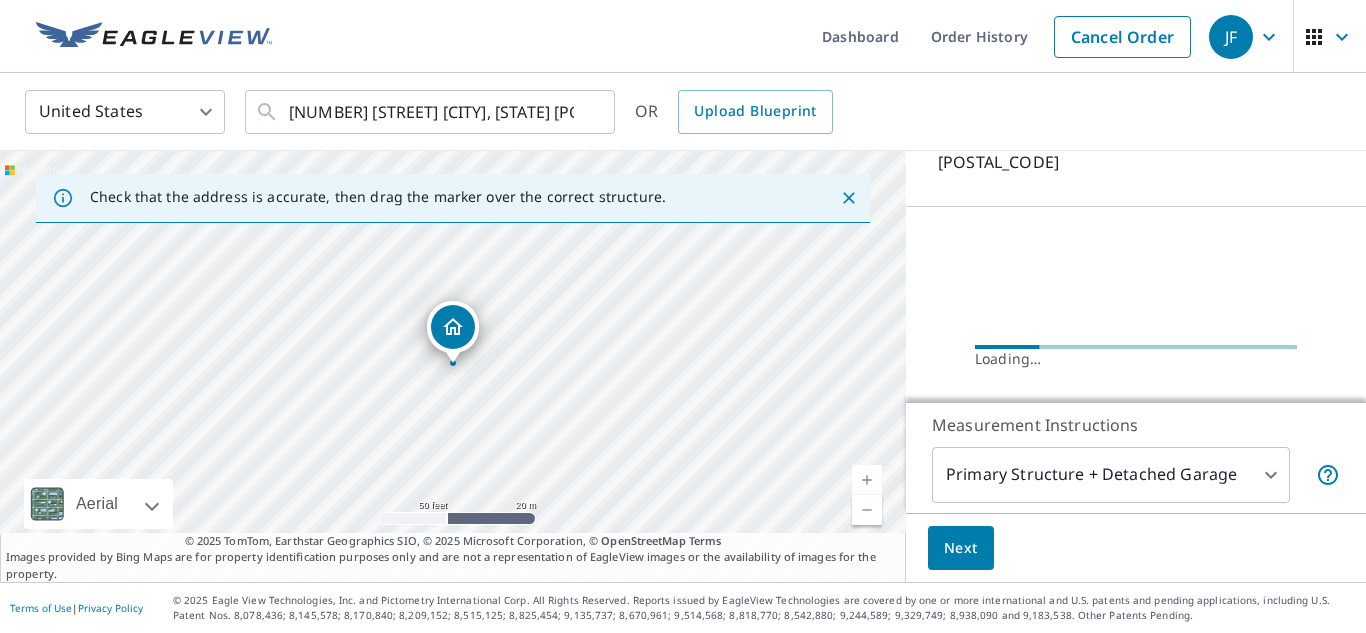 scroll, scrollTop: 177, scrollLeft: 0, axis: vertical 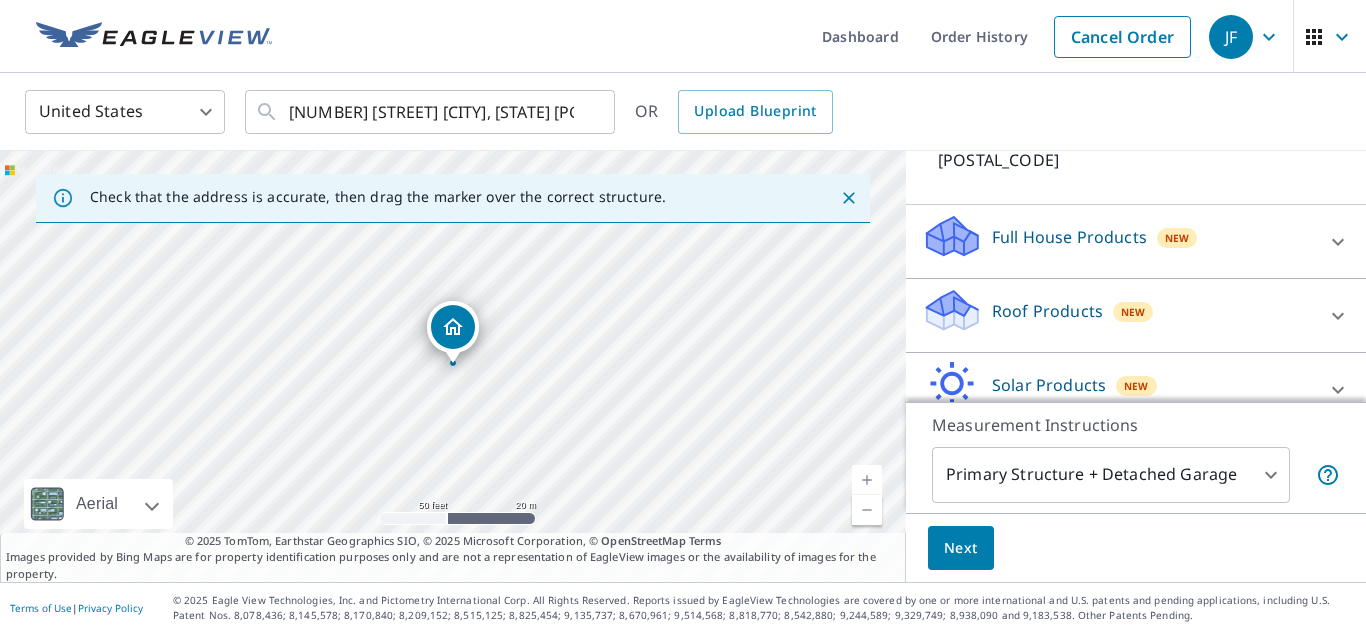 click on "Roof Products New" at bounding box center [1118, 315] 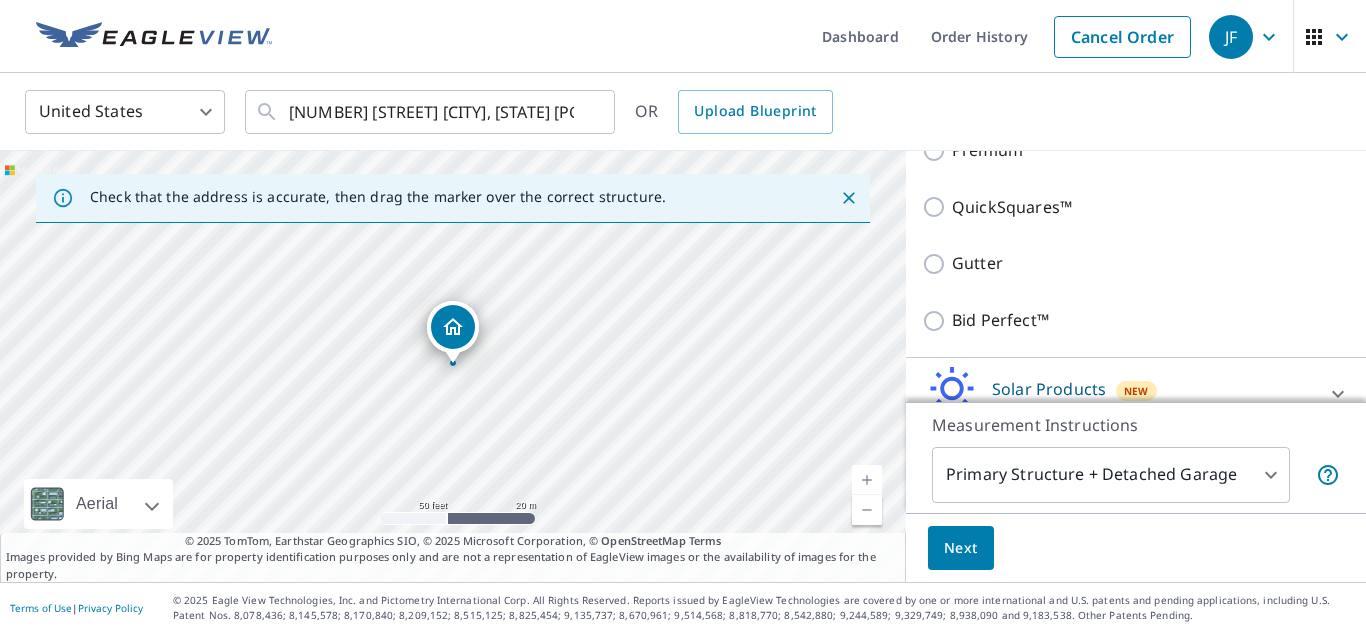 click on "Bid Perfect™" at bounding box center (1000, 320) 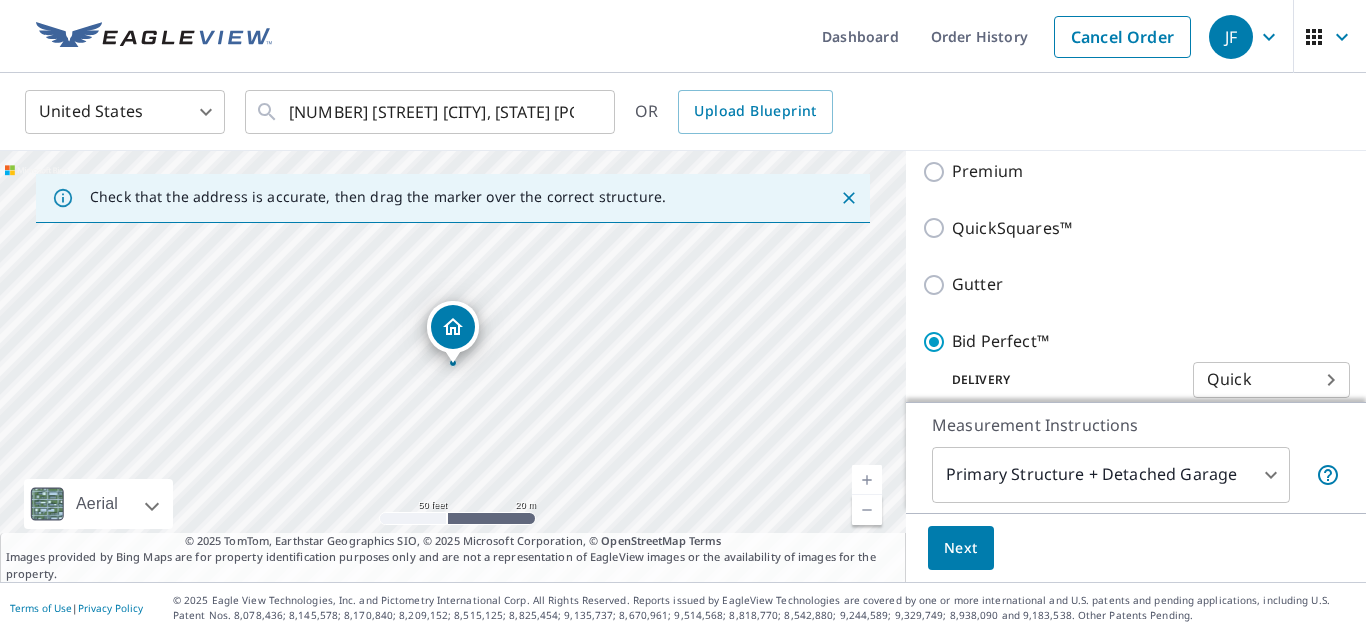 scroll, scrollTop: 420, scrollLeft: 0, axis: vertical 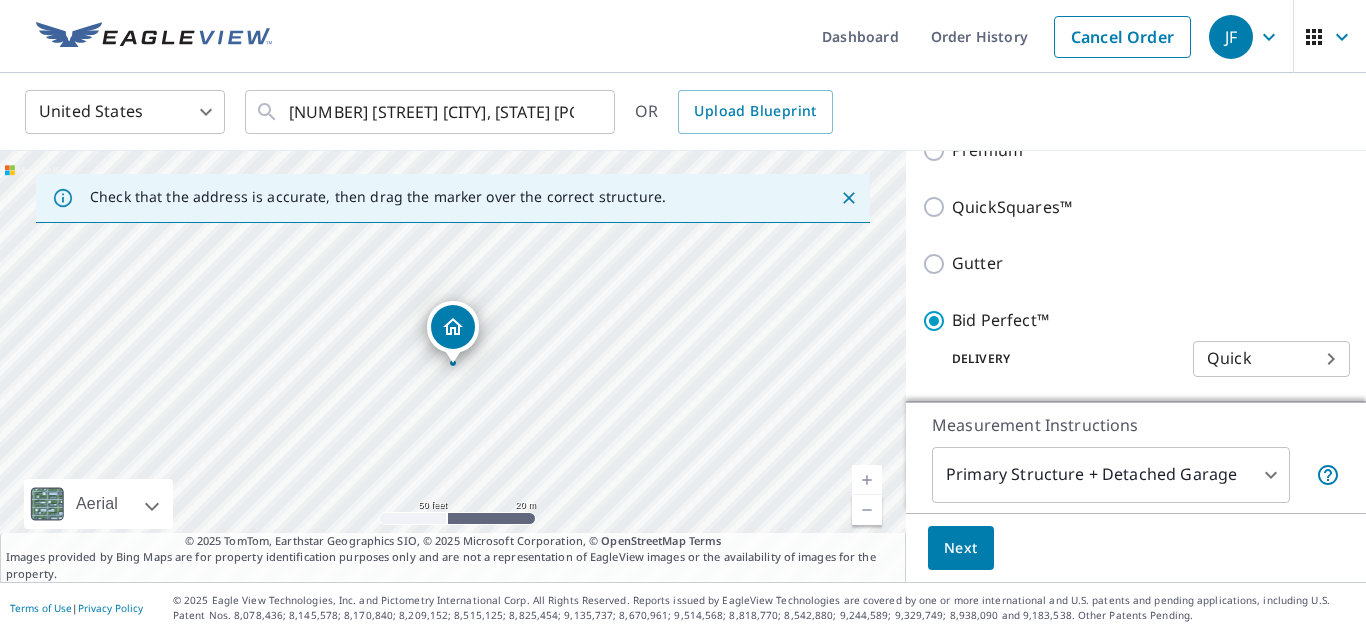 click on "JF JF
Dashboard Order History Cancel Order JF United States US ​ [NUMBER] [STREET] [CITY], [STATE] [POSTAL_CODE] ​ OR Upload Blueprint Check that the address is accurate, then drag the marker over the correct structure. [NUMBER] [STREET] [CITY], [STATE] [POSTAL_CODE] Aerial Road A standard road map Aerial A detailed look from above Labels Labels 50 feet 20 m © 2025 TomTom, © Vexcel Imaging, © 2025 Microsoft Corporation,  © OpenStreetMap Terms © 2025 TomTom, Earthstar Geographics SIO, © 2025 Microsoft Corporation, ©   OpenStreetMap   Terms Images provided by Bing Maps are for property identification purposes only and are not a representation of EagleView images or the availability of images for the property. PROPERTY TYPE Residential Commercial Multi-Family This is a complex BUILDING ID [NUMBER] [STREET], [CITY], [STATE], [POSTAL_CODE] Full House Products New Full House™ Roof Products New Bid Perfect™ with Quick Delivery Premium QuickSquares™ Gutter Bid Perfect™ Delivery Quick 45 ​ Solar Products New Inform Essentials+" at bounding box center (683, 316) 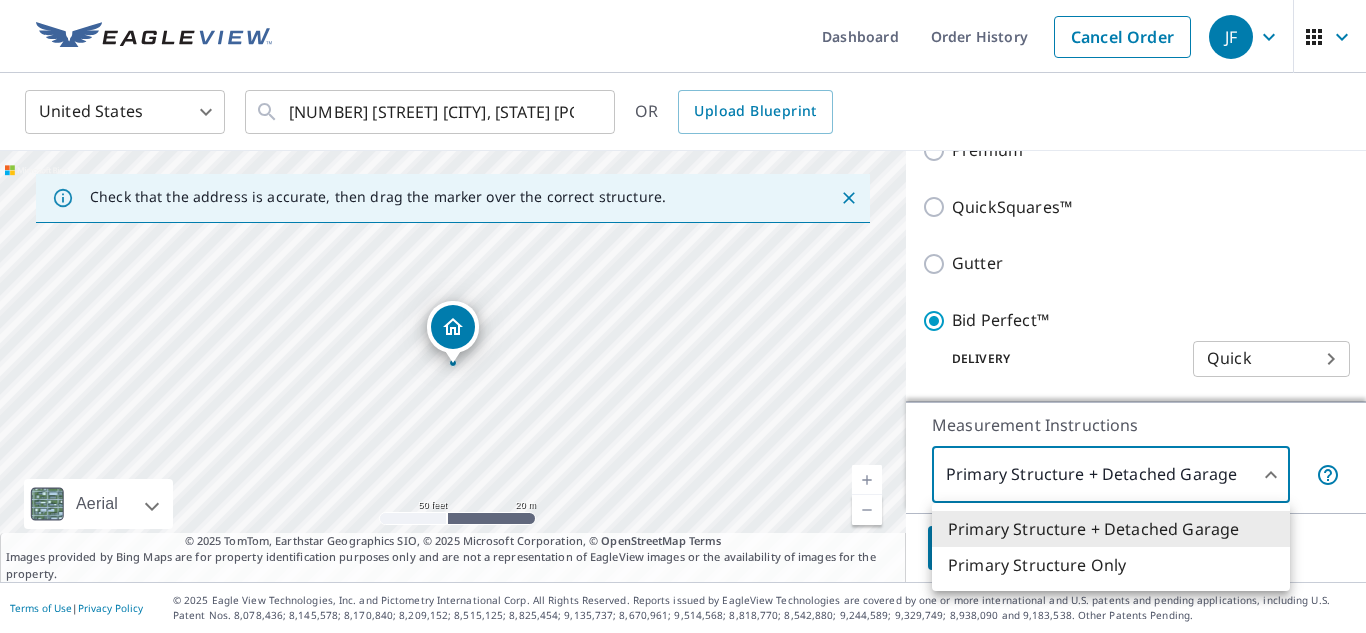 click on "Primary Structure Only" at bounding box center (1111, 565) 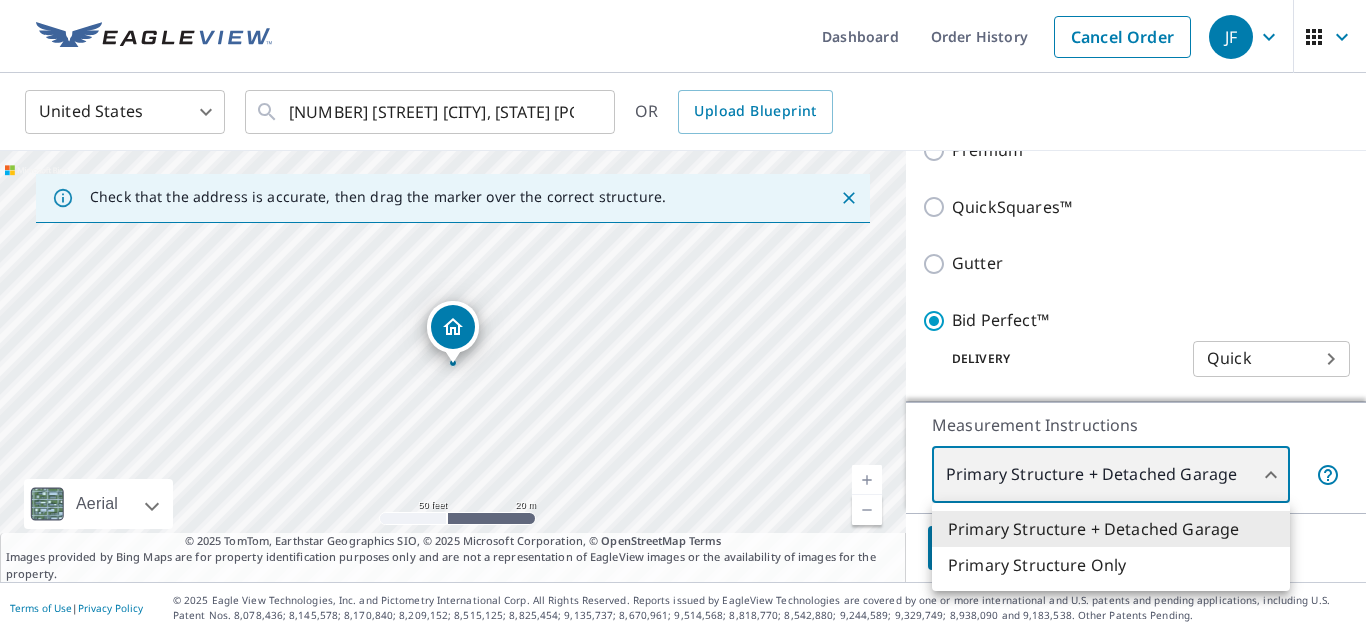 type on "2" 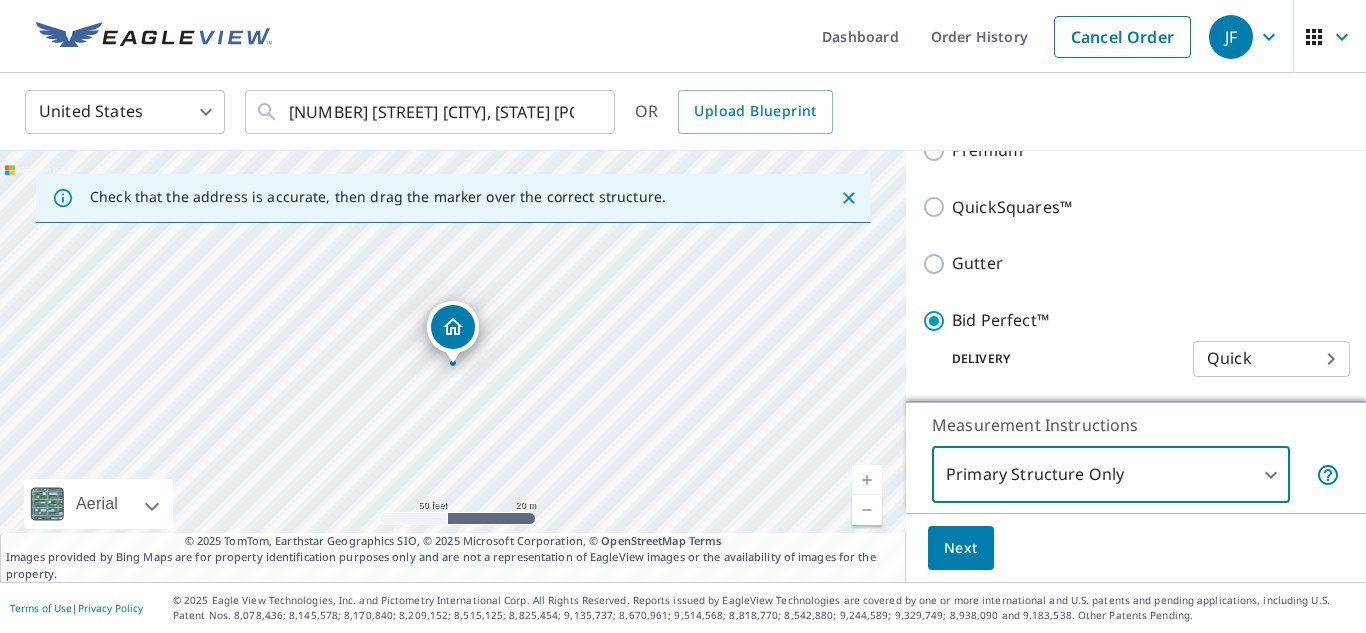 click on "Next" at bounding box center [961, 548] 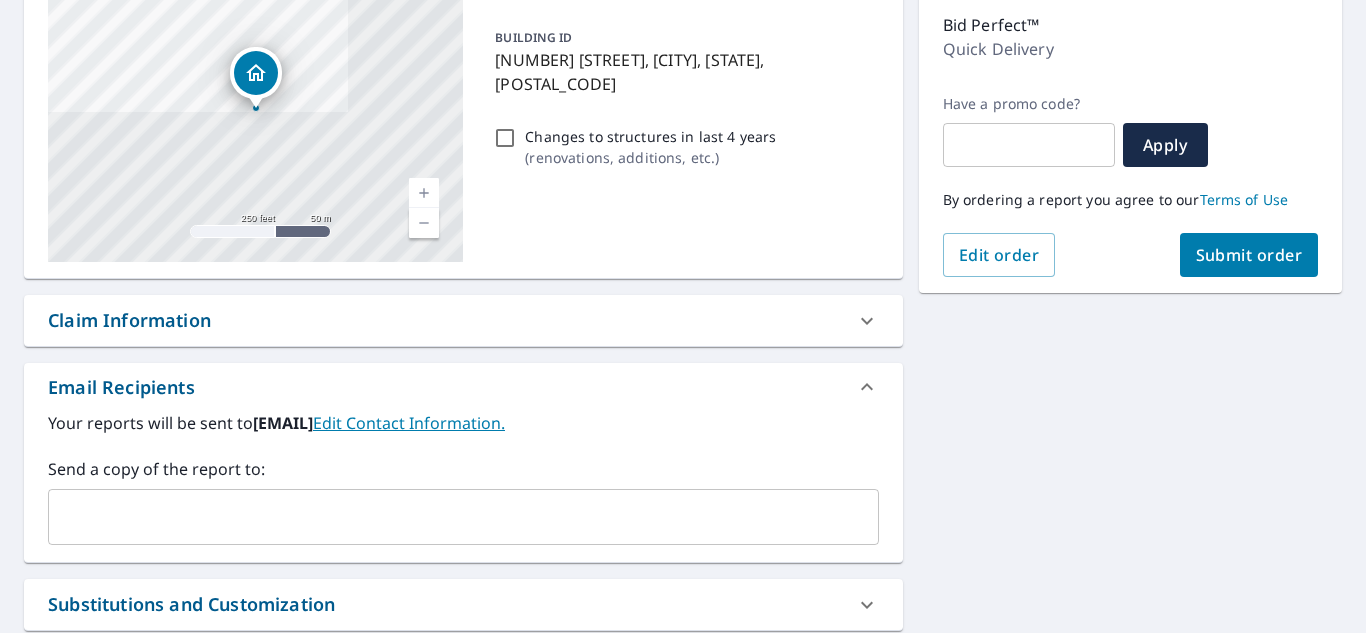 scroll, scrollTop: 260, scrollLeft: 0, axis: vertical 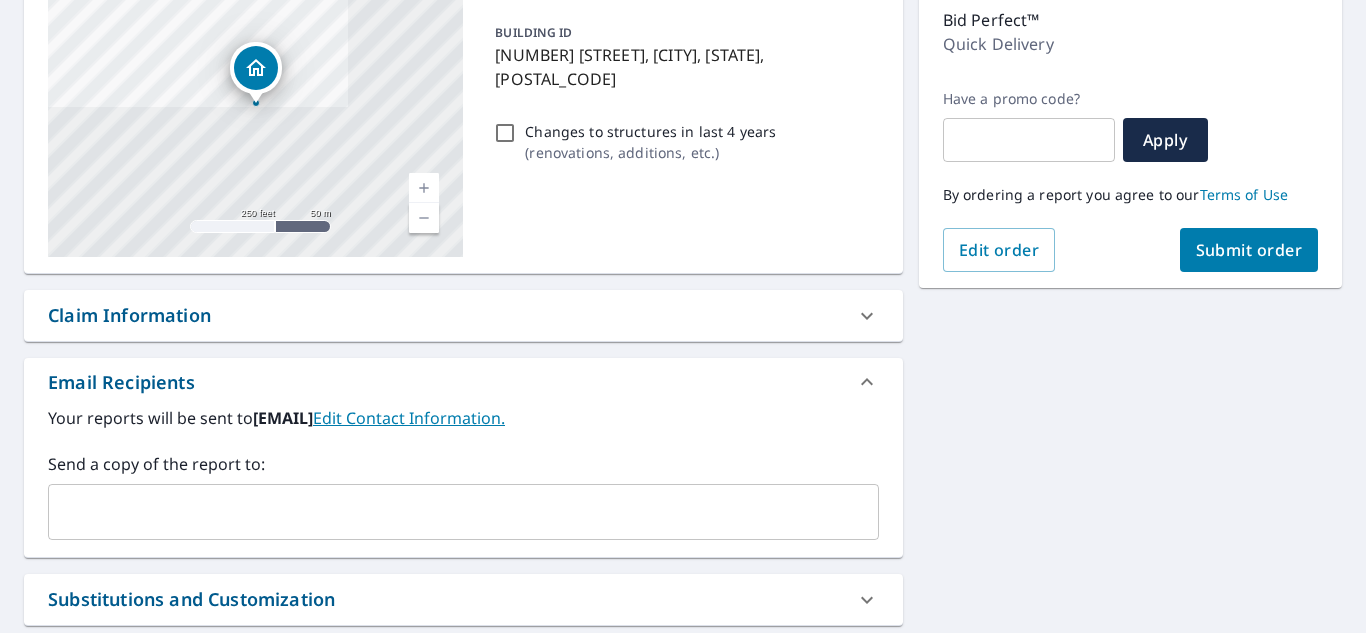 click at bounding box center [448, 512] 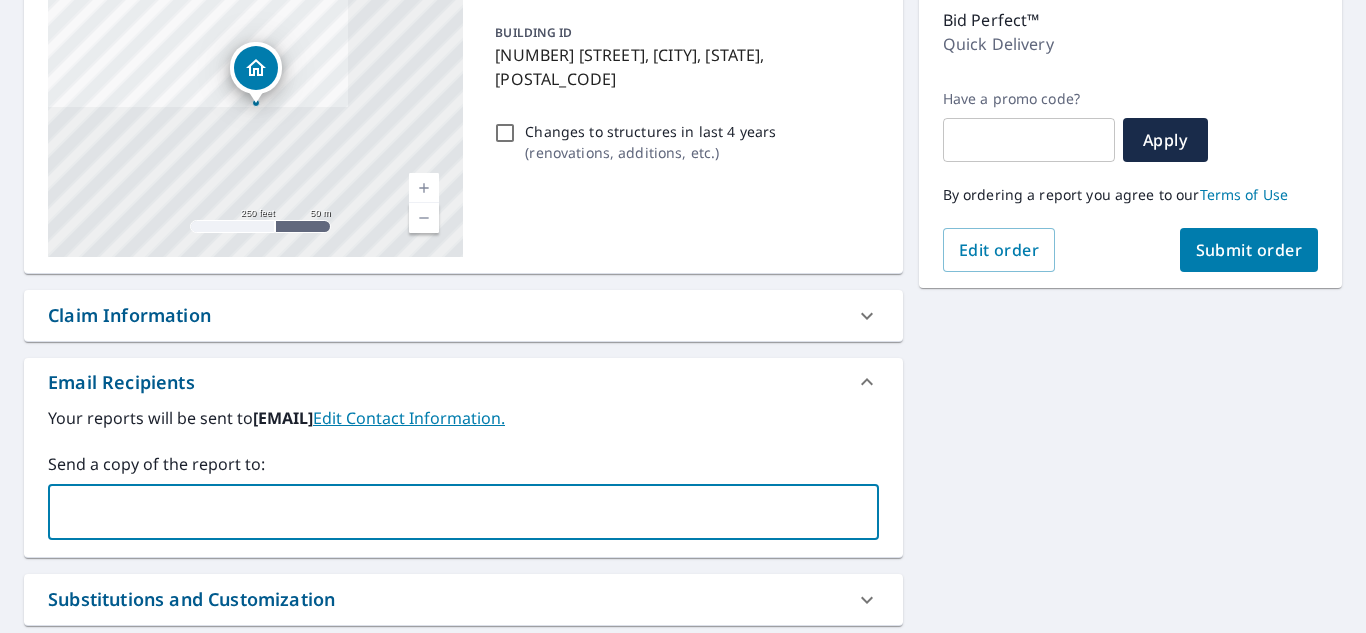 paste on "[EMAIL]" 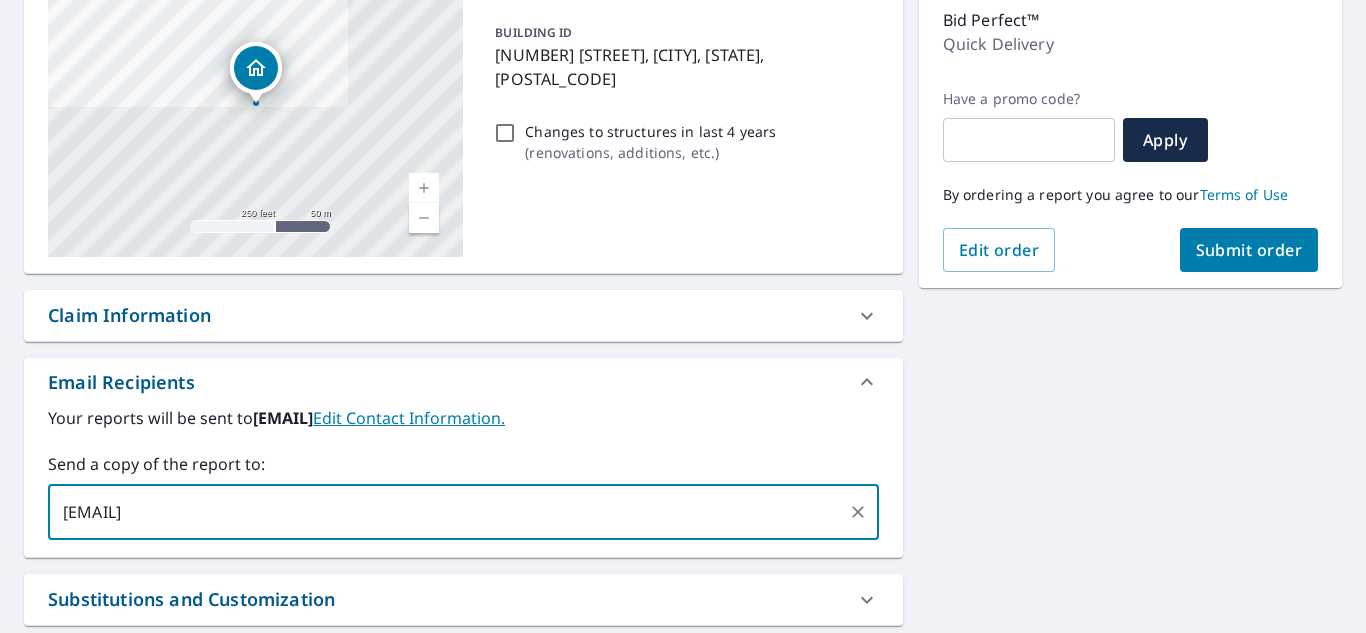 type on "[EMAIL]" 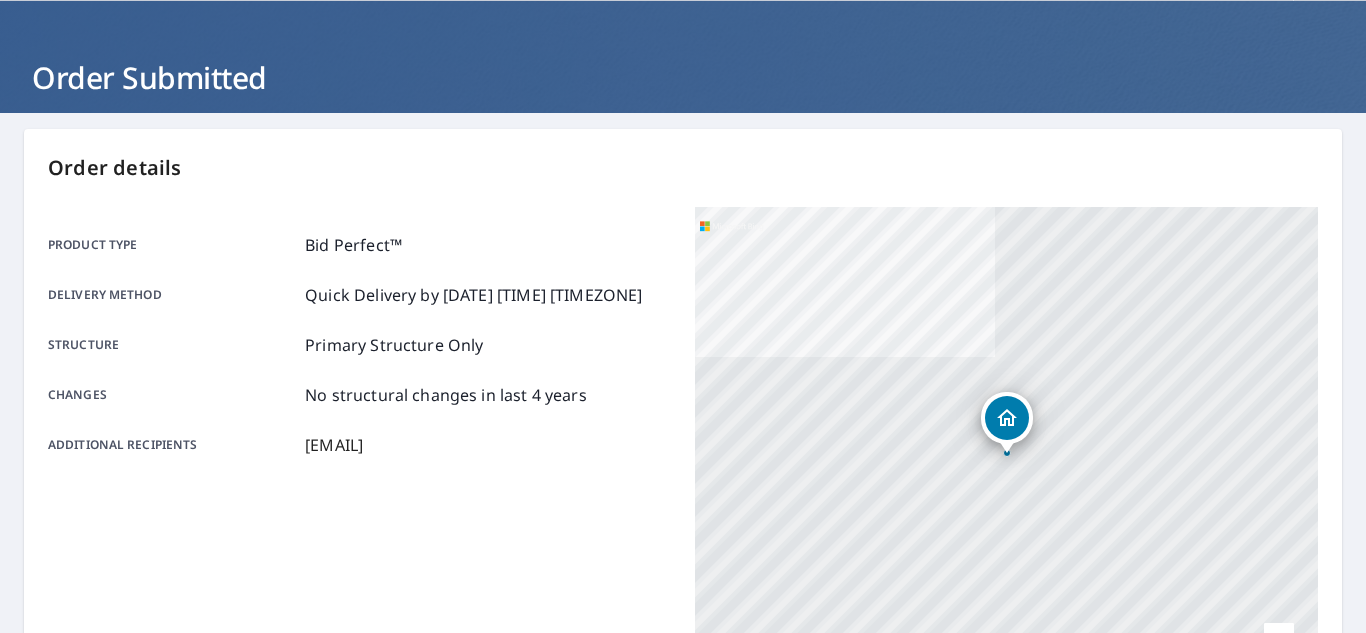 scroll, scrollTop: 0, scrollLeft: 0, axis: both 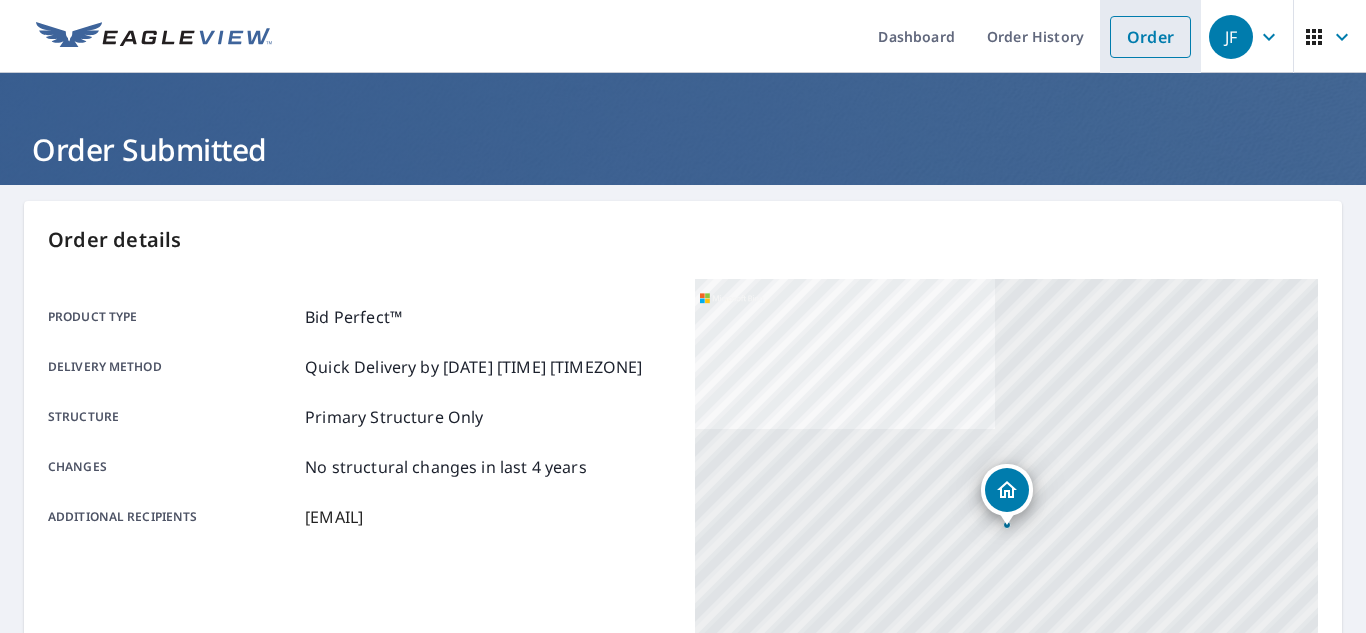 click on "Order" at bounding box center (1150, 37) 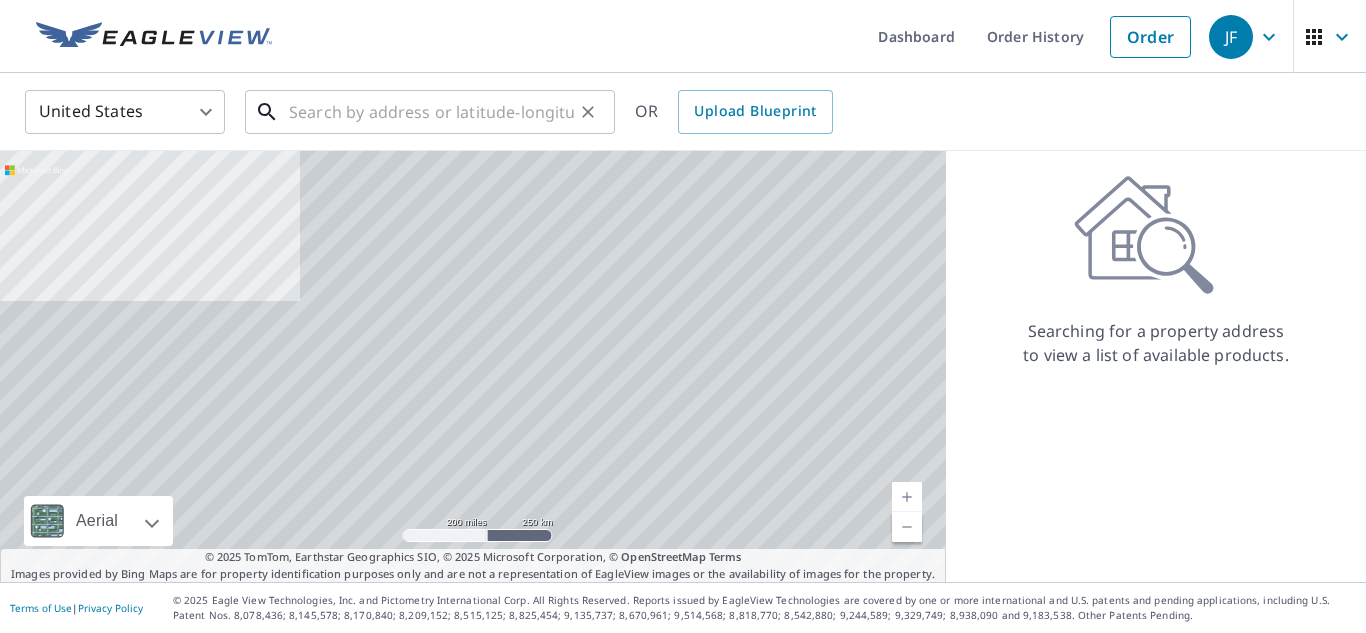 click at bounding box center [431, 112] 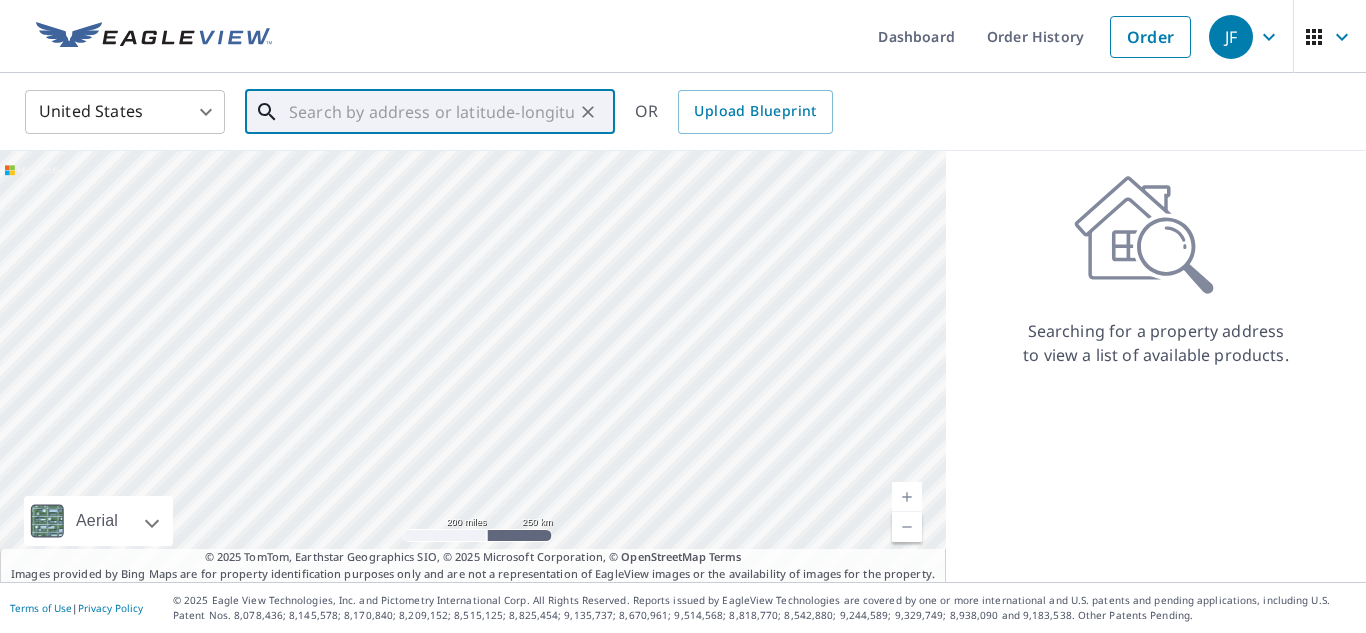 paste on "[NUMBER] [STREET]" 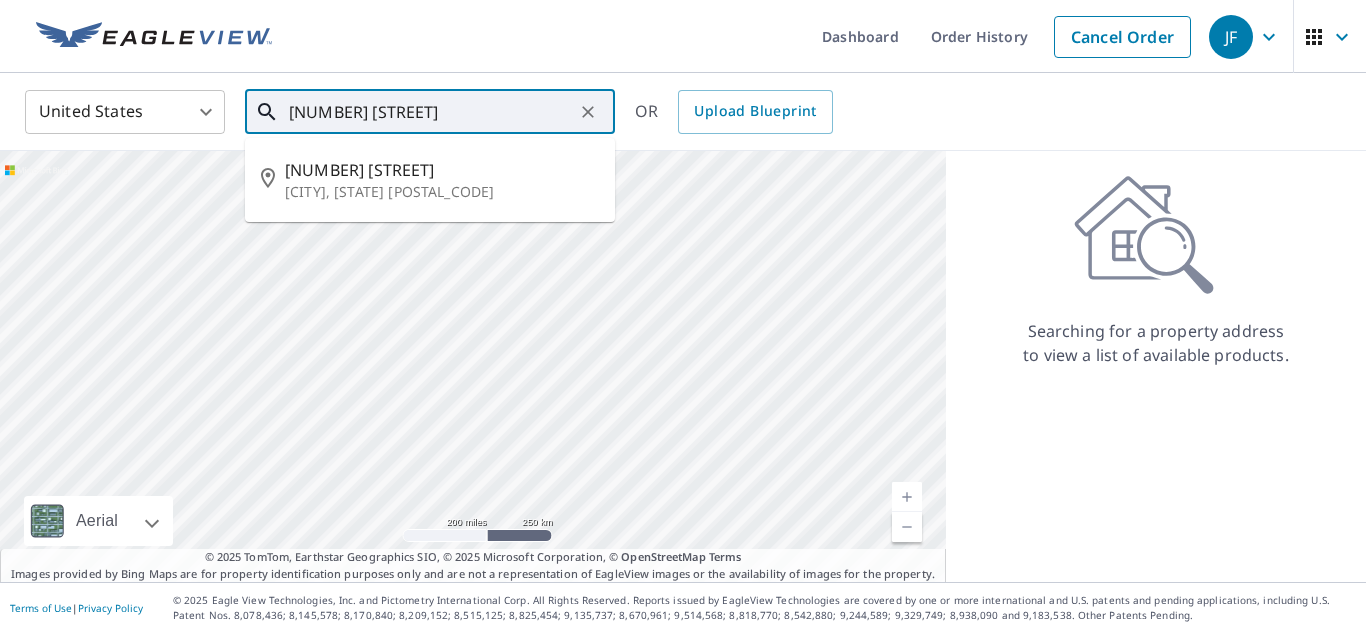 click on "[CITY], [STATE] [POSTAL_CODE]" at bounding box center (442, 192) 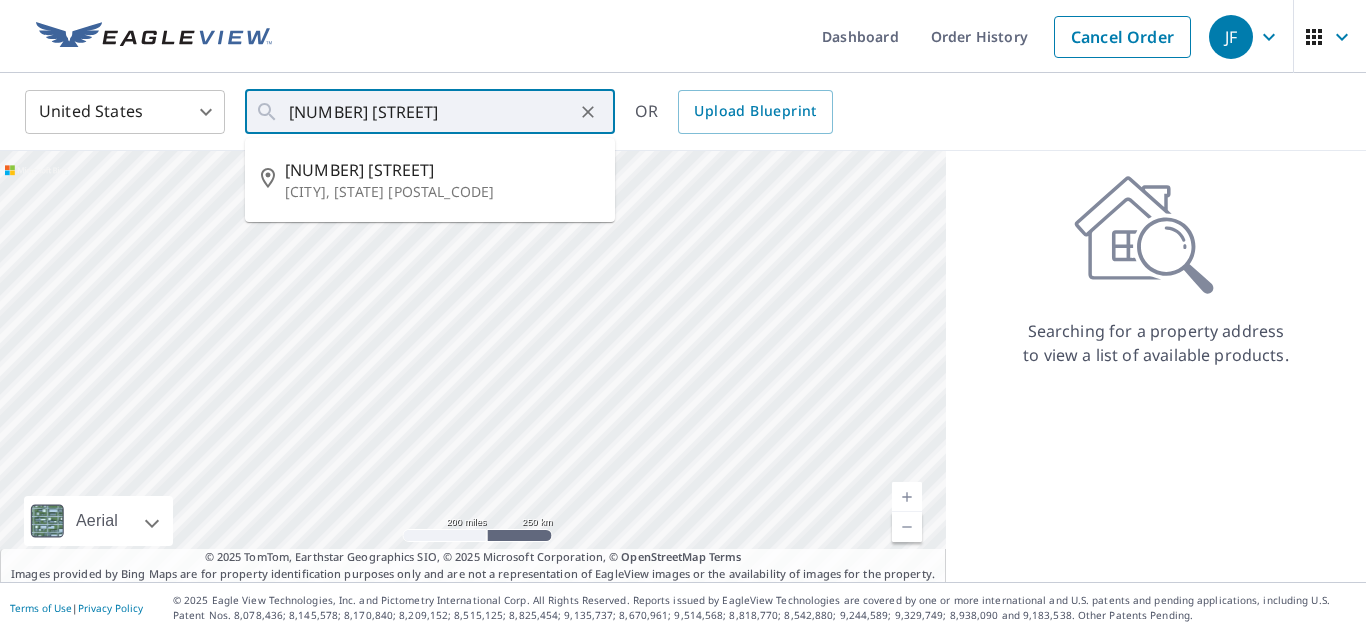 type on "[NUMBER] [STREET] [CITY], [STATE] [POSTAL_CODE]" 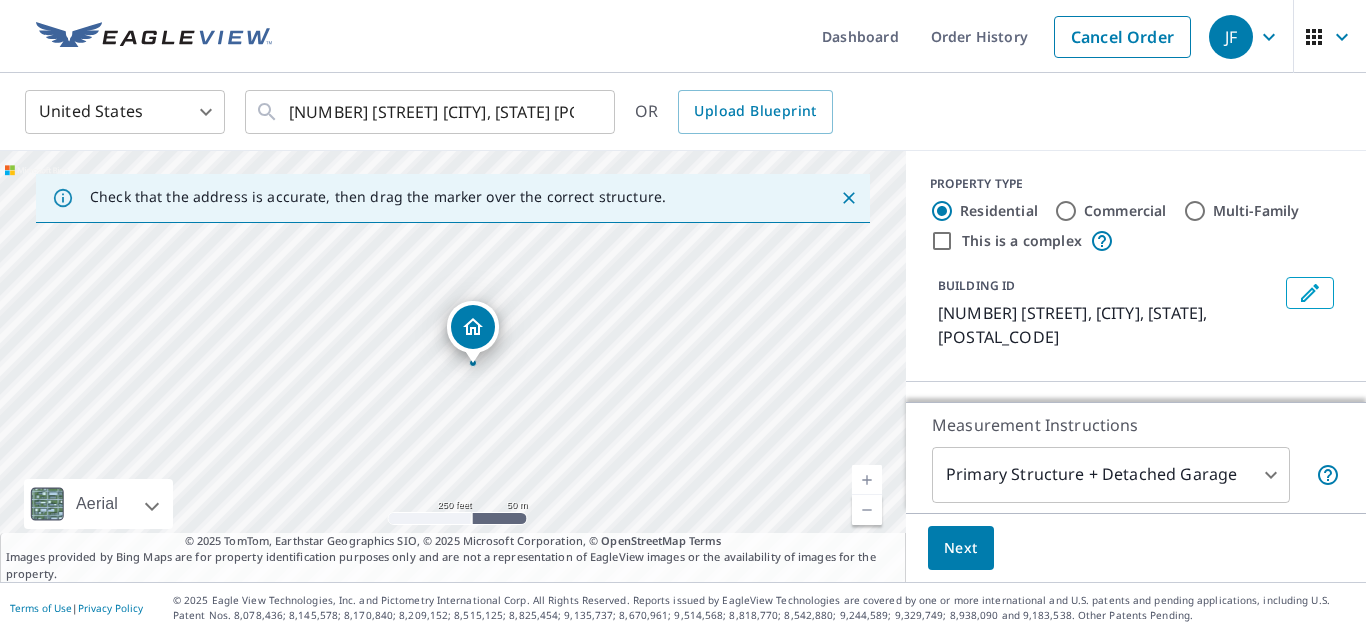 click at bounding box center (867, 480) 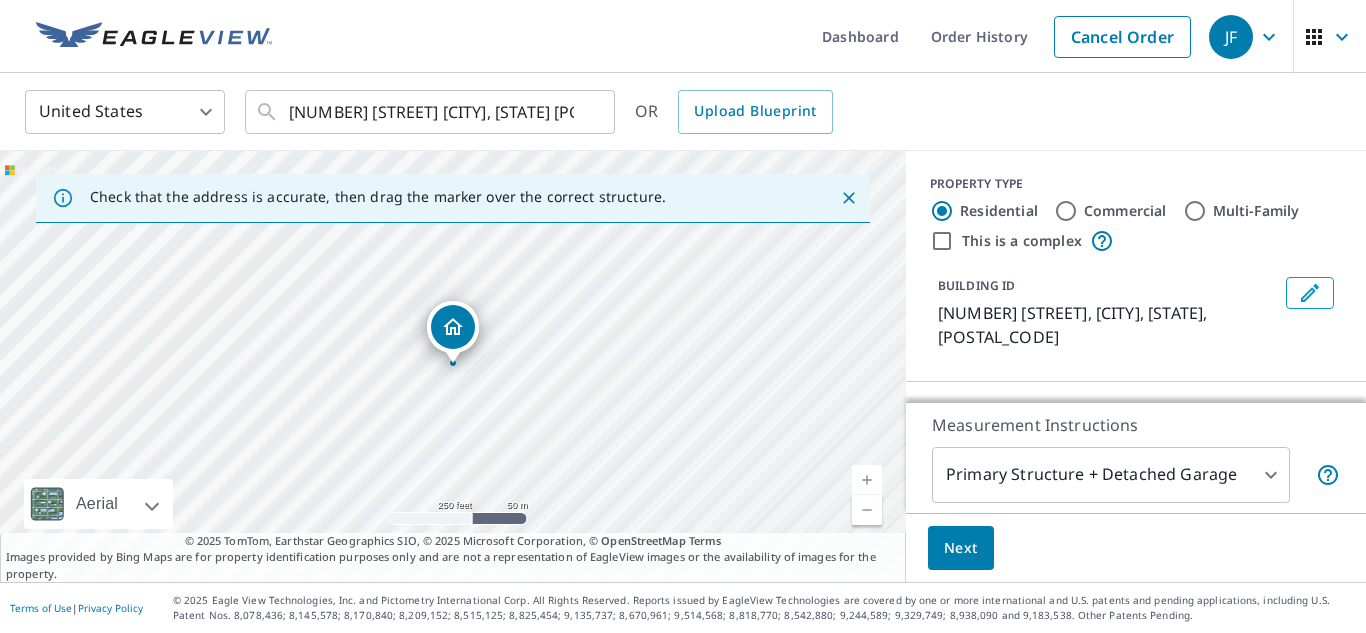 click at bounding box center (867, 480) 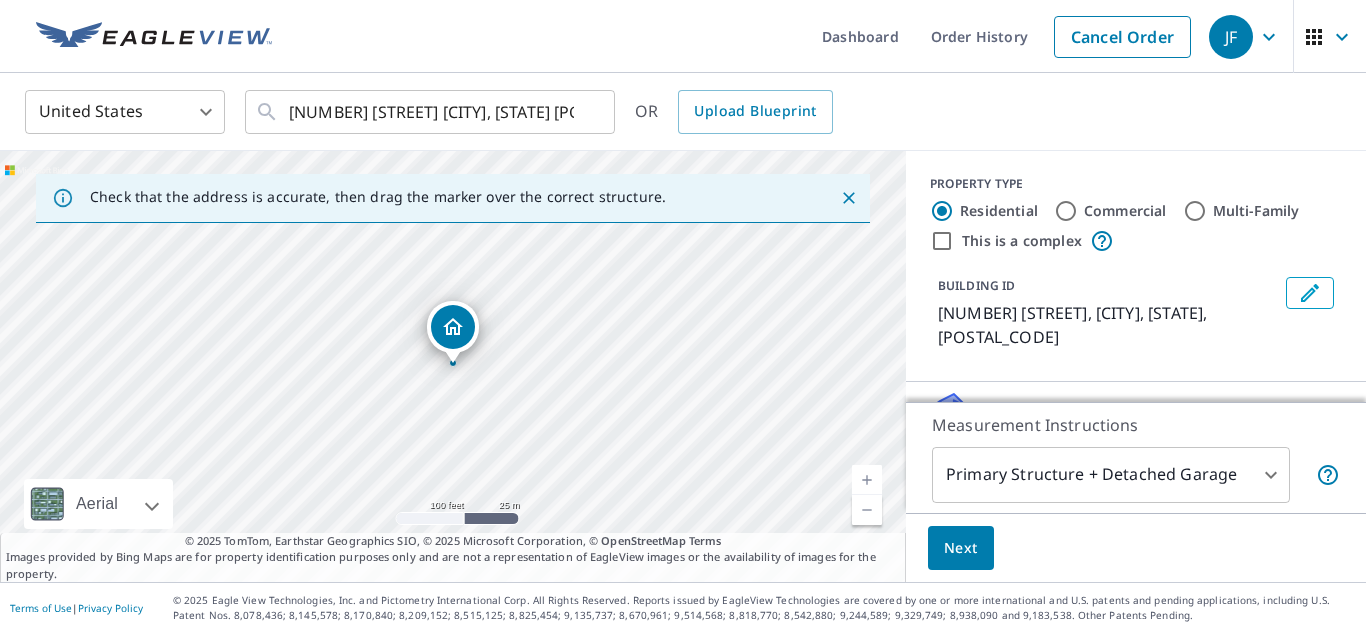 click at bounding box center [867, 480] 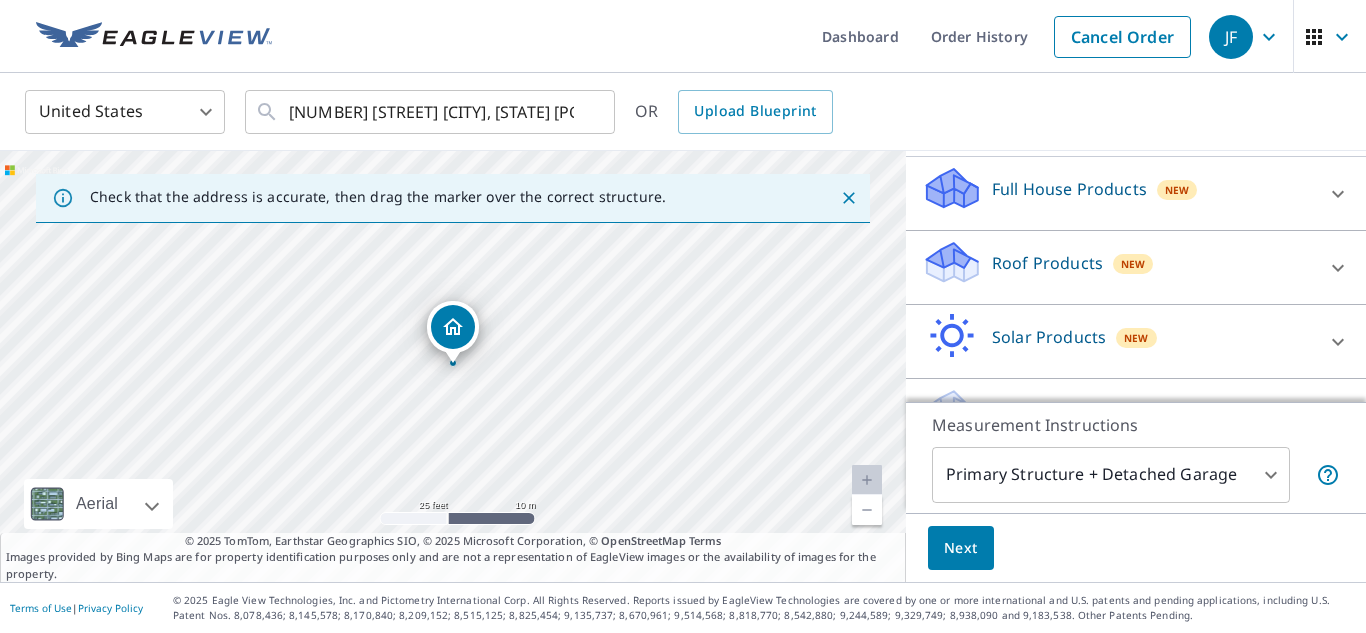 click on "Roof Products New" at bounding box center [1118, 267] 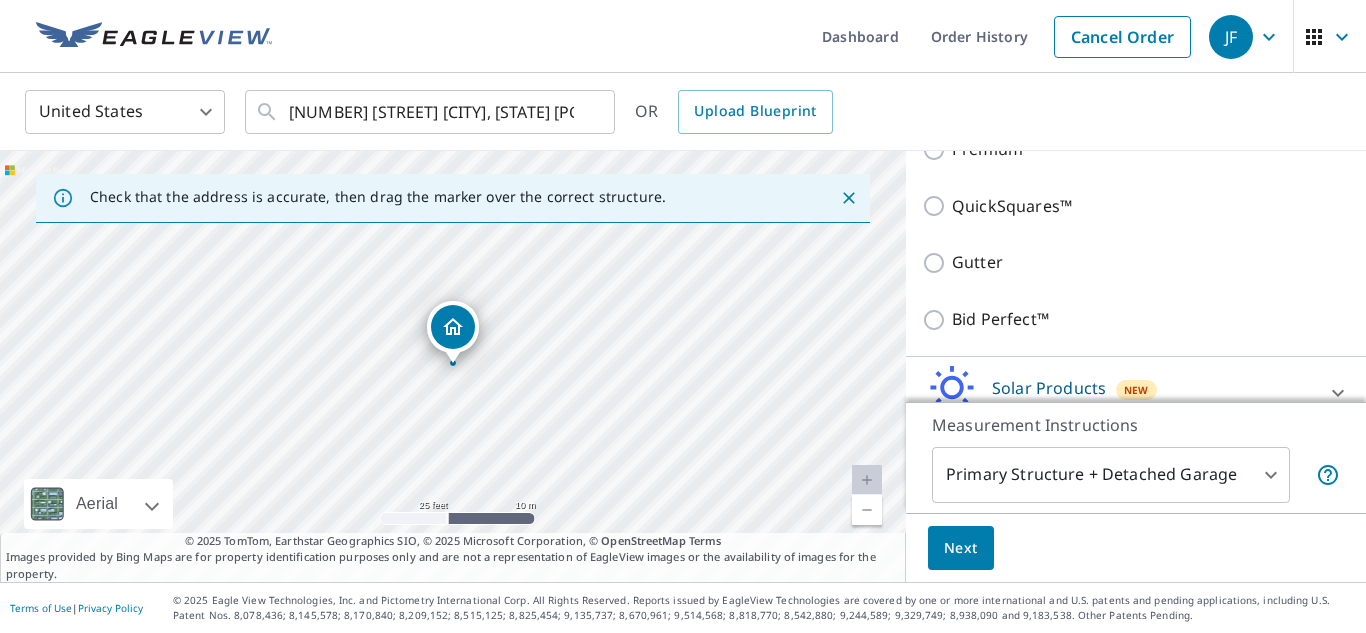 click on "Bid Perfect™" at bounding box center [1000, 319] 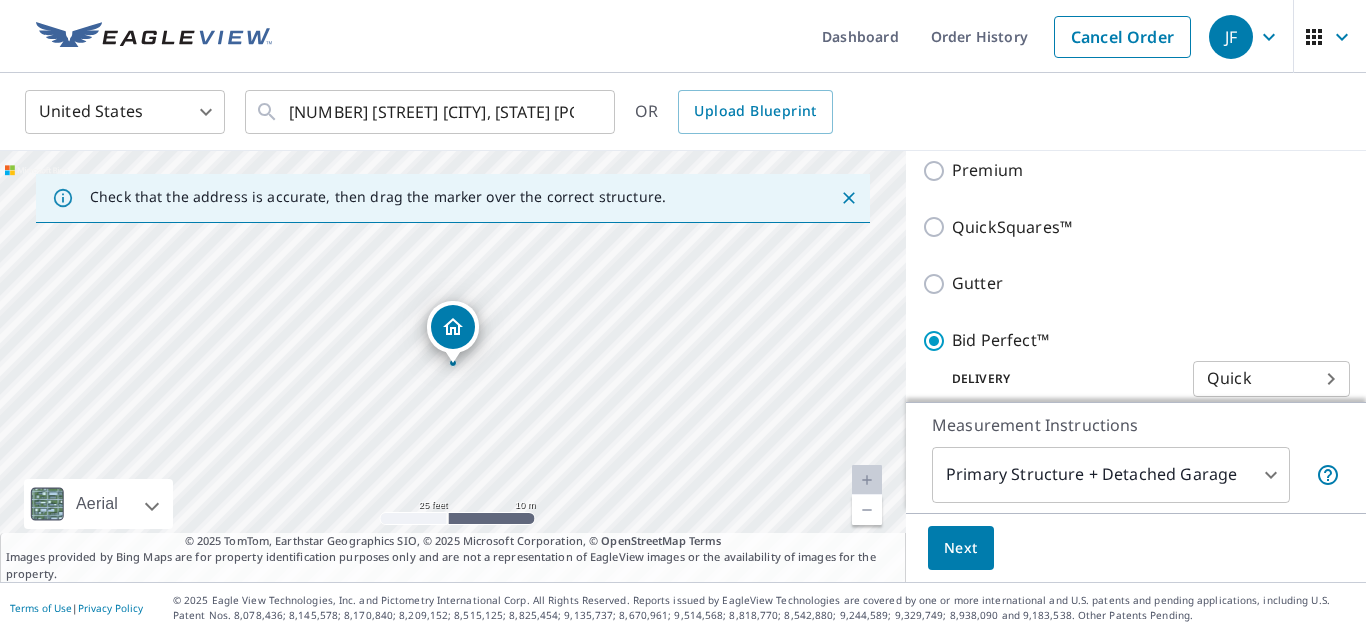 scroll, scrollTop: 421, scrollLeft: 0, axis: vertical 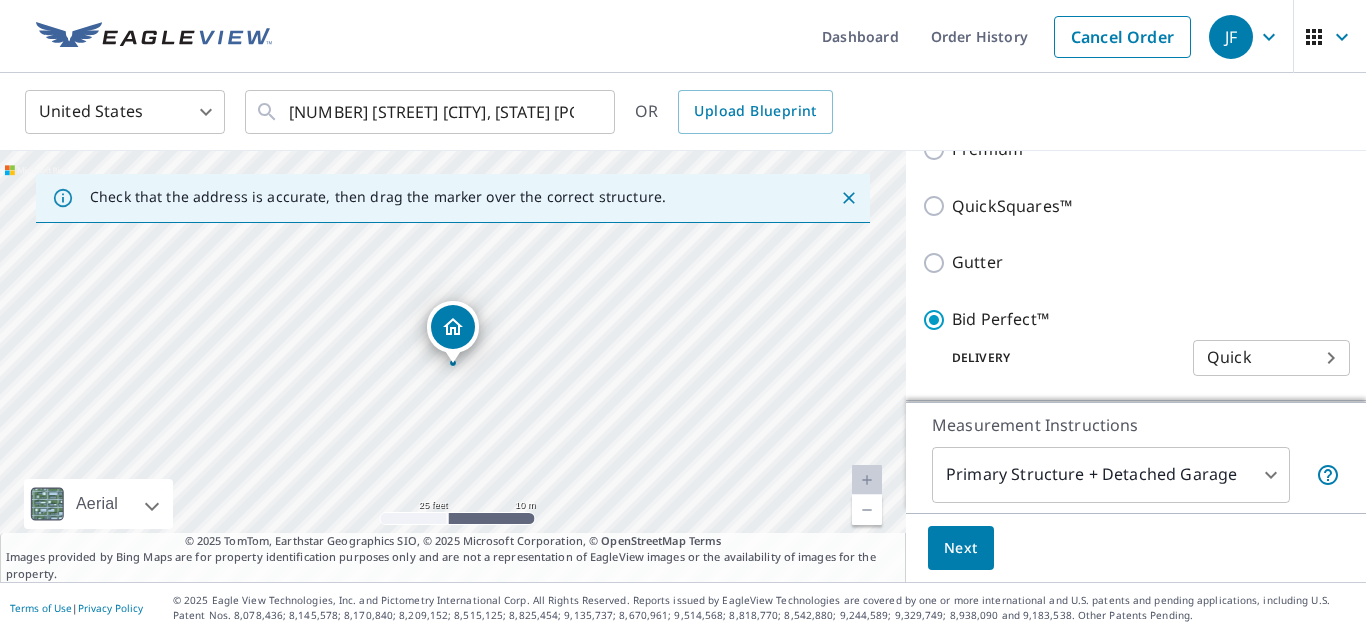 click on "JF JF
Dashboard Order History Cancel Order JF United States US ​ [NUMBER] [STREET] [CITY], [STATE] [POSTAL_CODE] ​ OR Upload Blueprint Check that the address is accurate, then drag the marker over the correct structure. [NUMBER] [STREET] [CITY], [STATE] [POSTAL_CODE] Aerial Road A standard road map Aerial A detailed look from above Labels Labels 25 feet 10 m © 2025 TomTom, © Vexcel Imaging, © 2025 Microsoft Corporation,  © OpenStreetMap Terms © 2025 TomTom, Earthstar Geographics SIO, © 2025 Microsoft Corporation, ©   OpenStreetMap   Terms Images provided by Bing Maps are for property identification purposes only and are not a representation of EagleView images or the availability of images for the property. PROPERTY TYPE Residential Commercial Multi-Family This is a complex BUILDING ID [NUMBER] [STREET], [CITY], [STATE], [POSTAL_CODE] Full House Products New Full House™ Roof Products New Bid Perfect™ with Quick Delivery Premium QuickSquares™ Gutter Bid Perfect™ Delivery Quick 45 ​ Solar Products New New Walls" at bounding box center (683, 316) 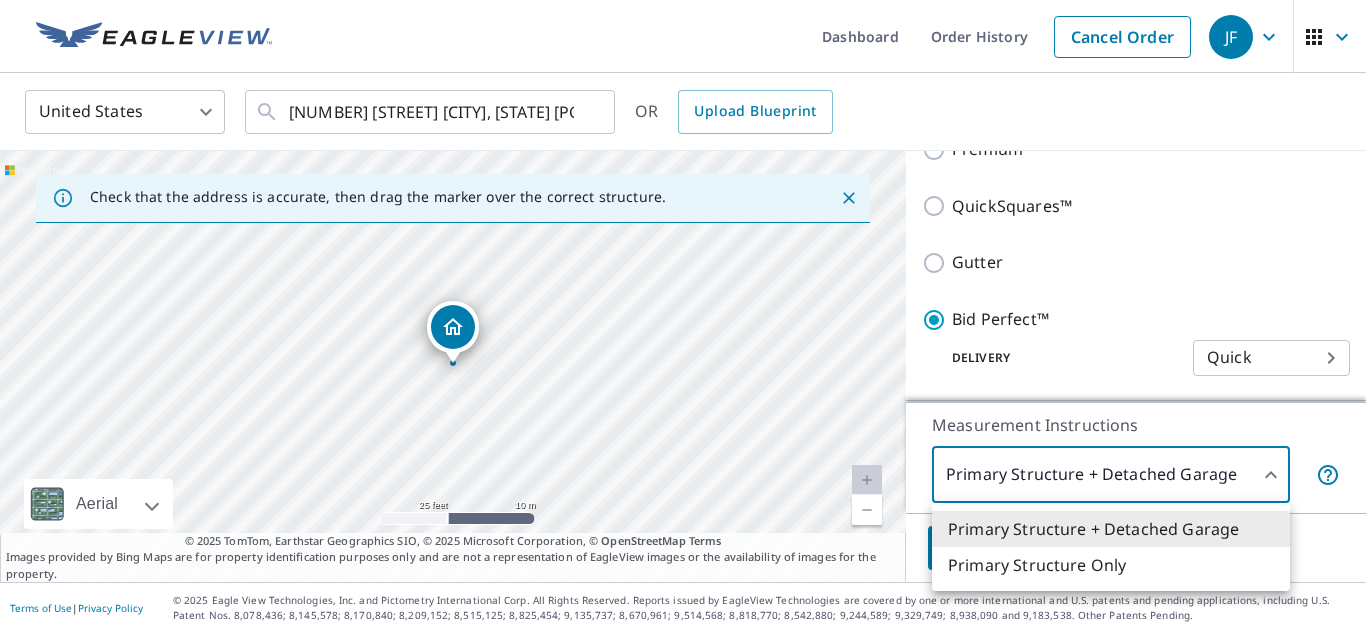 click on "Primary Structure Only" at bounding box center (1111, 565) 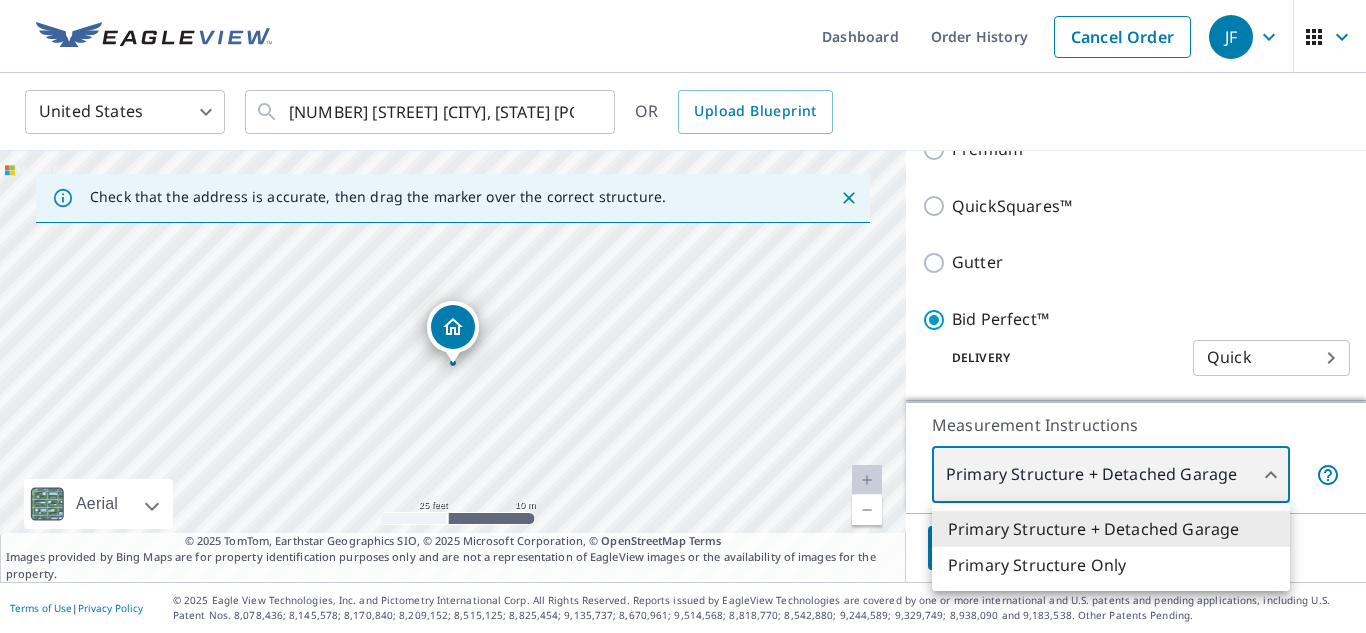 type on "2" 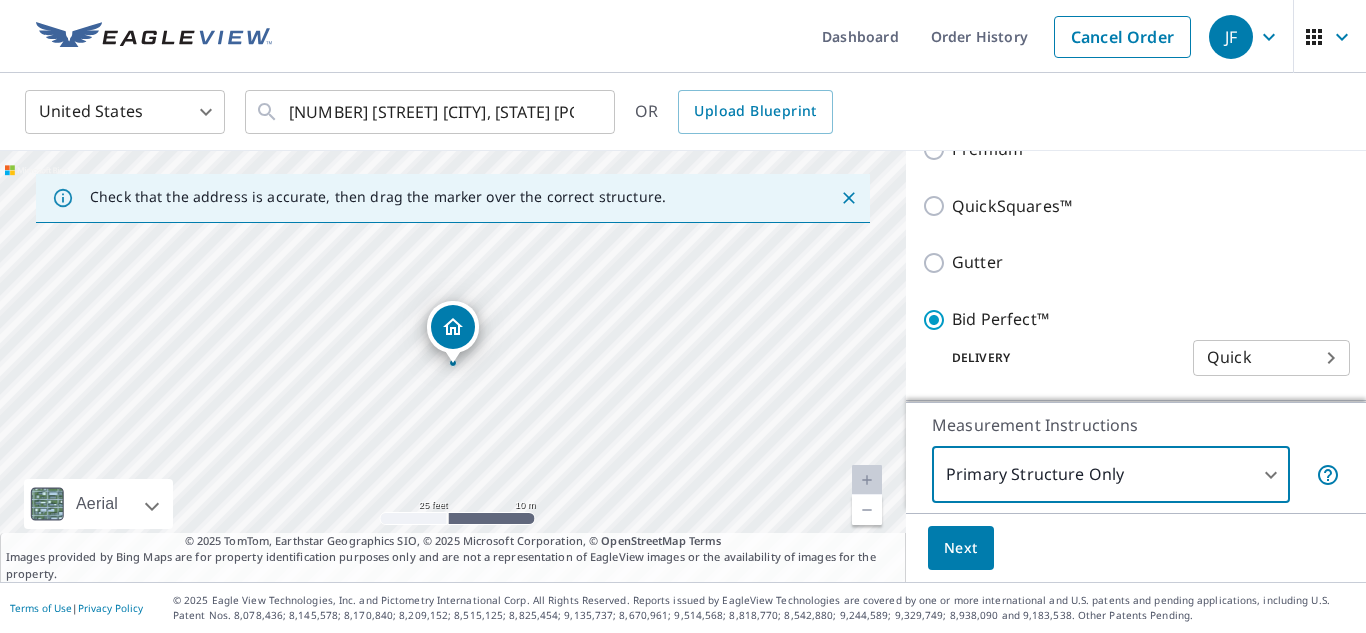 click on "Next" at bounding box center (961, 548) 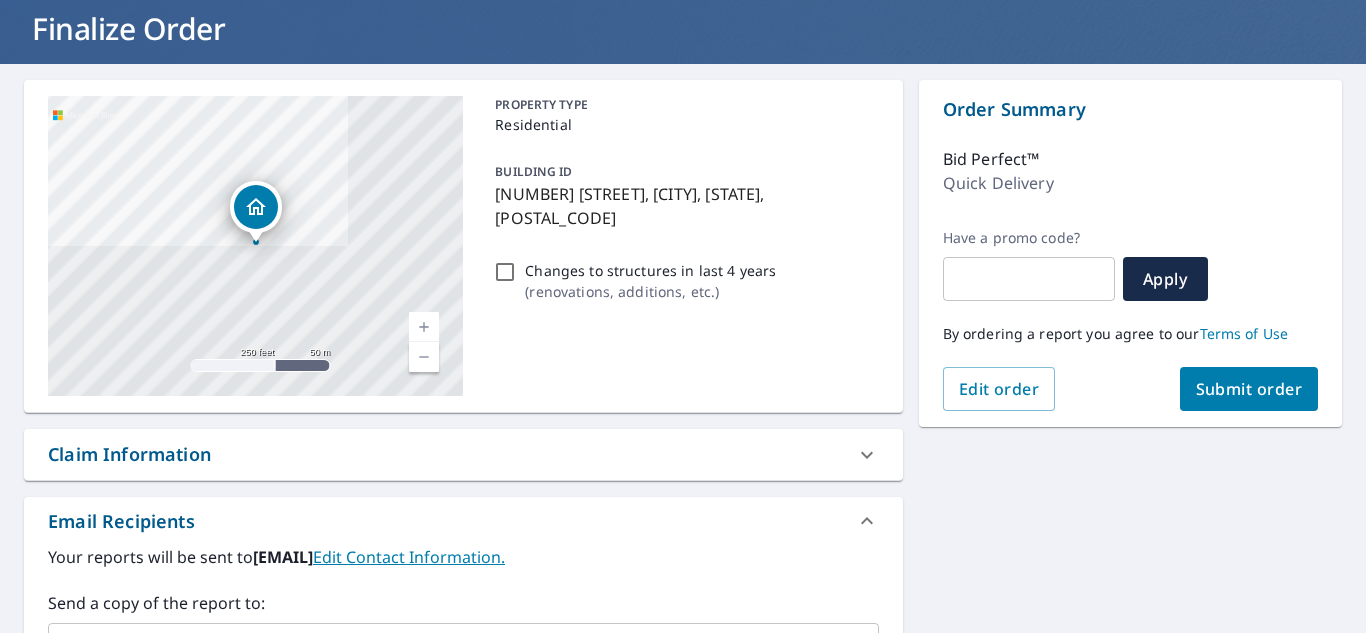 scroll, scrollTop: 302, scrollLeft: 0, axis: vertical 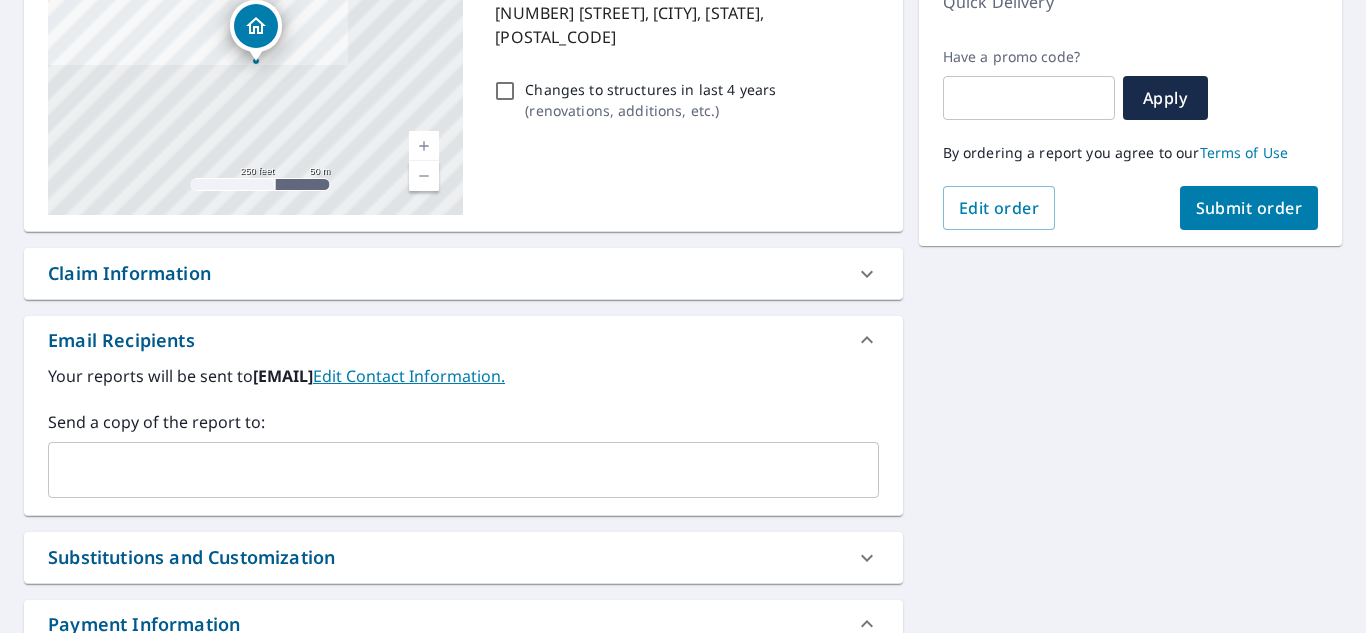 click at bounding box center (448, 470) 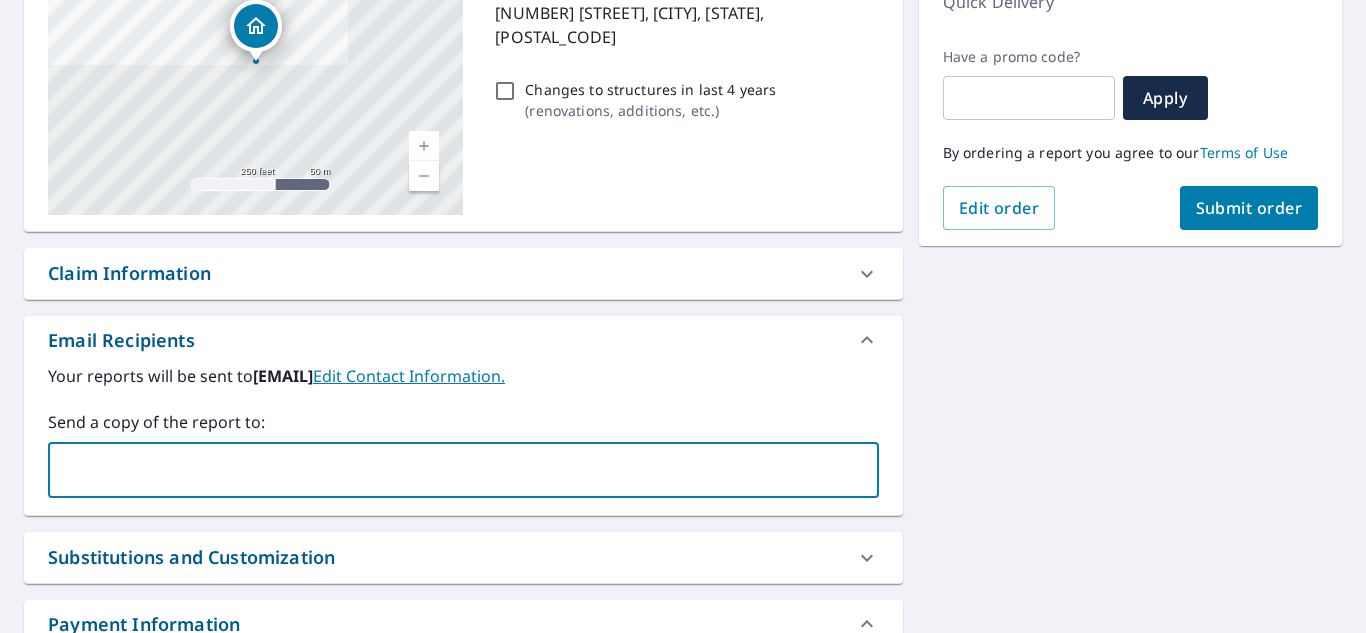 paste on "[EMAIL]" 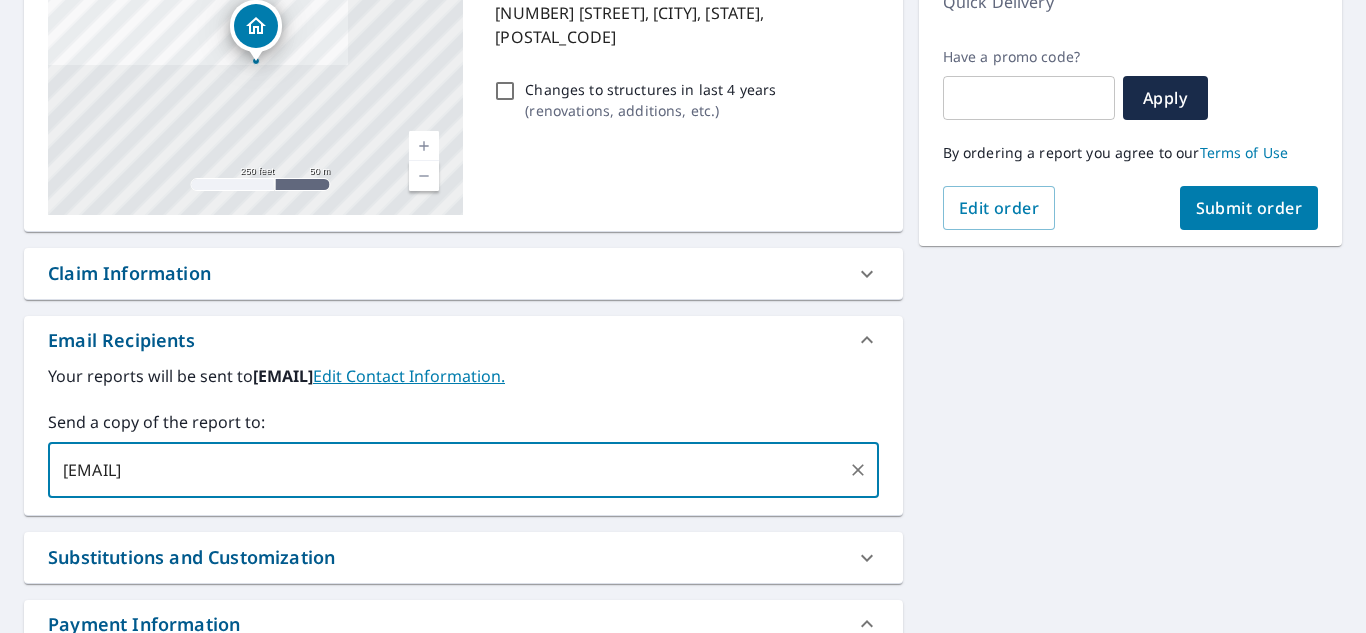type on "[EMAIL]" 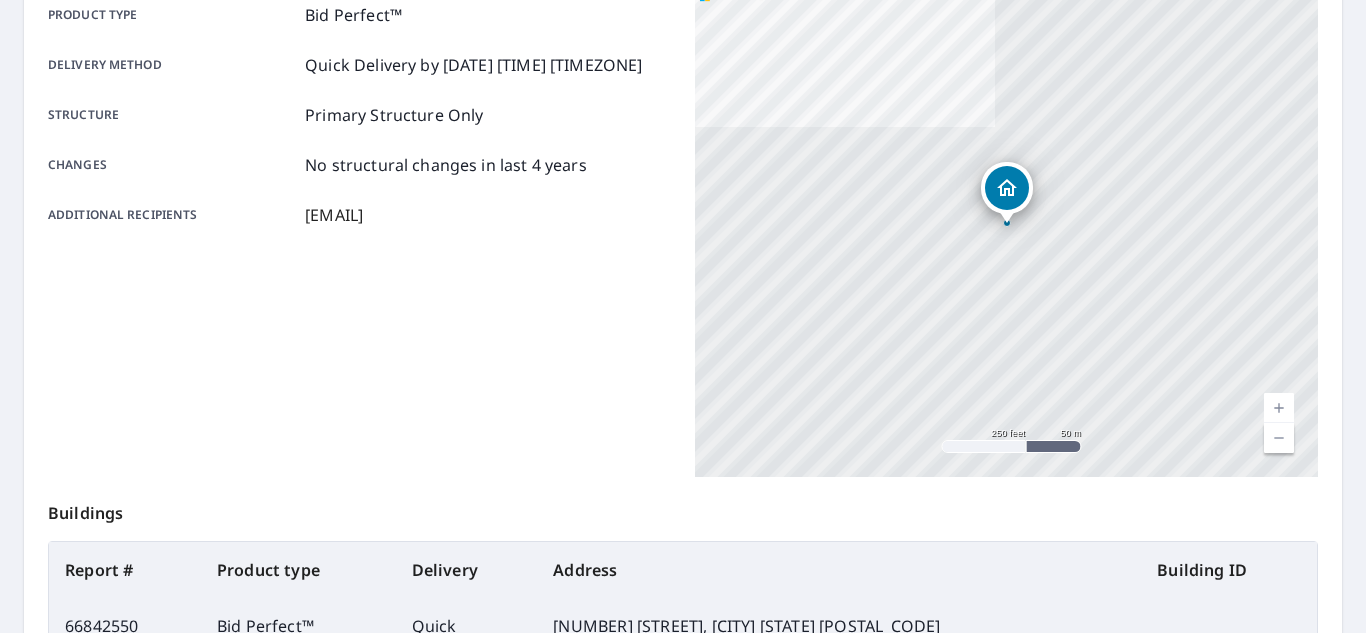 scroll, scrollTop: 0, scrollLeft: 0, axis: both 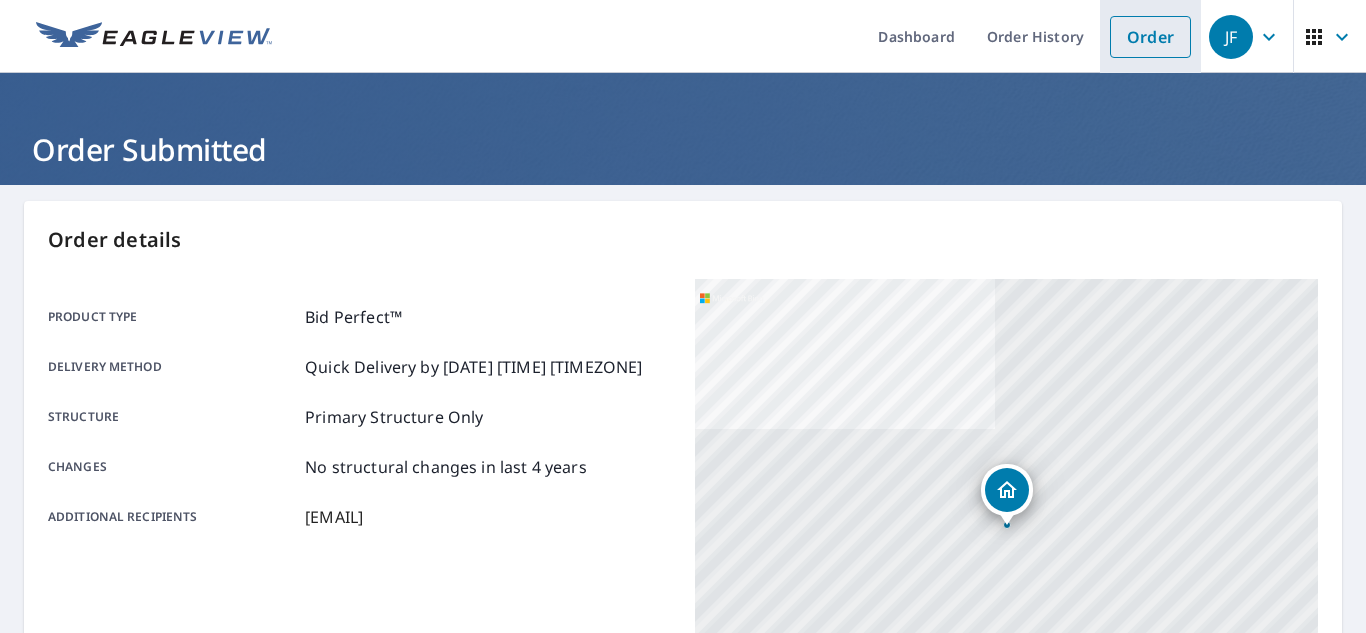 click on "Order" at bounding box center [1150, 37] 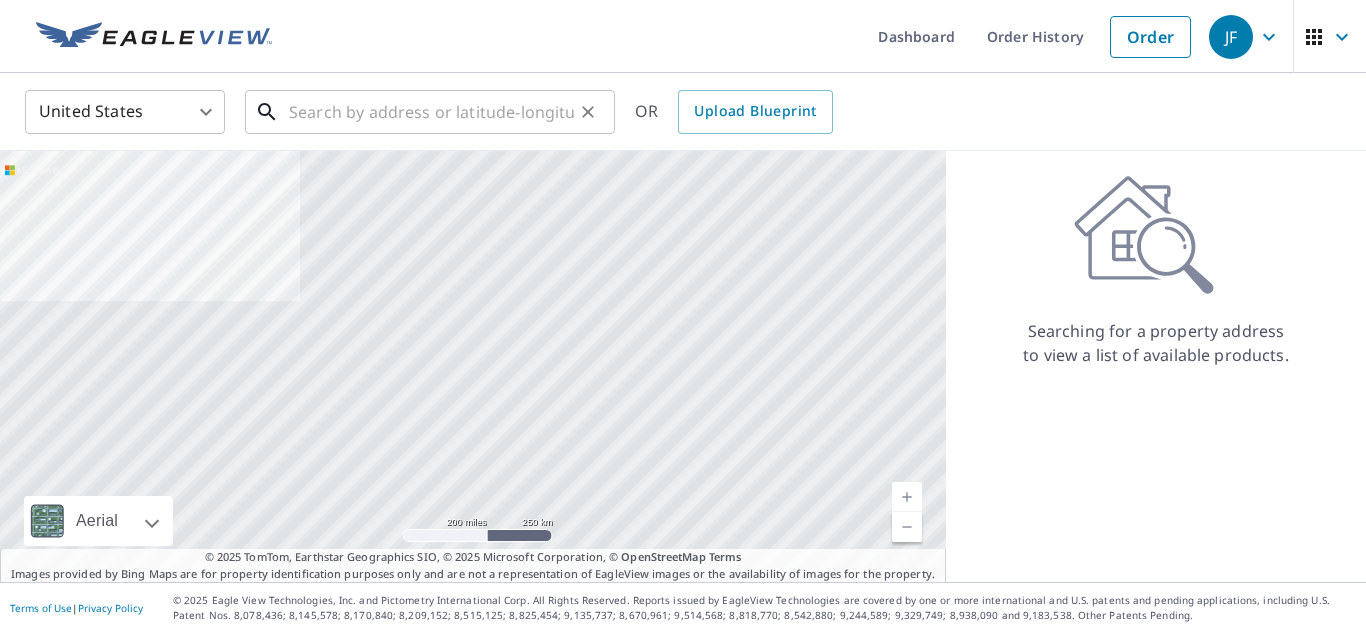 click at bounding box center [431, 112] 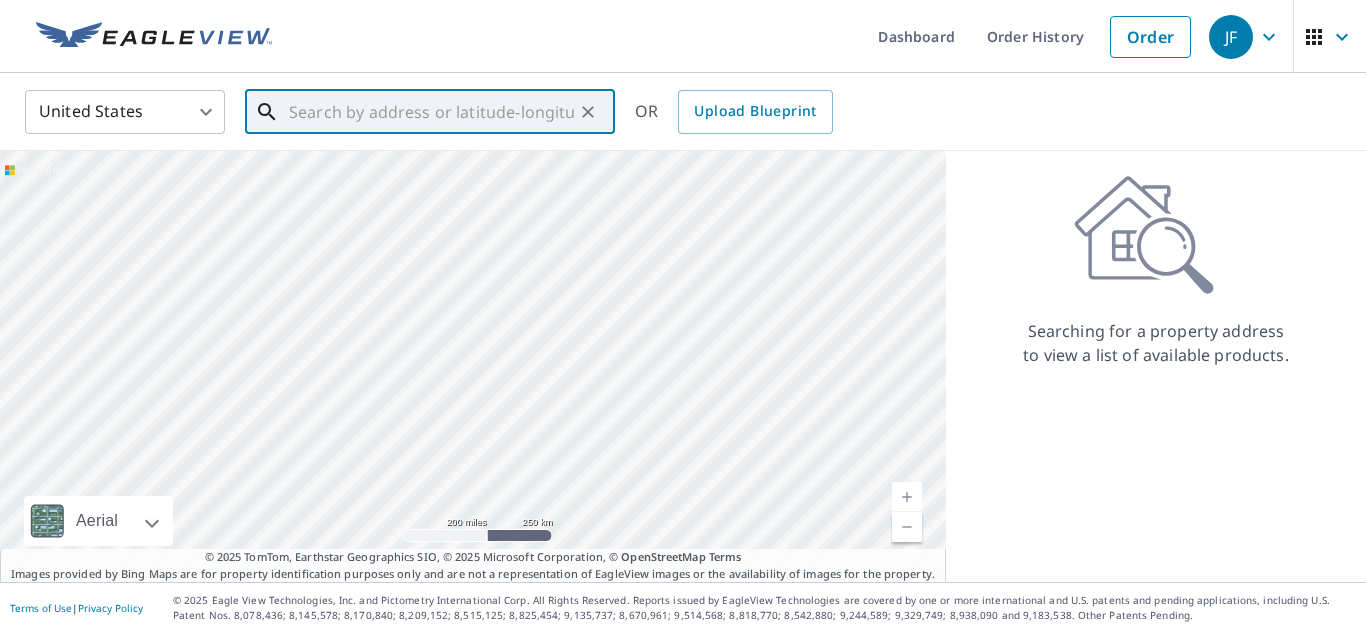 paste on "[NUMBER] [STREET]" 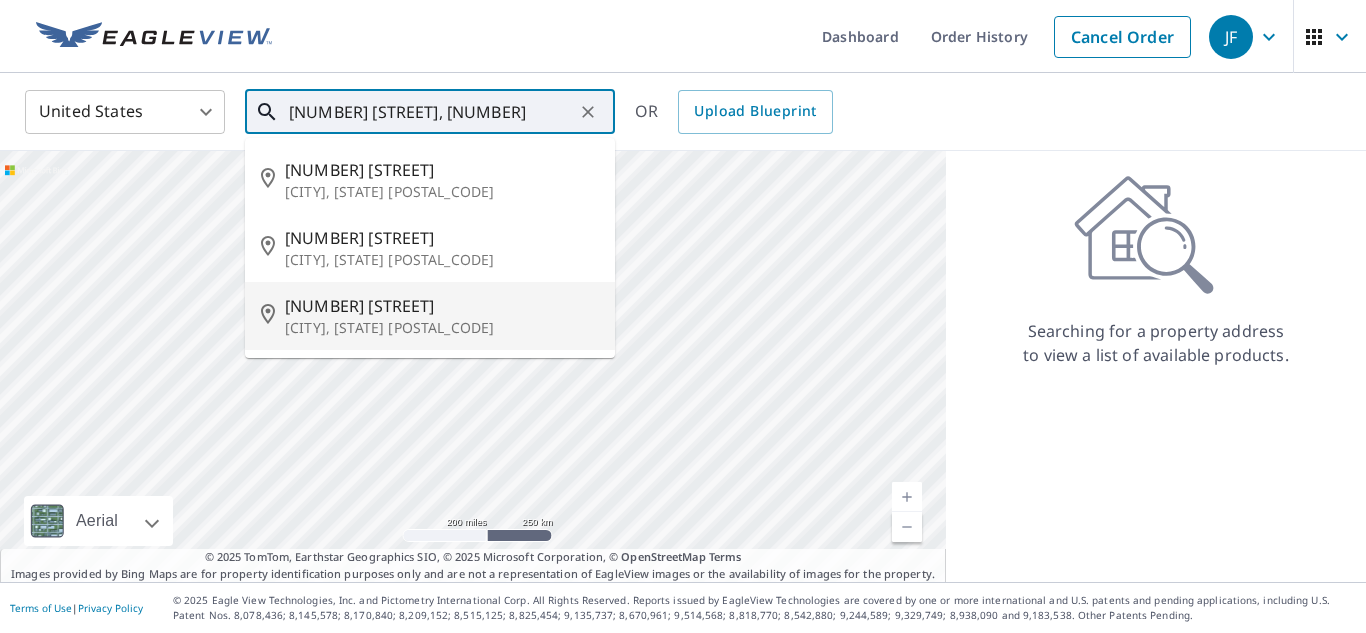 click on "[NUMBER] [STREET]" at bounding box center (442, 306) 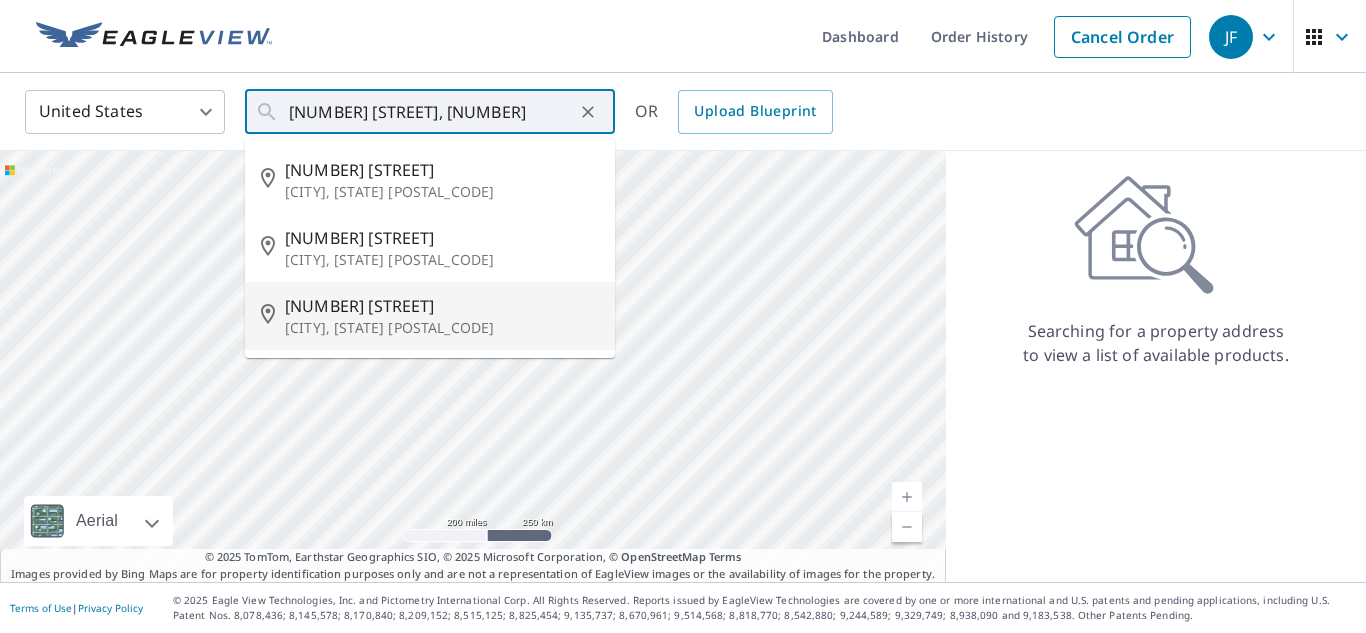 type on "[NUMBER] [STREET] [CITY], [STATE] [POSTAL_CODE]" 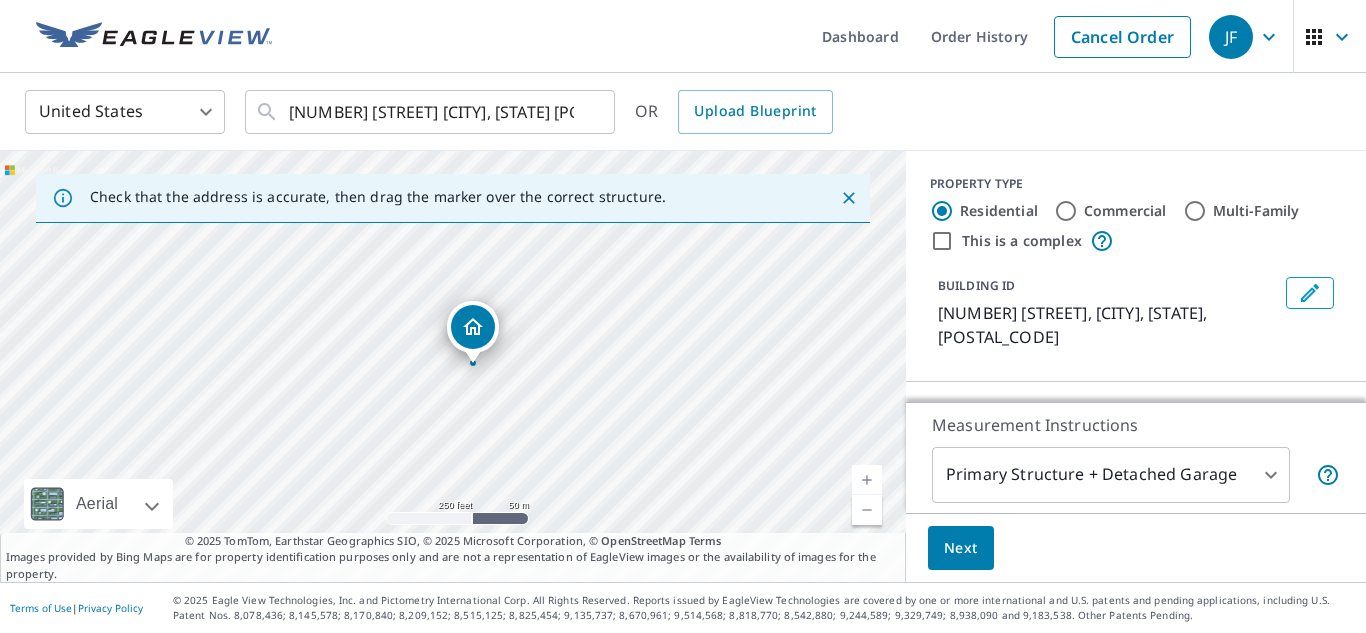 click at bounding box center (867, 480) 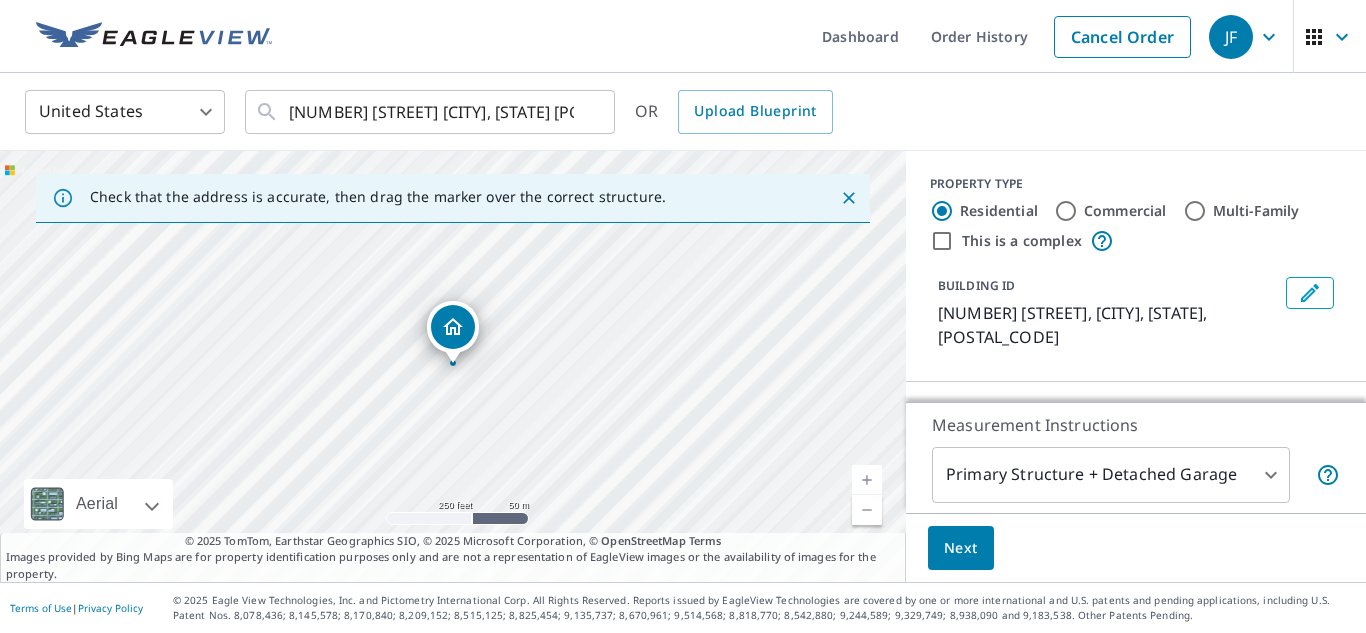 click at bounding box center (867, 480) 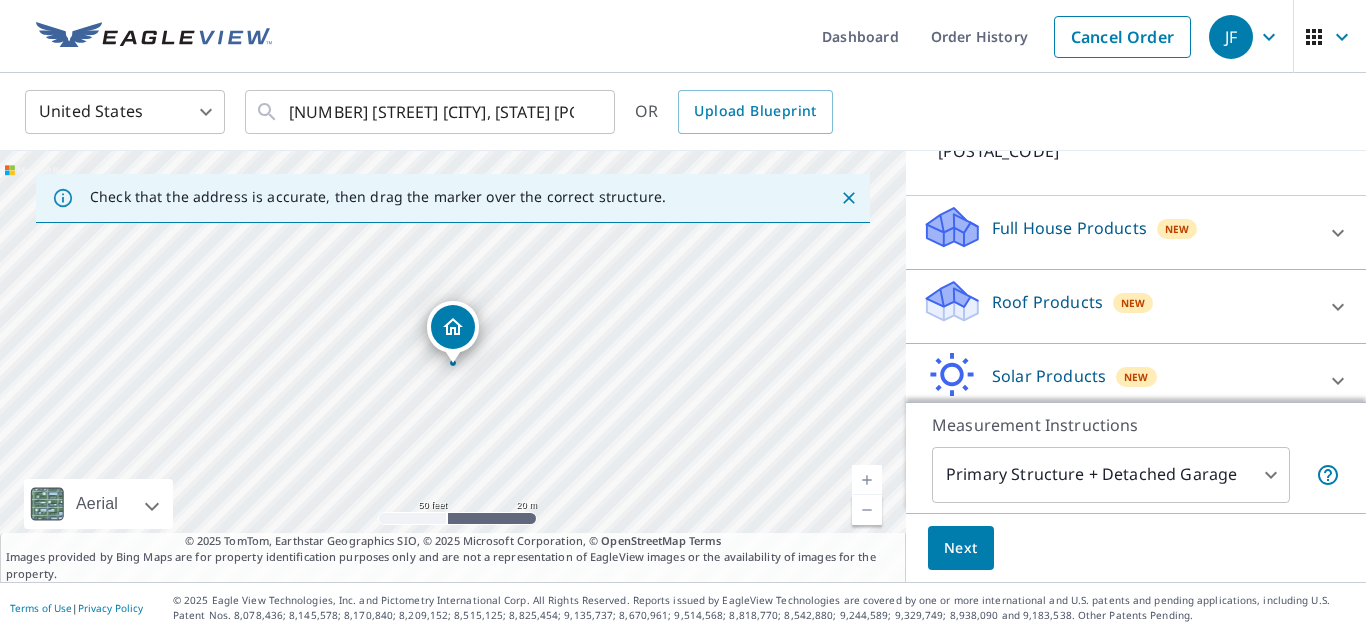 click on "Roof Products" at bounding box center (1047, 302) 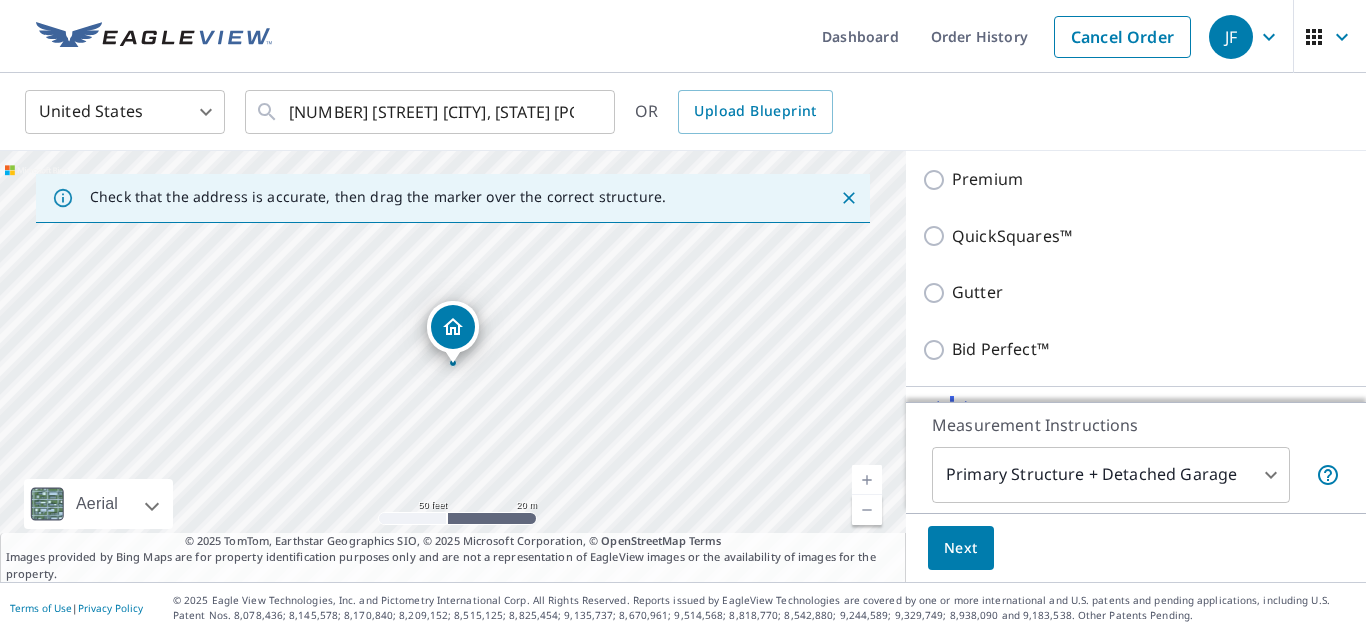 click on "Bid Perfect™" at bounding box center (1000, 349) 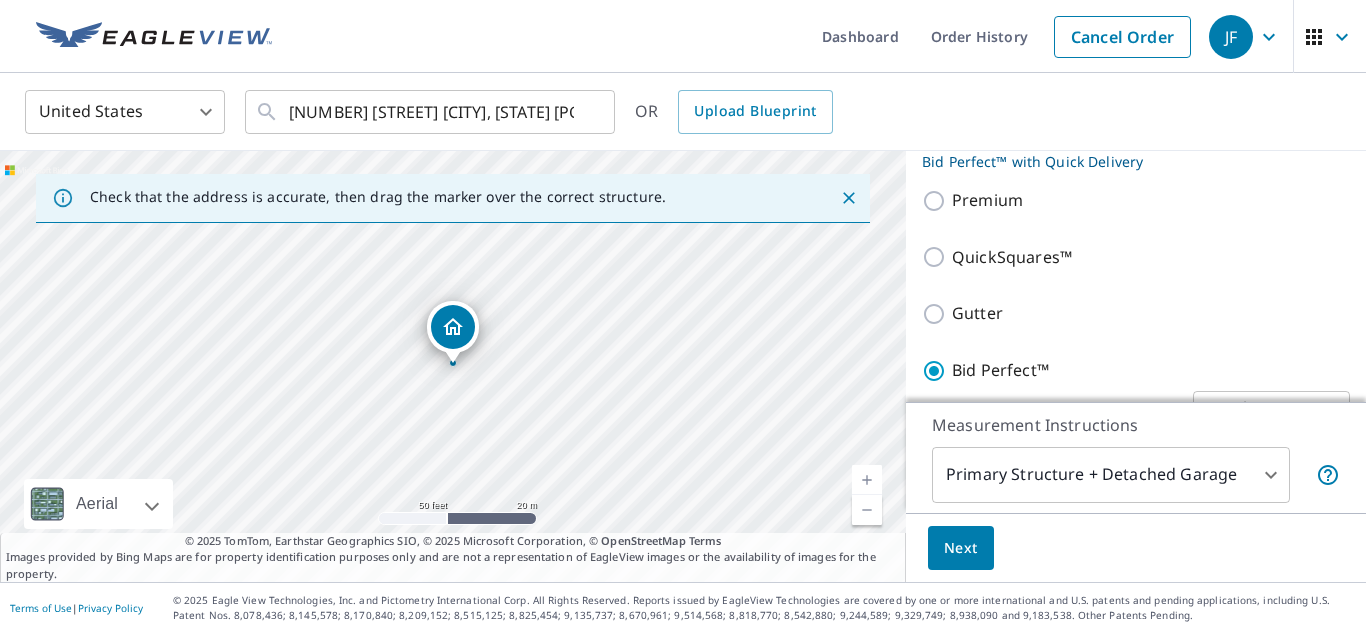 scroll, scrollTop: 391, scrollLeft: 0, axis: vertical 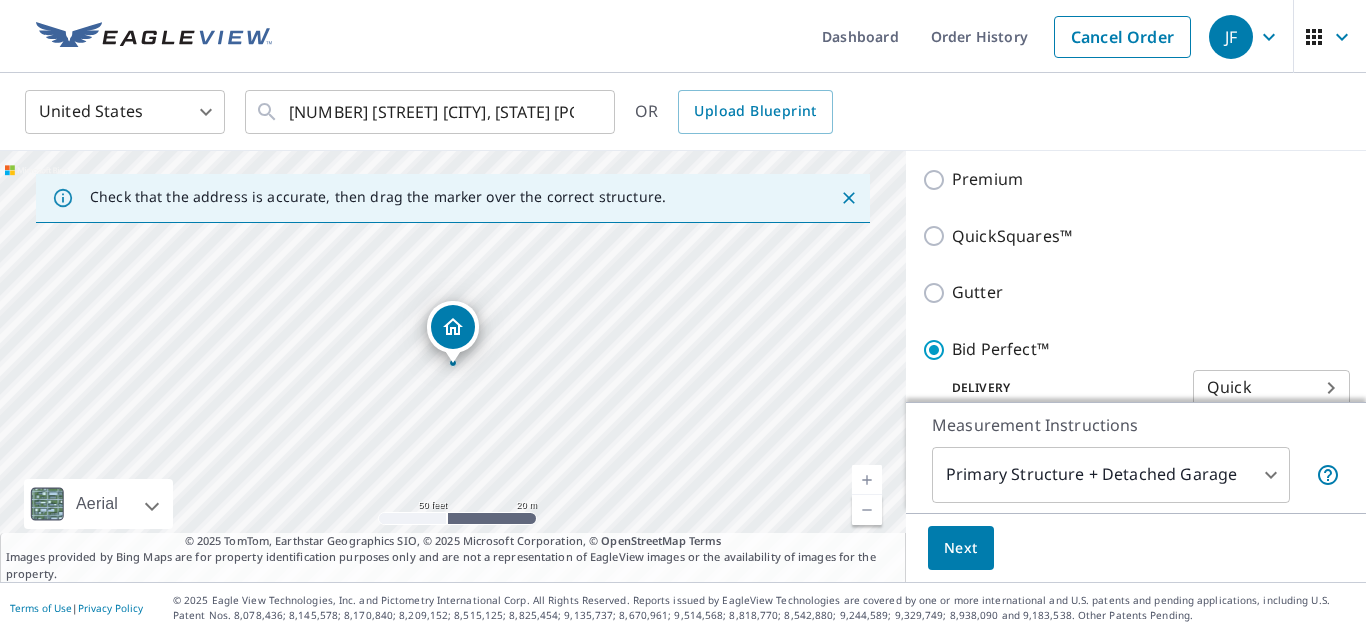 click on "JF JF
Dashboard Order History Cancel Order JF United States US ​ [NUMBER] [STREET] [CITY], [STATE] [POSTAL_CODE] ​ OR Upload Blueprint Check that the address is accurate, then drag the marker over the correct structure. [NUMBER] [STREET] [CITY], [STATE] [POSTAL_CODE] Aerial Road A standard road map Aerial A detailed look from above Labels Labels 50 feet 20 m © 2025 TomTom, © Vexcel Imaging, © 2025 Microsoft Corporation,  © OpenStreetMap Terms © 2025 TomTom, Earthstar Geographics SIO, © 2025 Microsoft Corporation, ©   OpenStreetMap   Terms Images provided by Bing Maps are for property identification purposes only and are not a representation of EagleView images or the availability of images for the property. PROPERTY TYPE Residential Commercial Multi-Family This is a complex BUILDING ID [NUMBER] [STREET], [CITY], [STATE], [POSTAL_CODE] Full House Products New Full House™ Roof Products New Bid Perfect™ with Quick Delivery Premium QuickSquares™ Gutter Bid Perfect™ Delivery Quick 45 ​ Solar Products New Inform Essentials+ New 1" at bounding box center (683, 316) 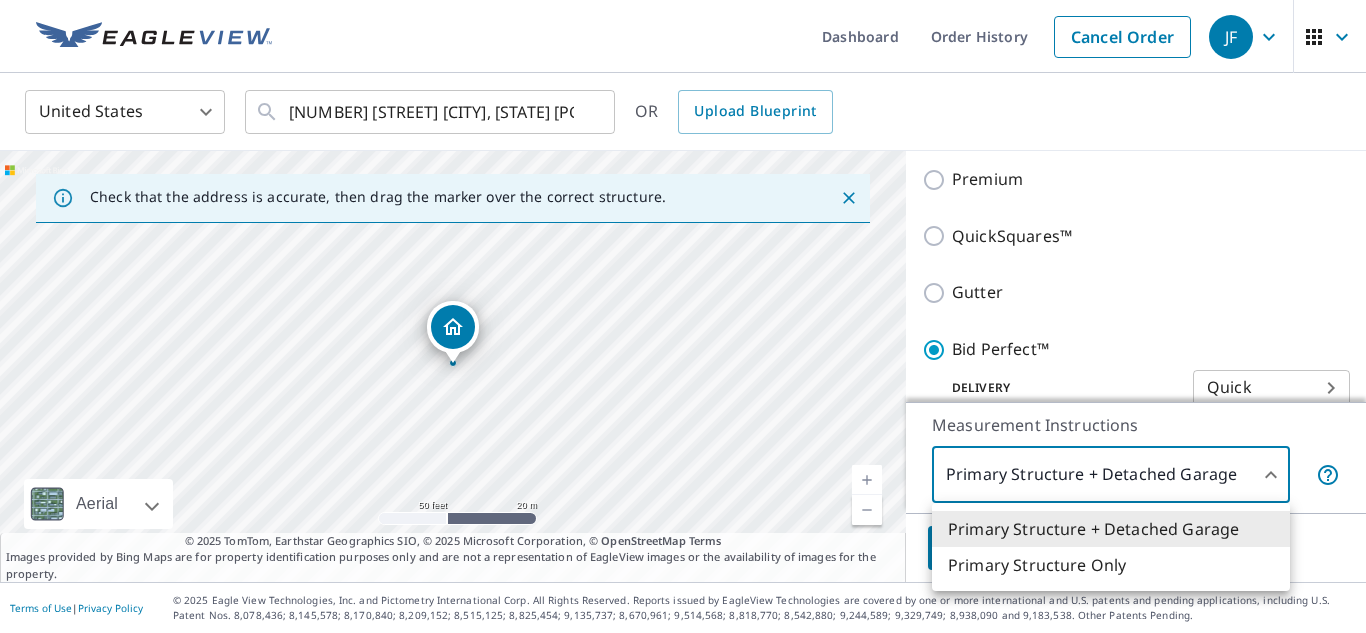 click on "Primary Structure Only" at bounding box center (1111, 565) 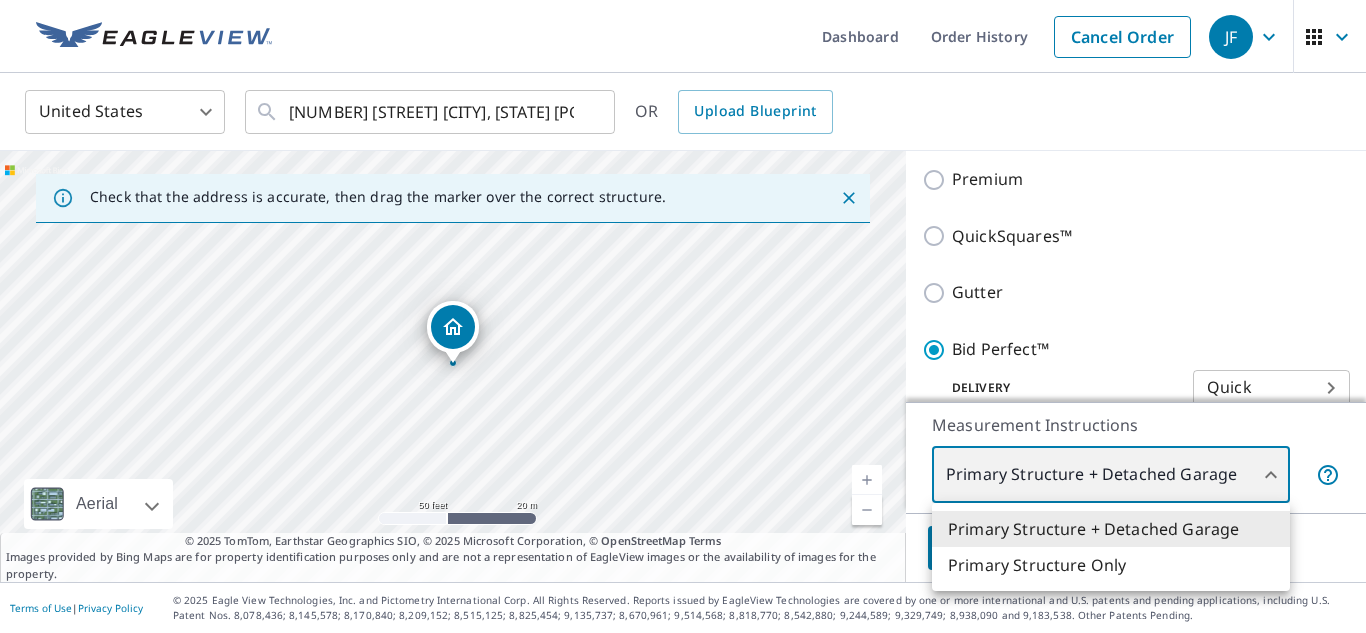 type on "2" 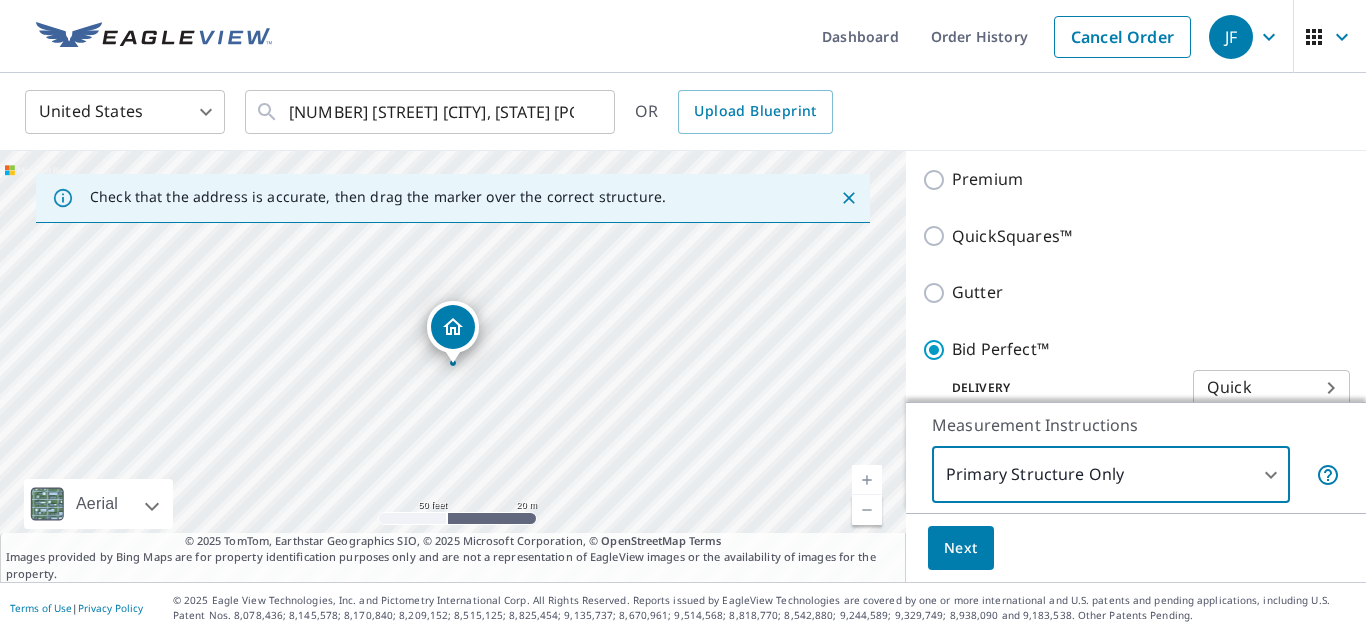 click on "Next" at bounding box center (961, 548) 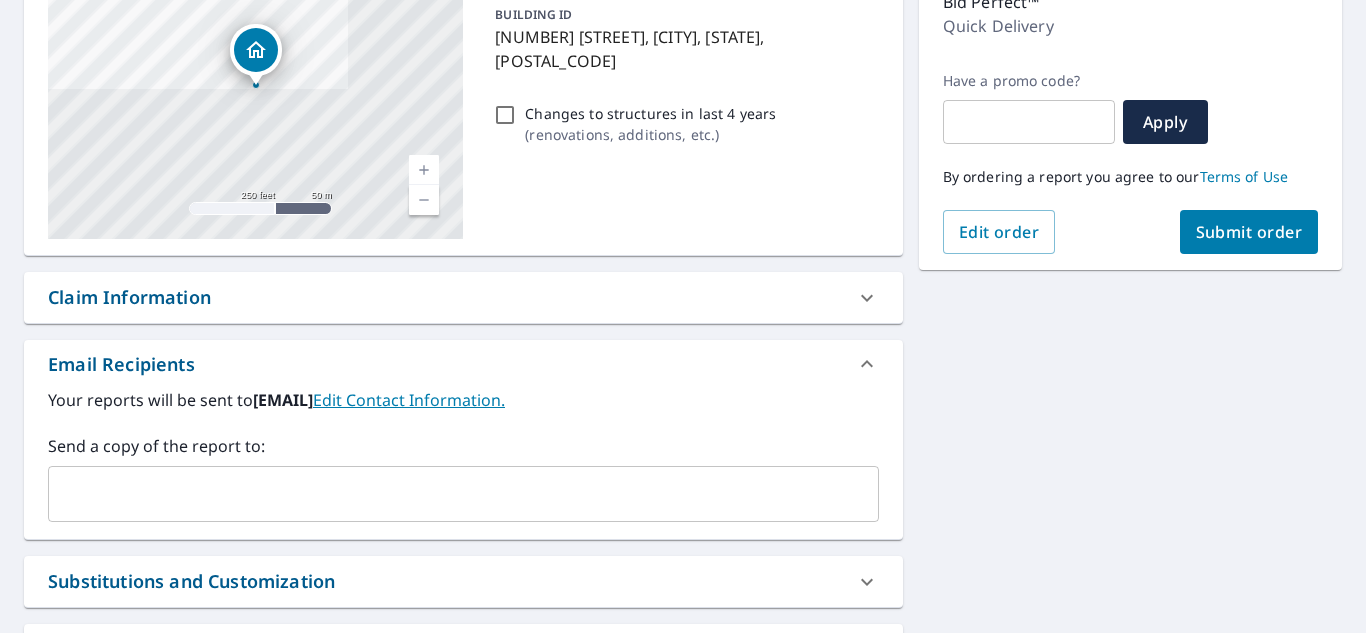 scroll, scrollTop: 284, scrollLeft: 0, axis: vertical 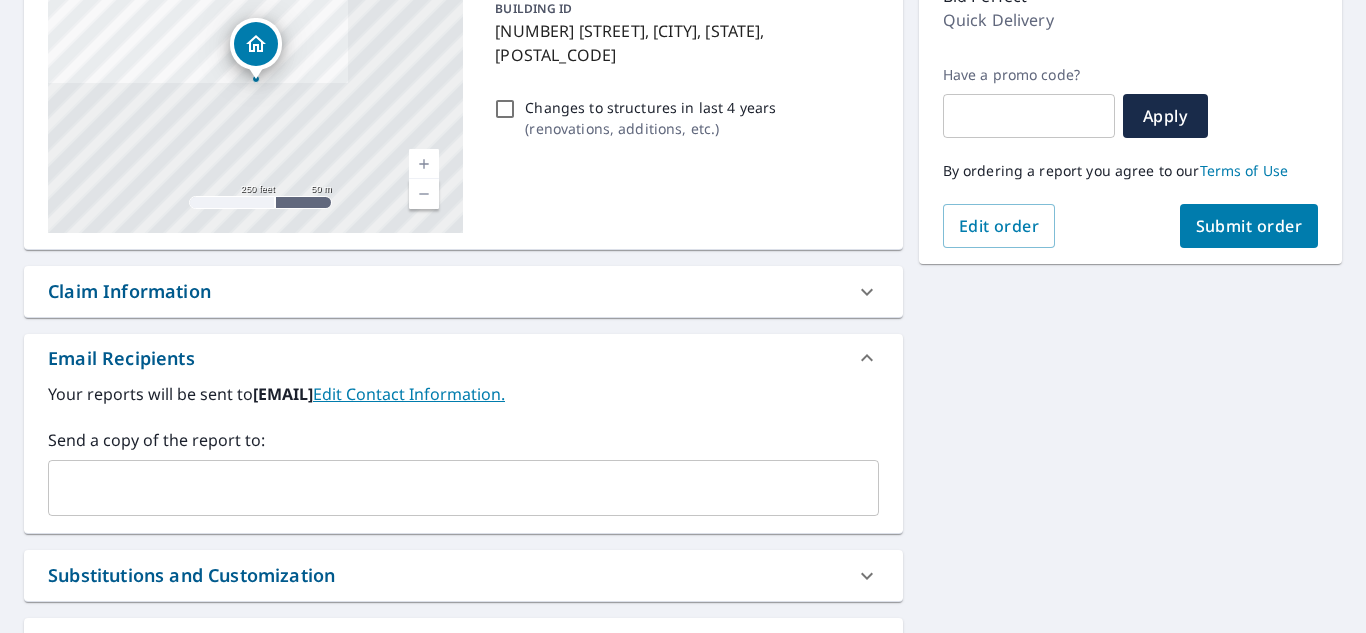 click at bounding box center (448, 488) 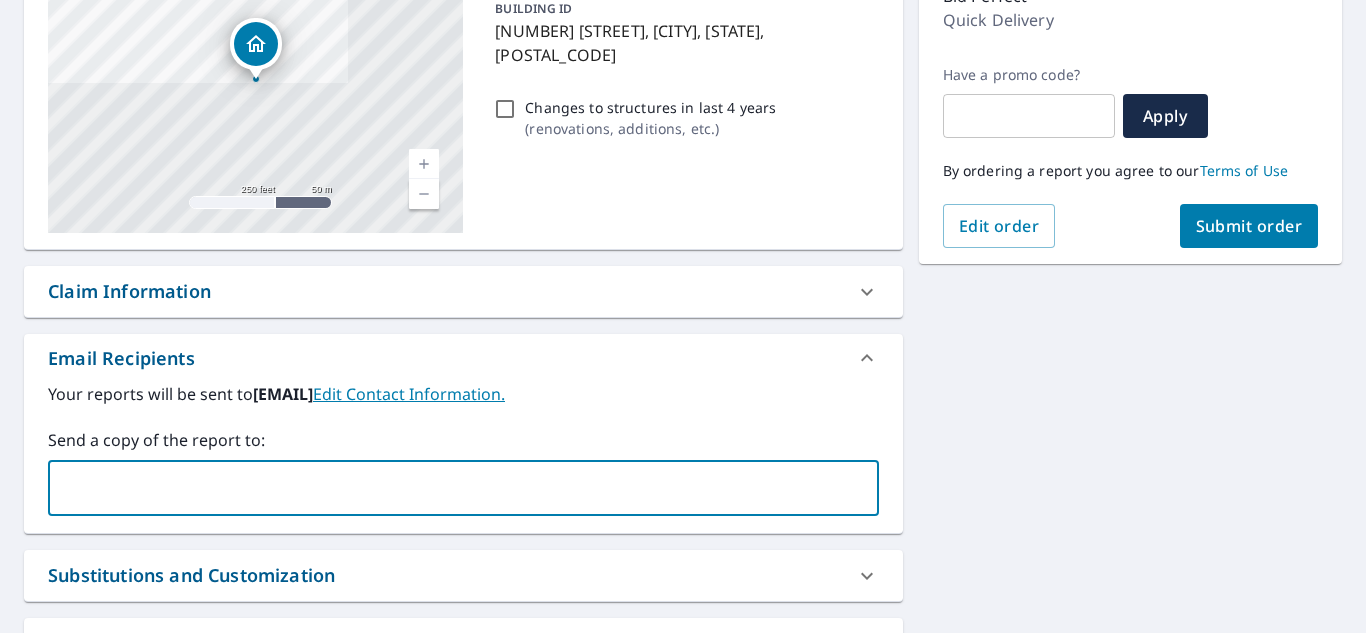 paste on "[EMAIL]" 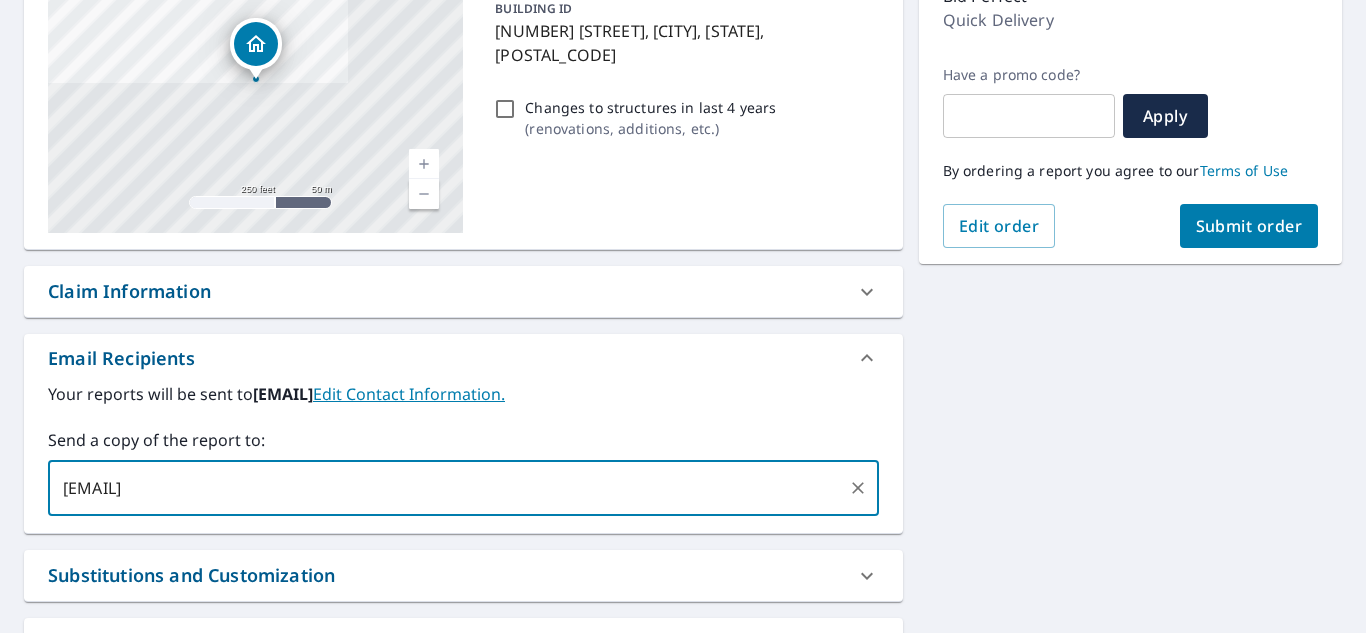type on "[EMAIL]" 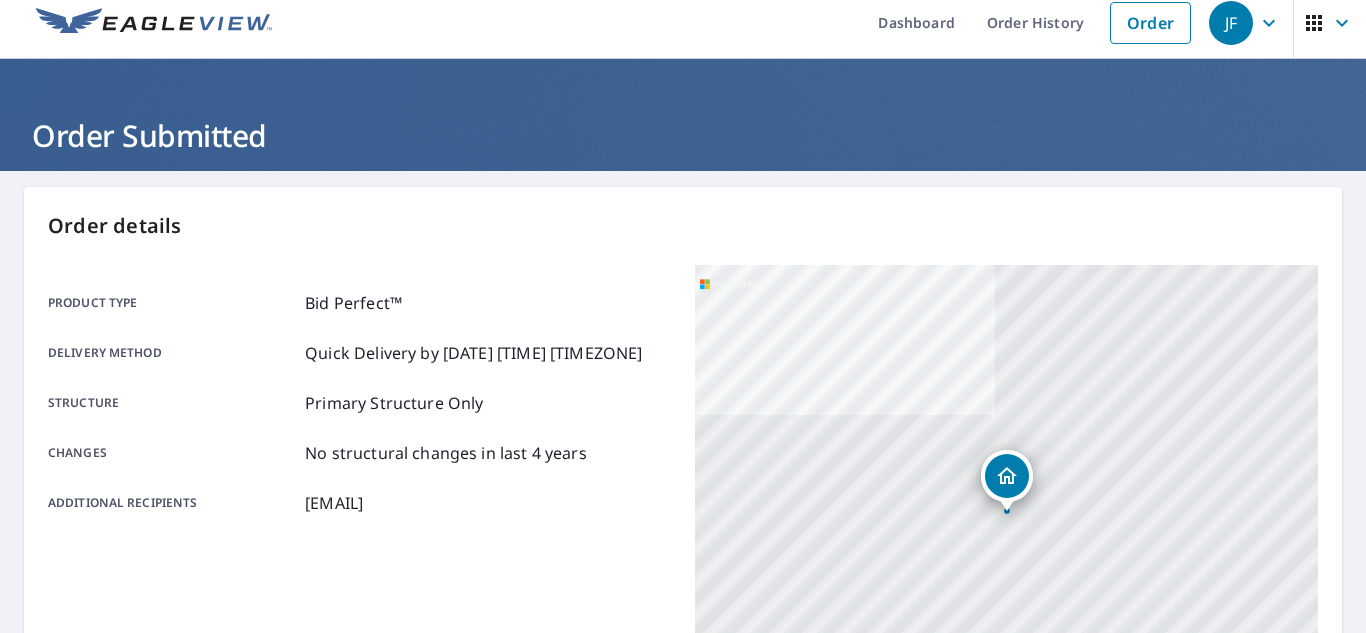 scroll, scrollTop: 0, scrollLeft: 0, axis: both 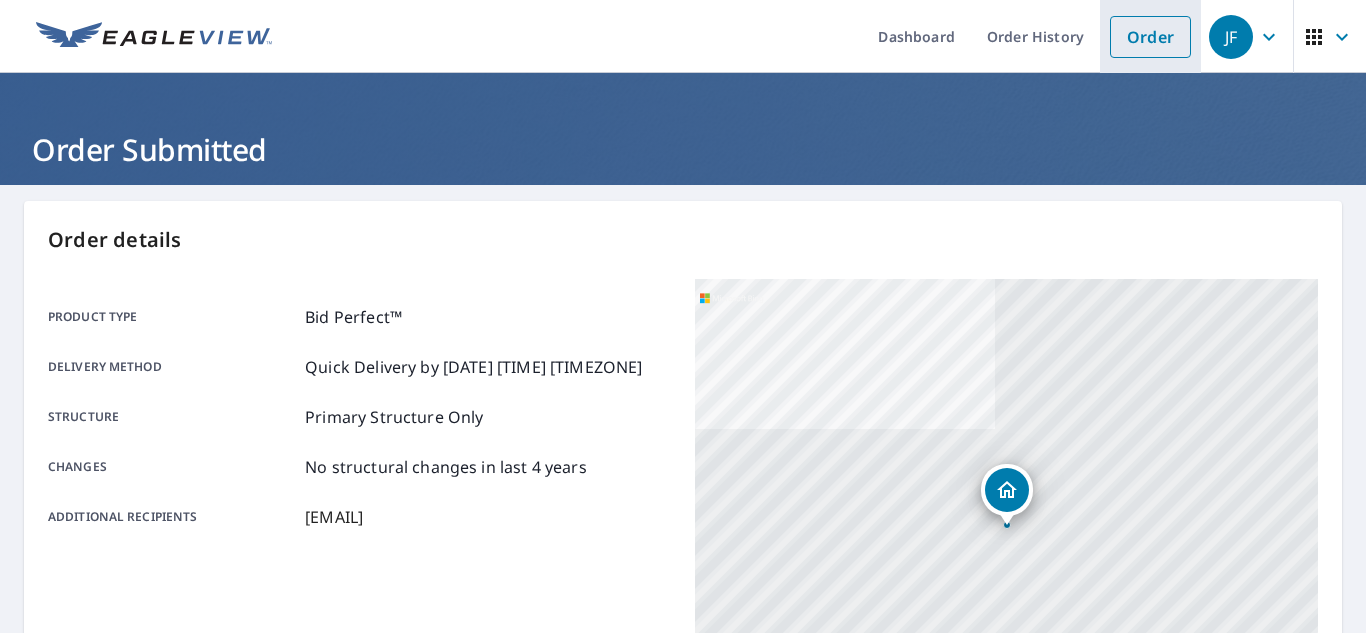 click on "Order" at bounding box center (1150, 37) 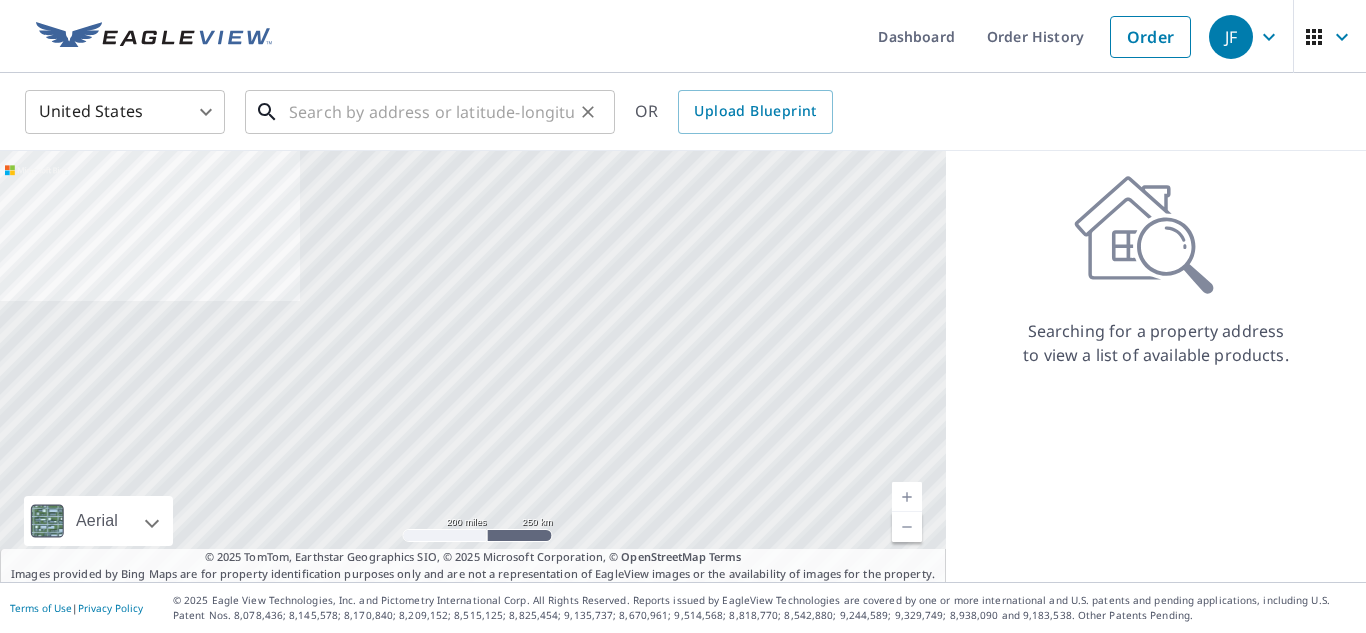 click at bounding box center (431, 112) 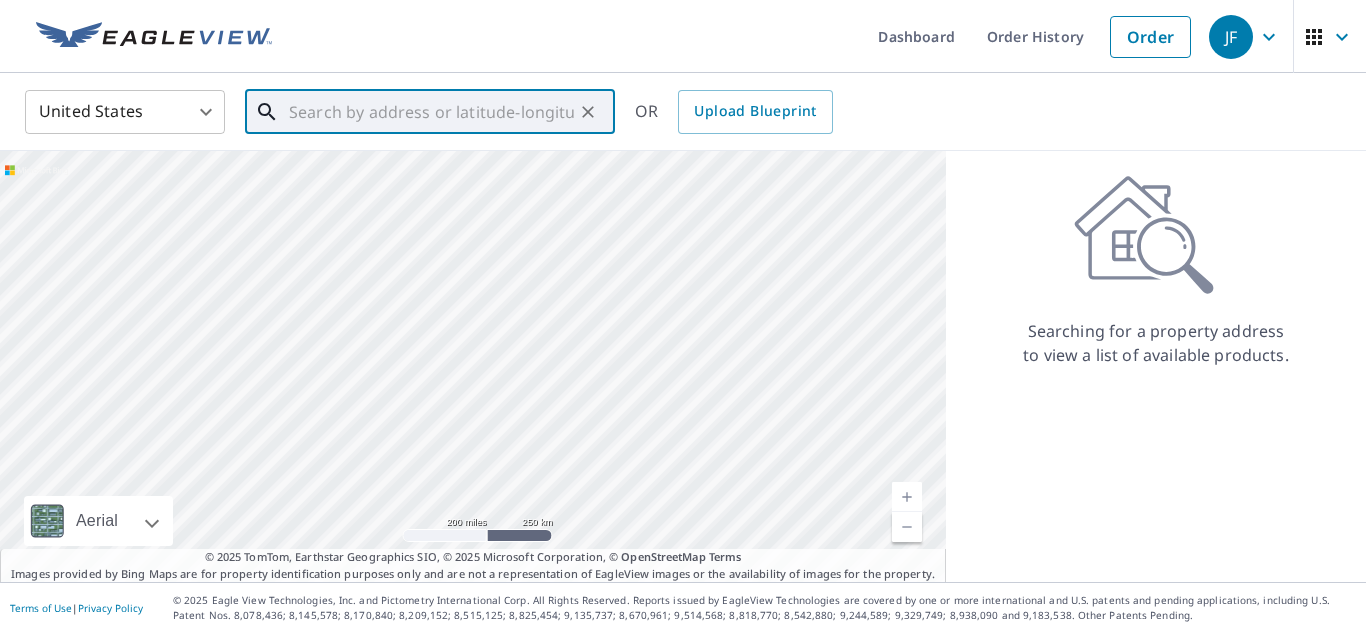 paste on "[NUMBER] [STREET]" 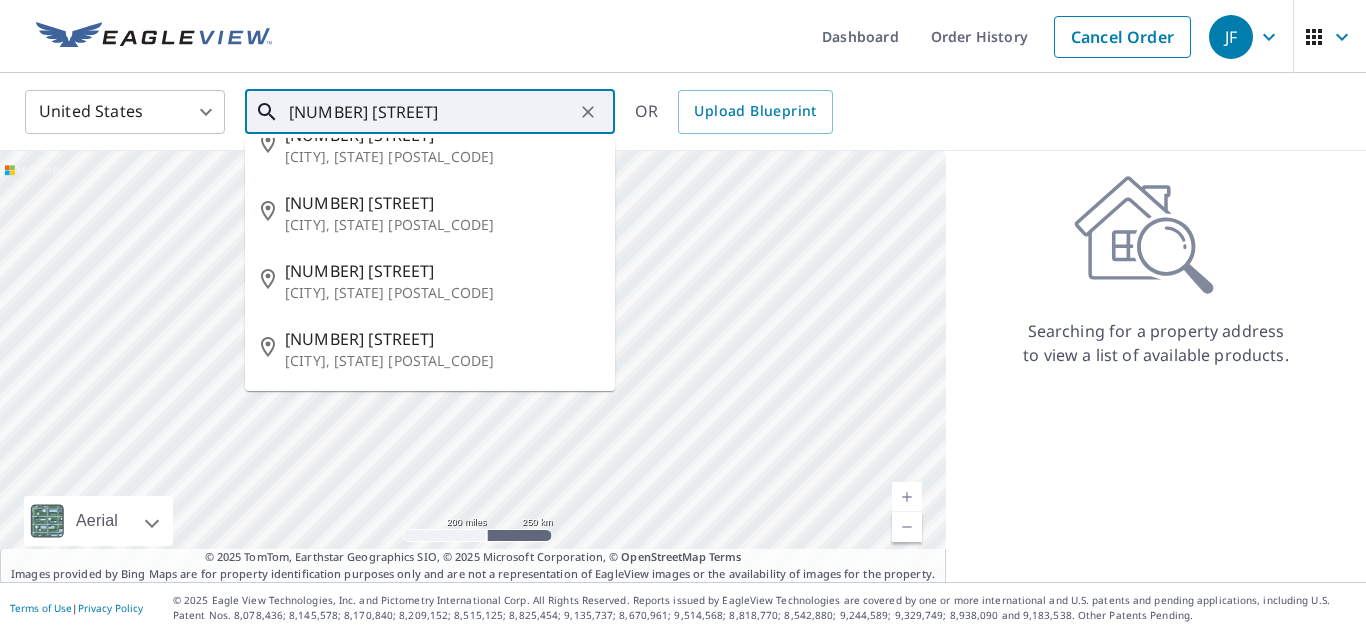 scroll, scrollTop: 0, scrollLeft: 0, axis: both 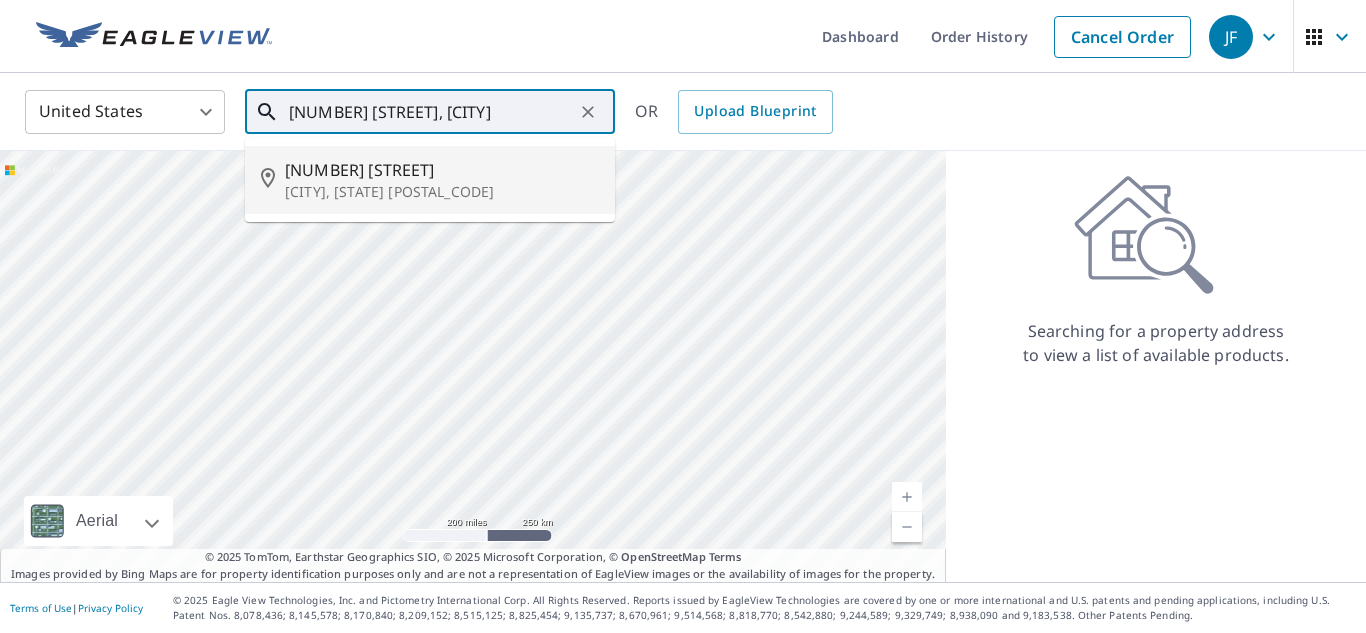 click on "[NUMBER] [STREET]" at bounding box center (442, 170) 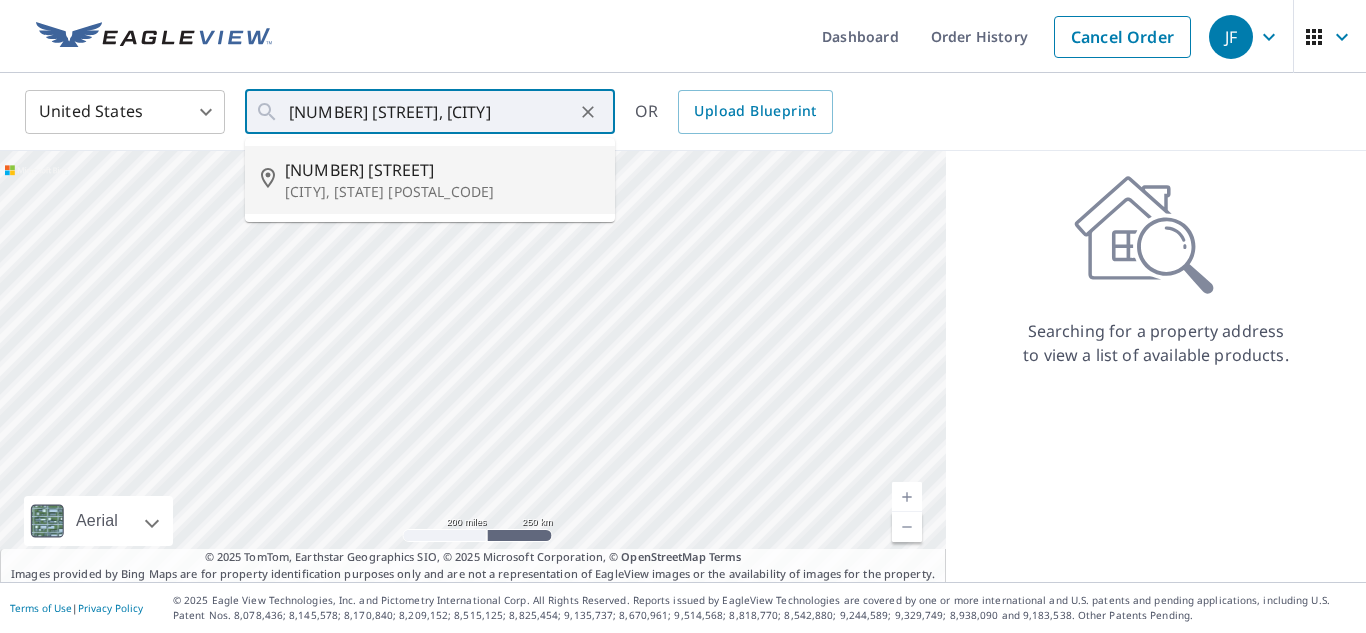 type on "[NUMBER] [STREET] [CITY], [STATE] [POSTAL_CODE]" 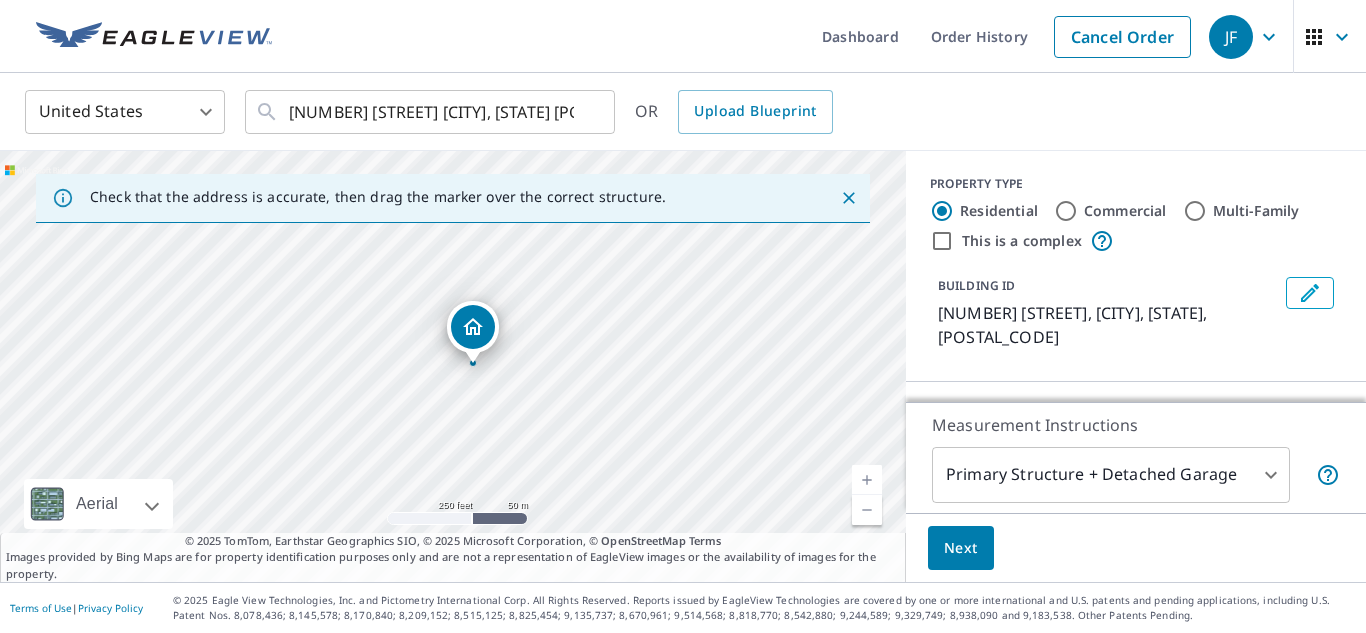 click at bounding box center [867, 480] 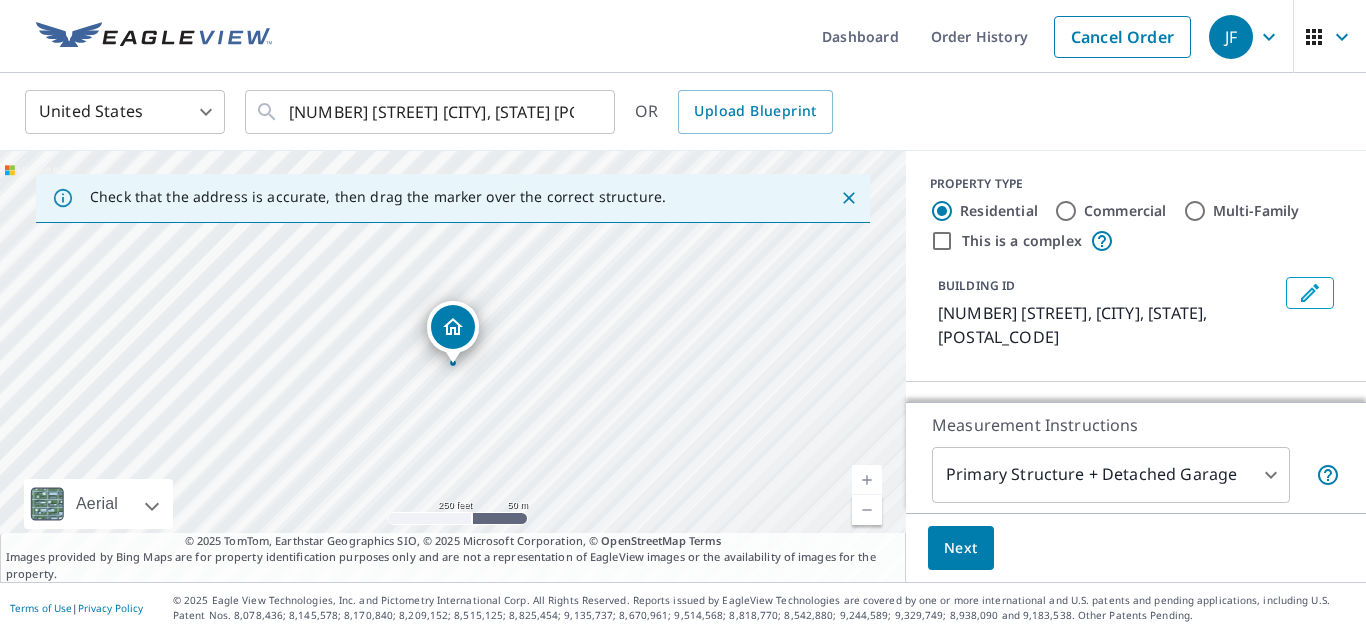 click at bounding box center [867, 480] 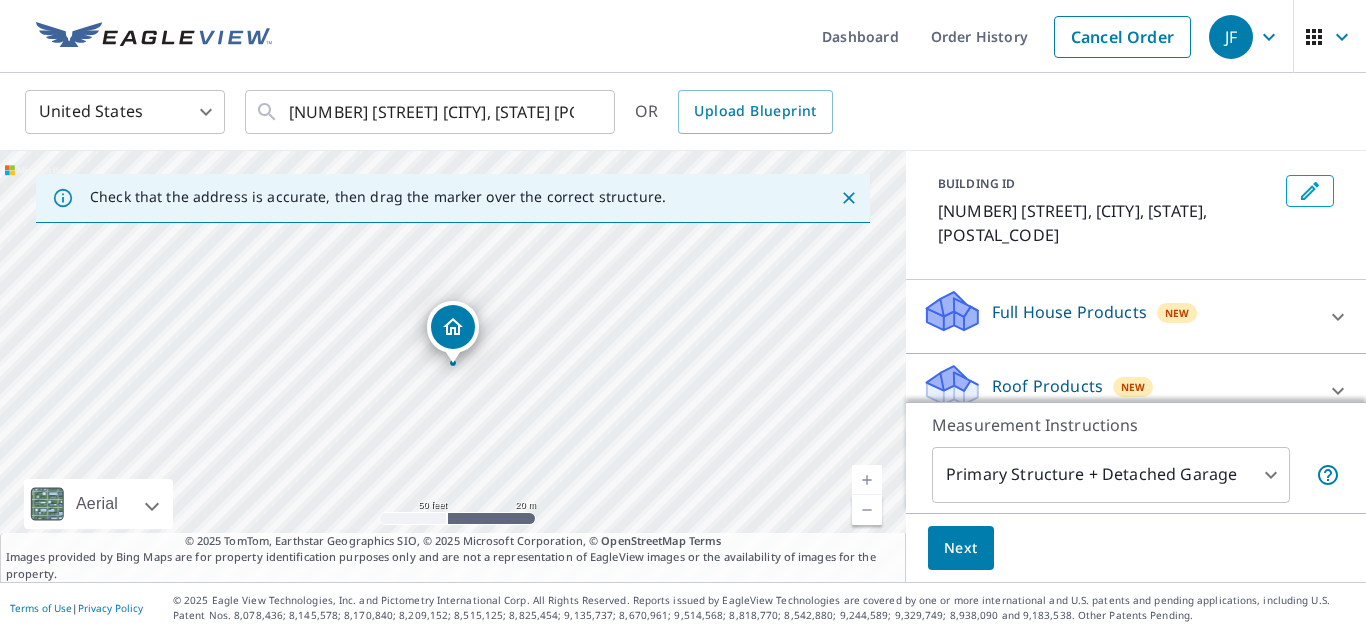 scroll, scrollTop: 164, scrollLeft: 0, axis: vertical 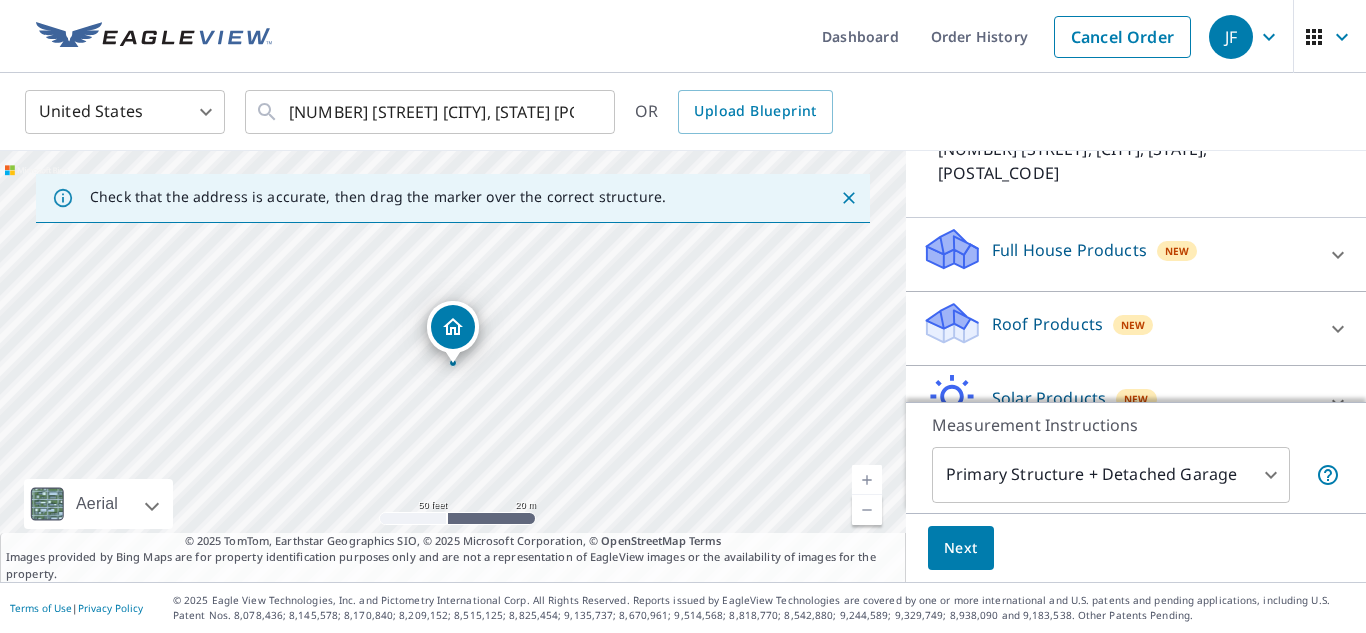click on "Roof Products" at bounding box center (1047, 324) 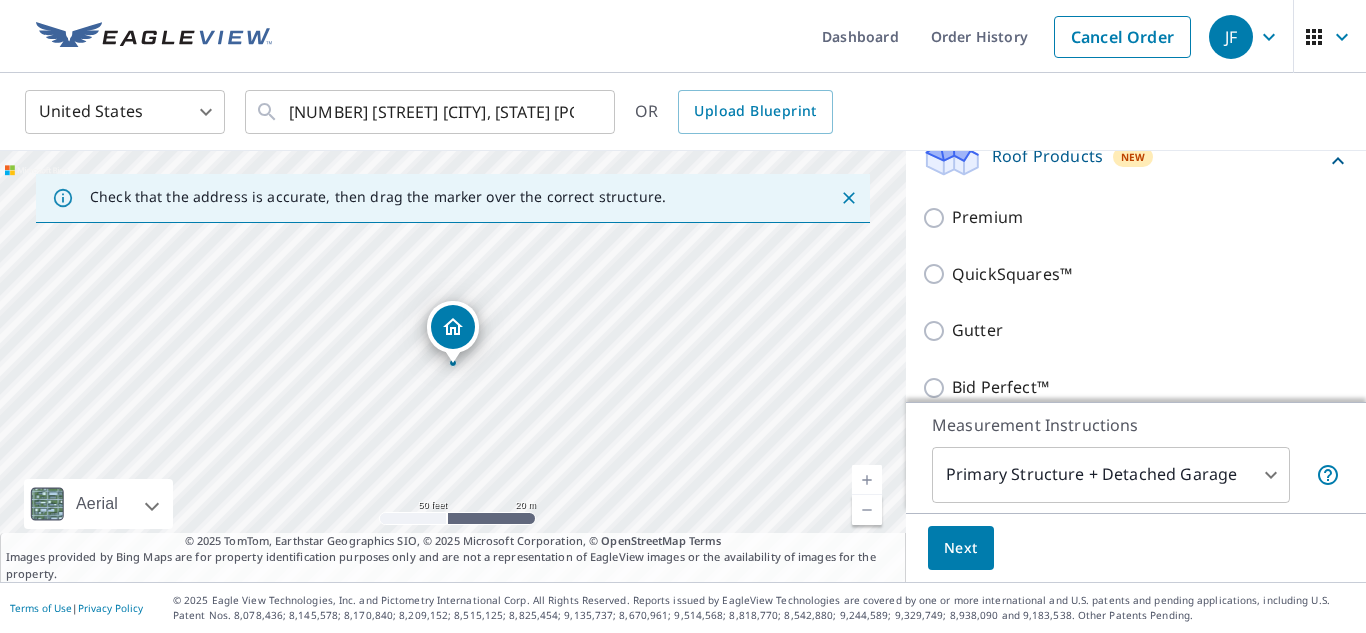 scroll, scrollTop: 341, scrollLeft: 0, axis: vertical 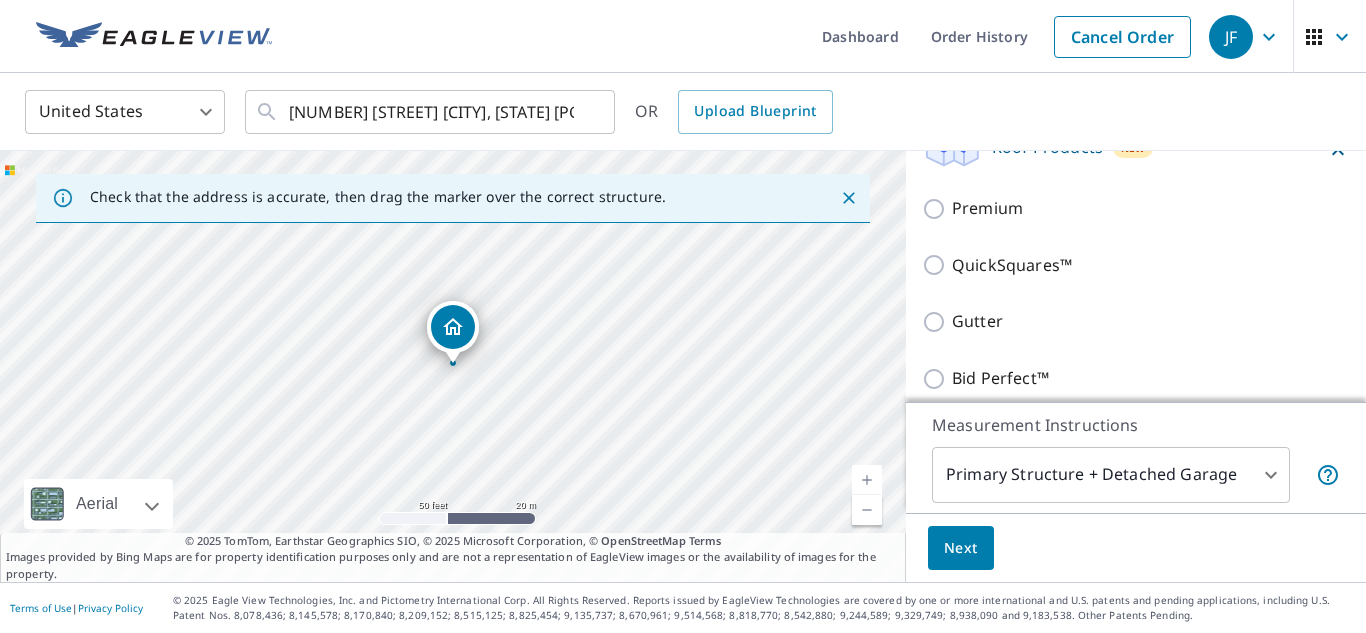 click on "Bid Perfect™" at bounding box center [1000, 378] 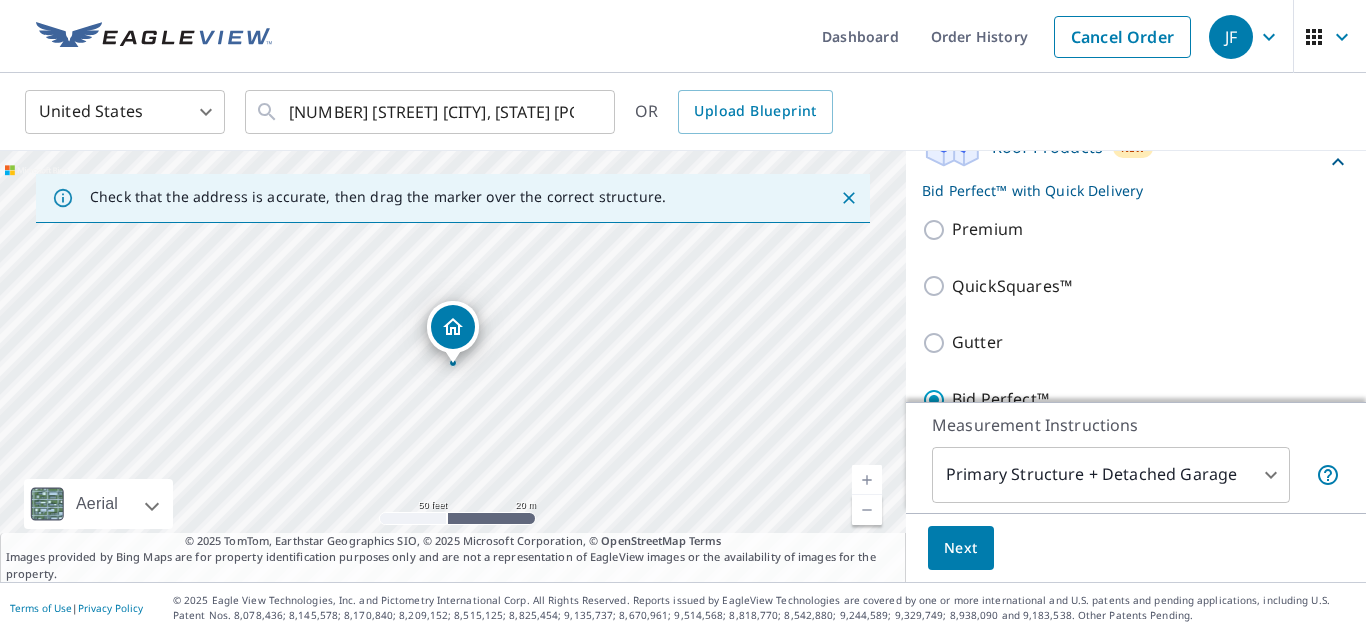 click on "JF JF
Dashboard Order History Cancel Order JF United States US ​ [NUMBER] [STREET] [CITY], [STATE] [POSTAL_CODE] ​ OR Upload Blueprint Check that the address is accurate, then drag the marker over the correct structure. [NUMBER] [STREET] [CITY], [STATE] [POSTAL_CODE] Aerial Road A standard road map Aerial A detailed look from above Labels Labels 50 feet 20 m © 2025 TomTom, © Vexcel Imaging, © 2025 Microsoft Corporation,  © OpenStreetMap Terms © 2025 TomTom, Earthstar Geographics SIO, © 2025 Microsoft Corporation, ©   OpenStreetMap   Terms Images provided by Bing Maps are for property identification purposes only and are not a representation of EagleView images or the availability of images for the property. PROPERTY TYPE Residential Commercial Multi-Family This is a complex BUILDING ID [NUMBER] [STREET], [CITY], [STATE], [POSTAL_CODE] Full House Products New Full House™ Roof Products New Bid Perfect™ with Quick Delivery Premium QuickSquares™ Gutter Bid Perfect™ Delivery Quick 45 ​ Solar Products New New Walls" at bounding box center (683, 316) 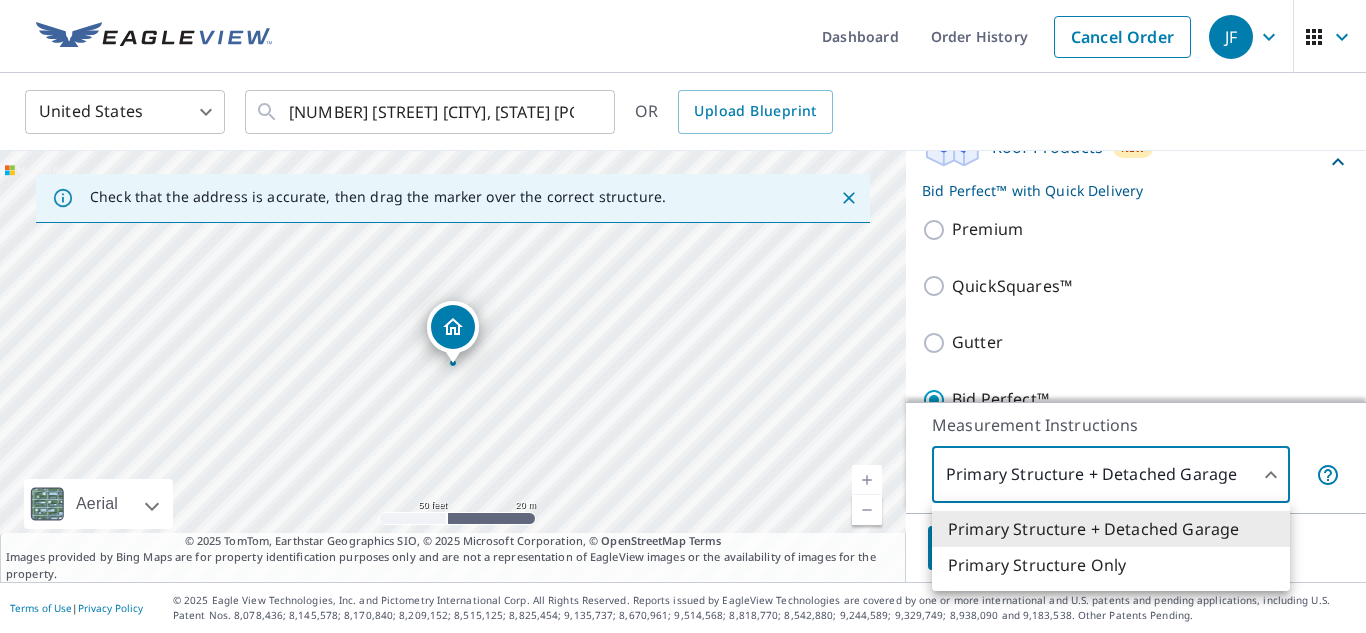 click on "Primary Structure Only" at bounding box center (1111, 565) 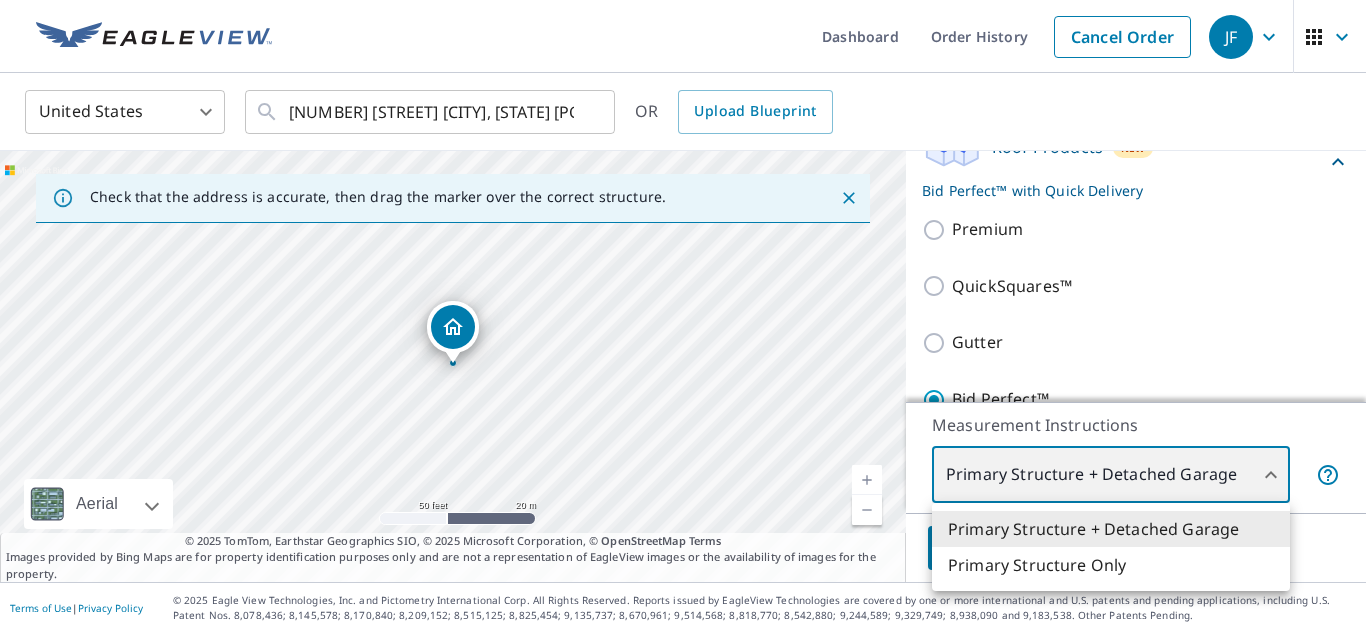 type on "2" 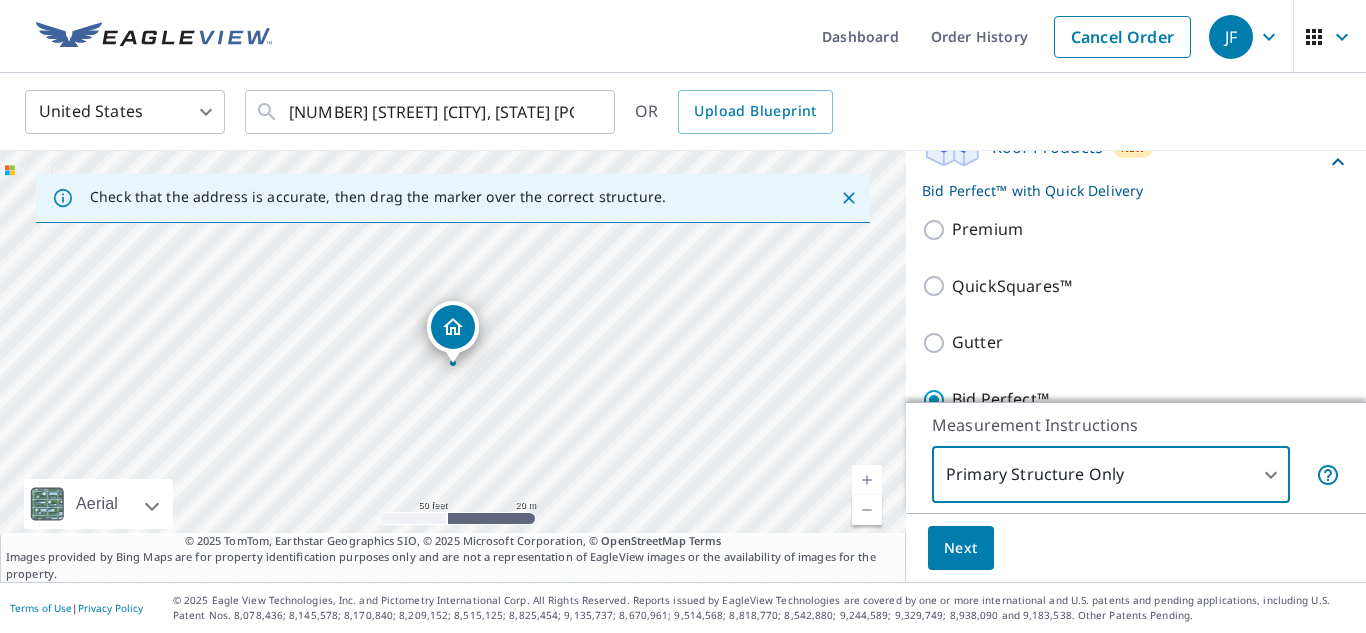 click on "Next" at bounding box center [961, 548] 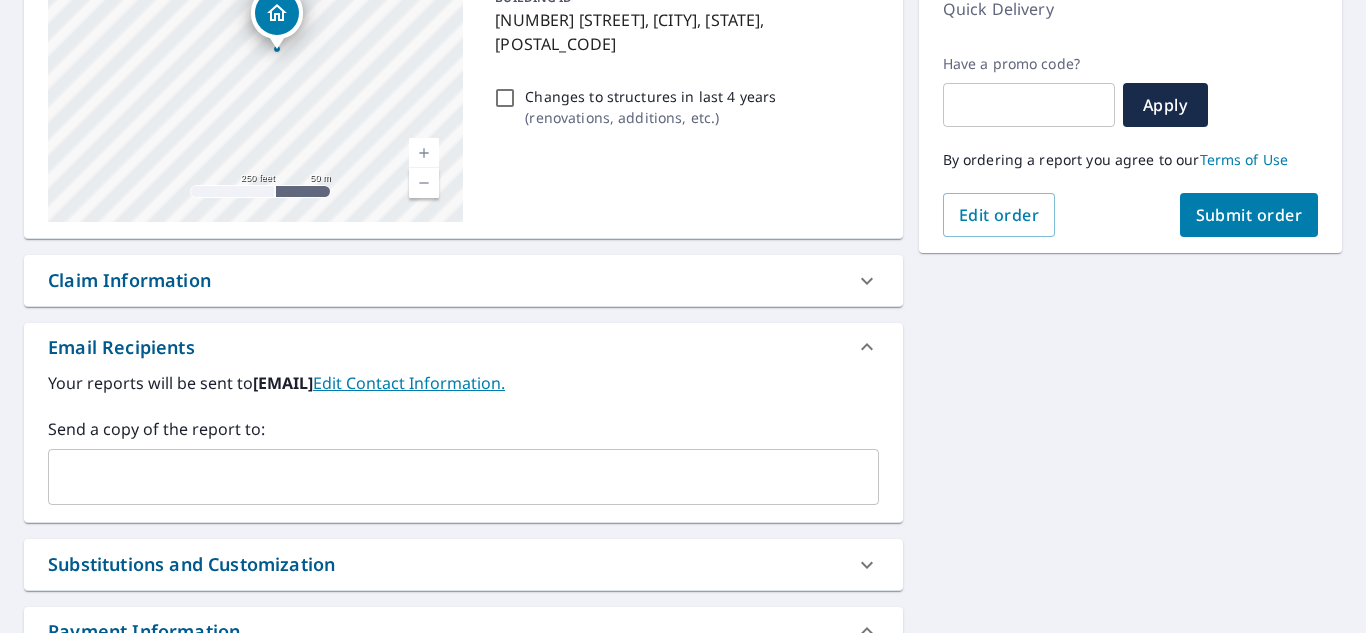 scroll, scrollTop: 297, scrollLeft: 0, axis: vertical 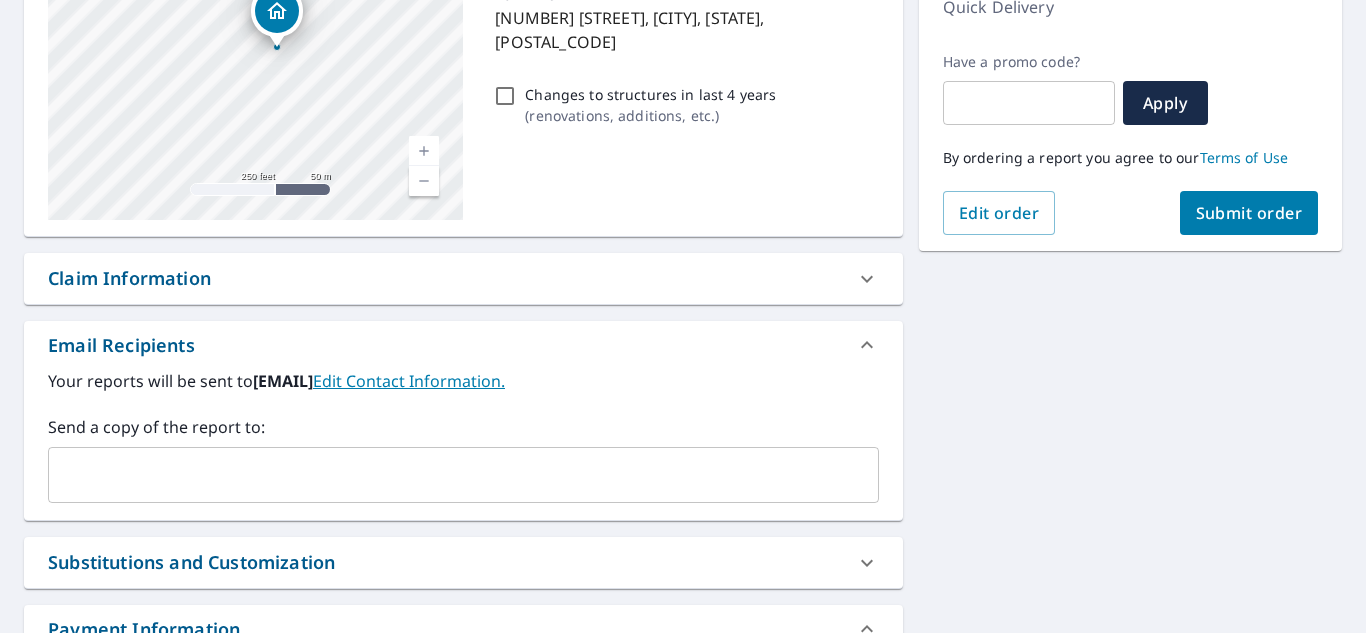 click at bounding box center (448, 475) 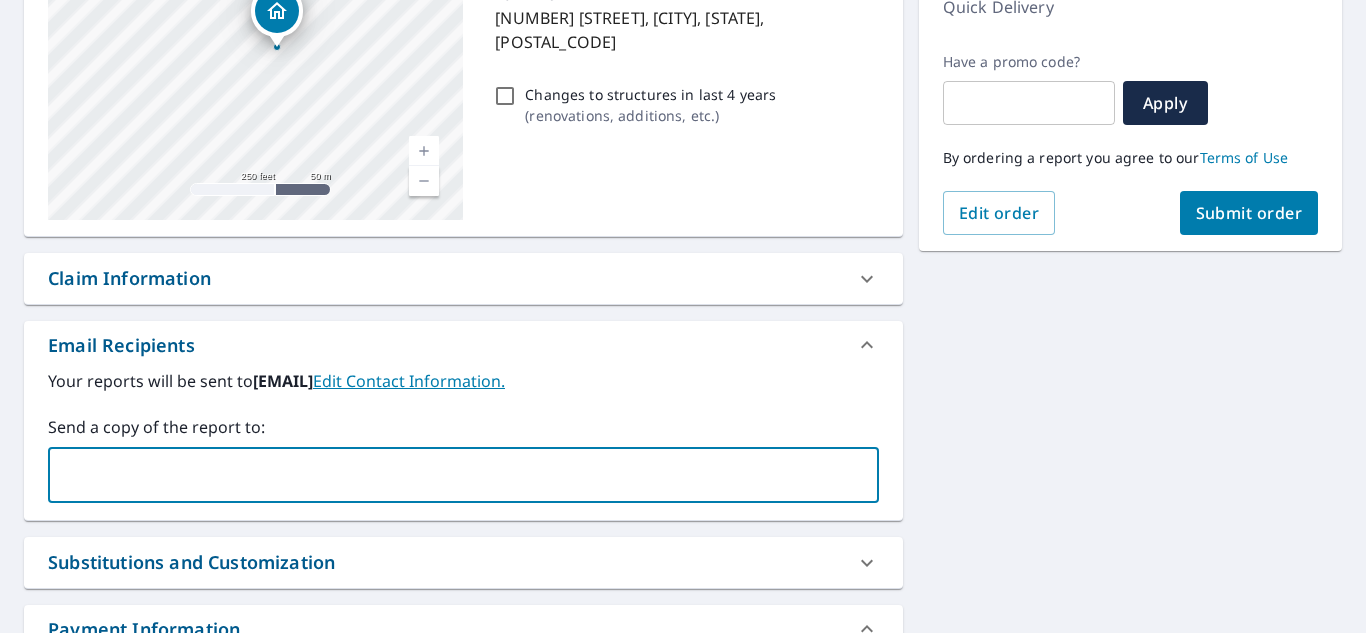 paste on "[EMAIL]" 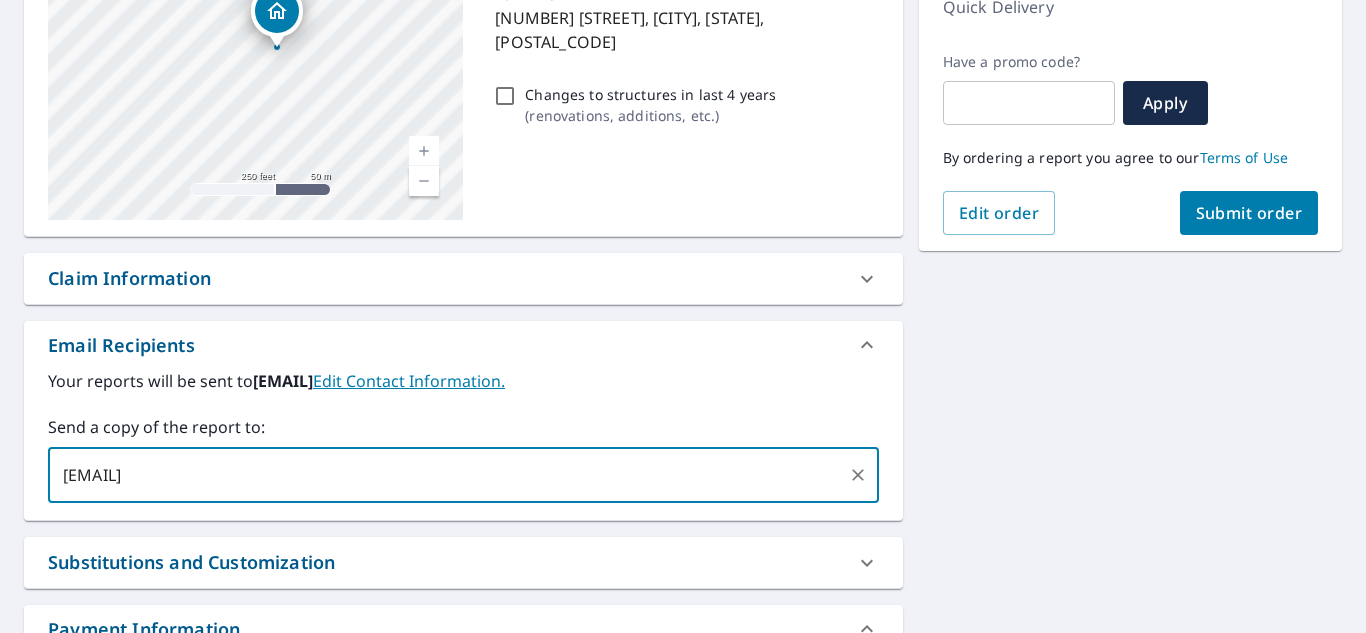 type on "[EMAIL]" 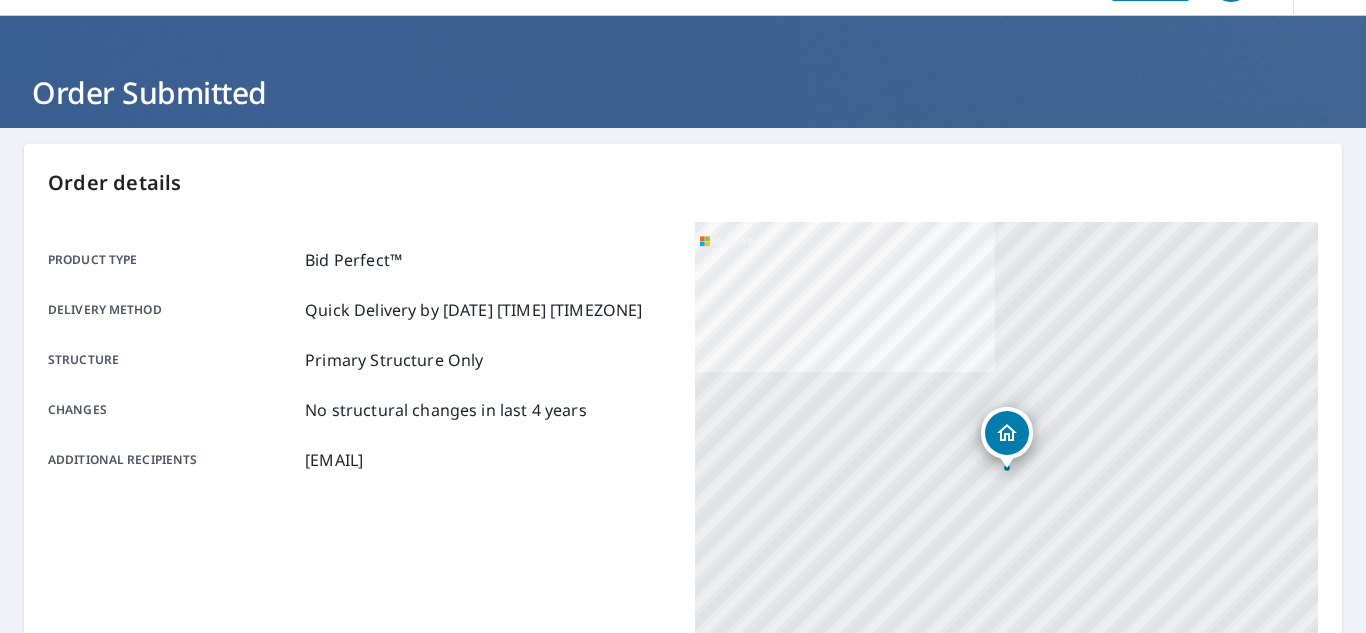 scroll, scrollTop: 0, scrollLeft: 0, axis: both 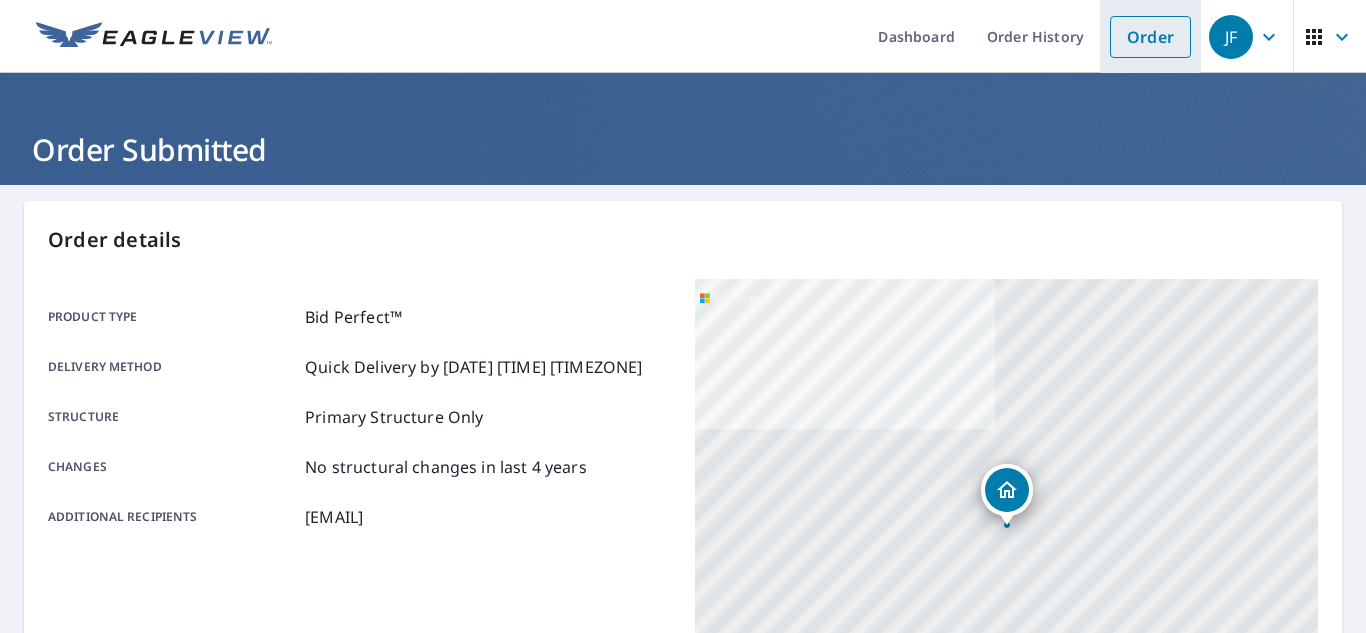 click on "Order" at bounding box center [1150, 37] 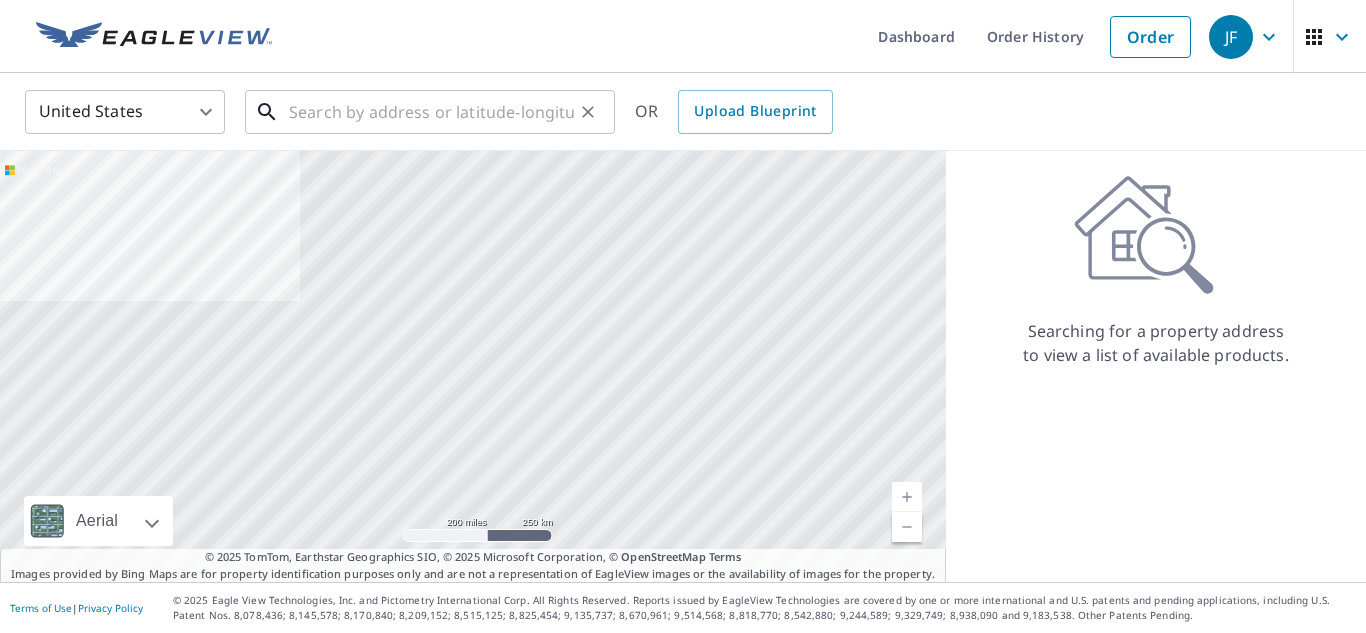 click at bounding box center [431, 112] 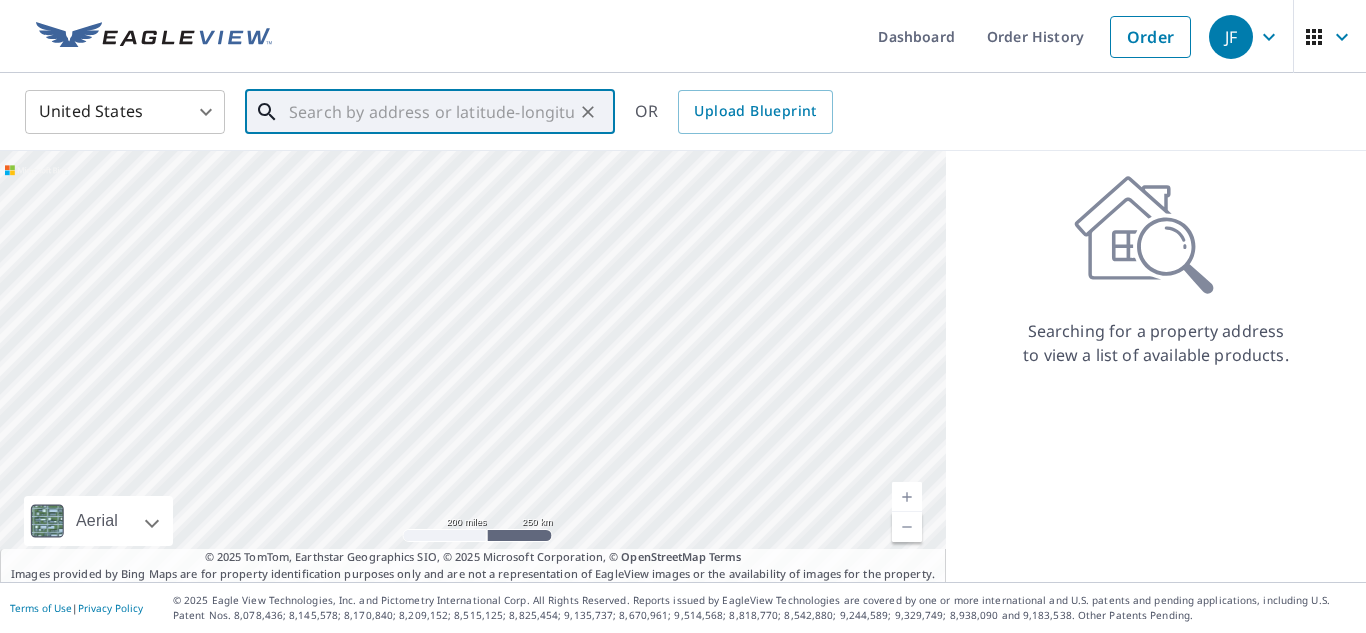 paste on "[NUMBER] [STREET]" 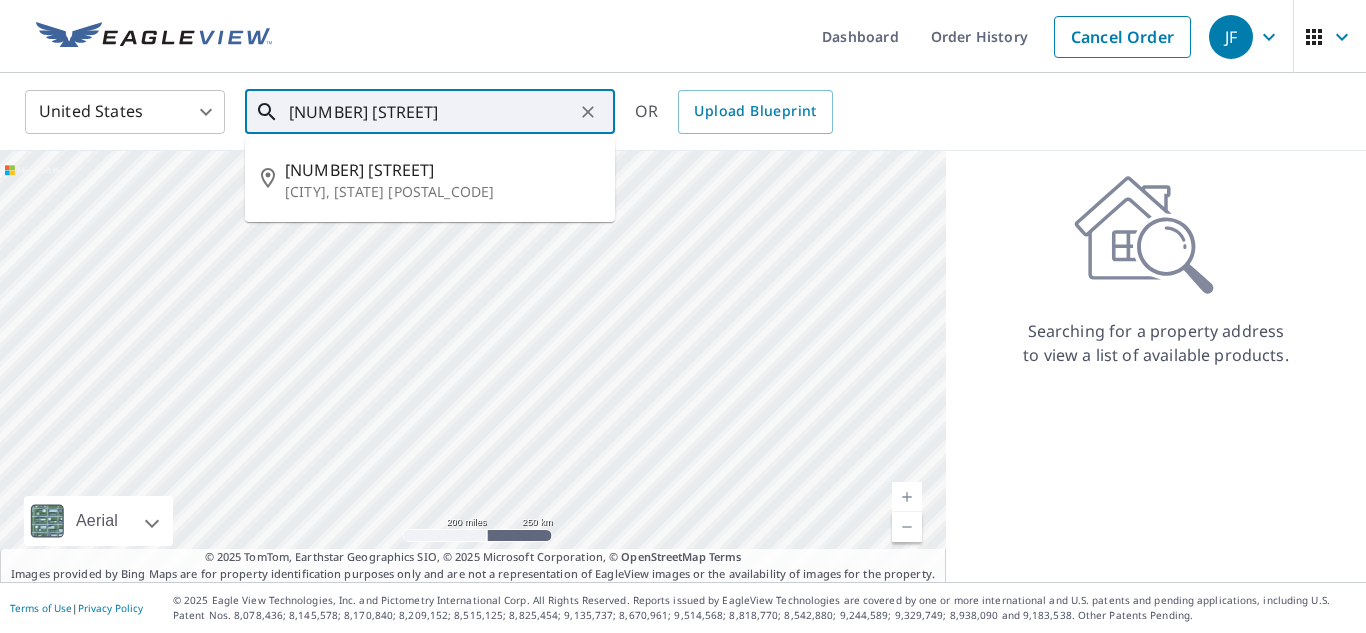 click on "[CITY], [STATE] [POSTAL_CODE]" at bounding box center [442, 192] 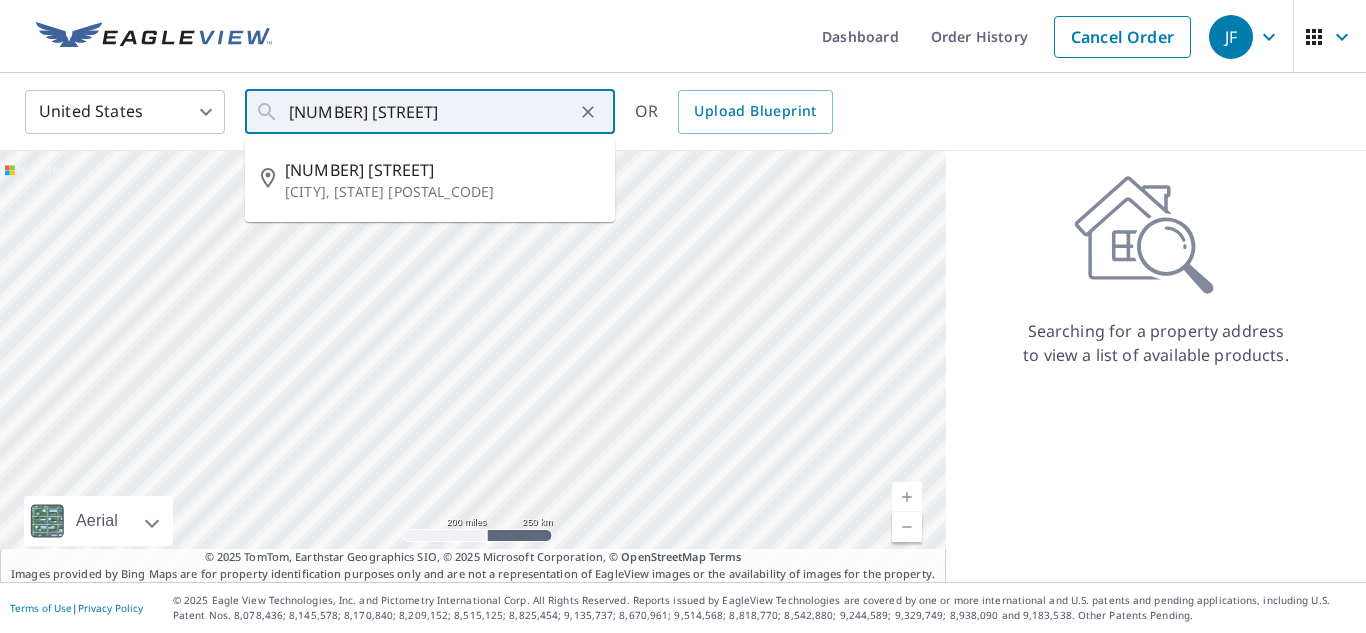 type on "[NUMBER] [STREET] [CITY], [STATE] [POSTAL_CODE]" 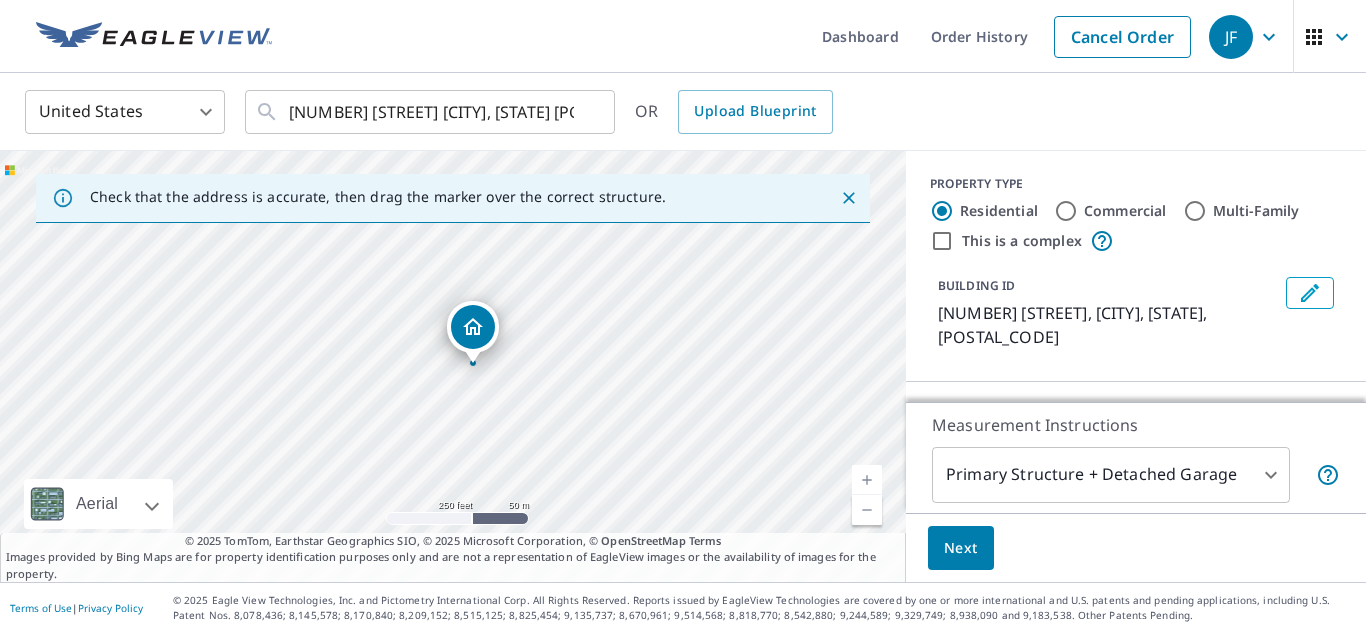 click at bounding box center (867, 480) 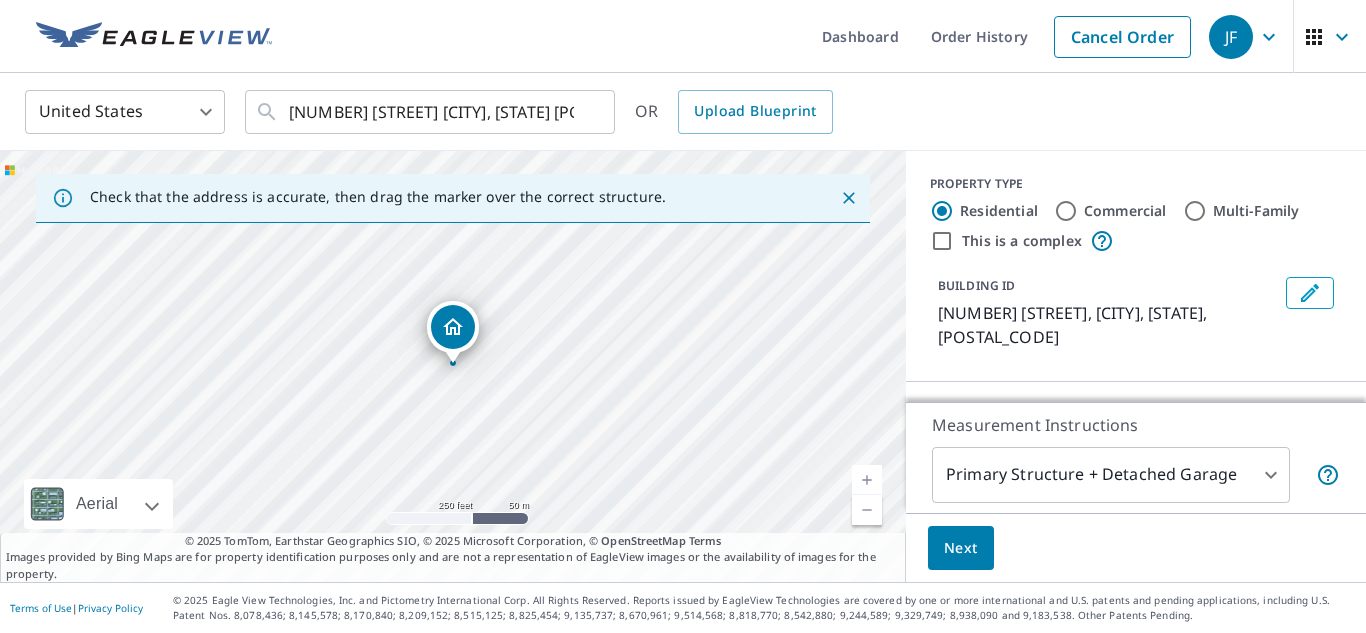click at bounding box center [867, 480] 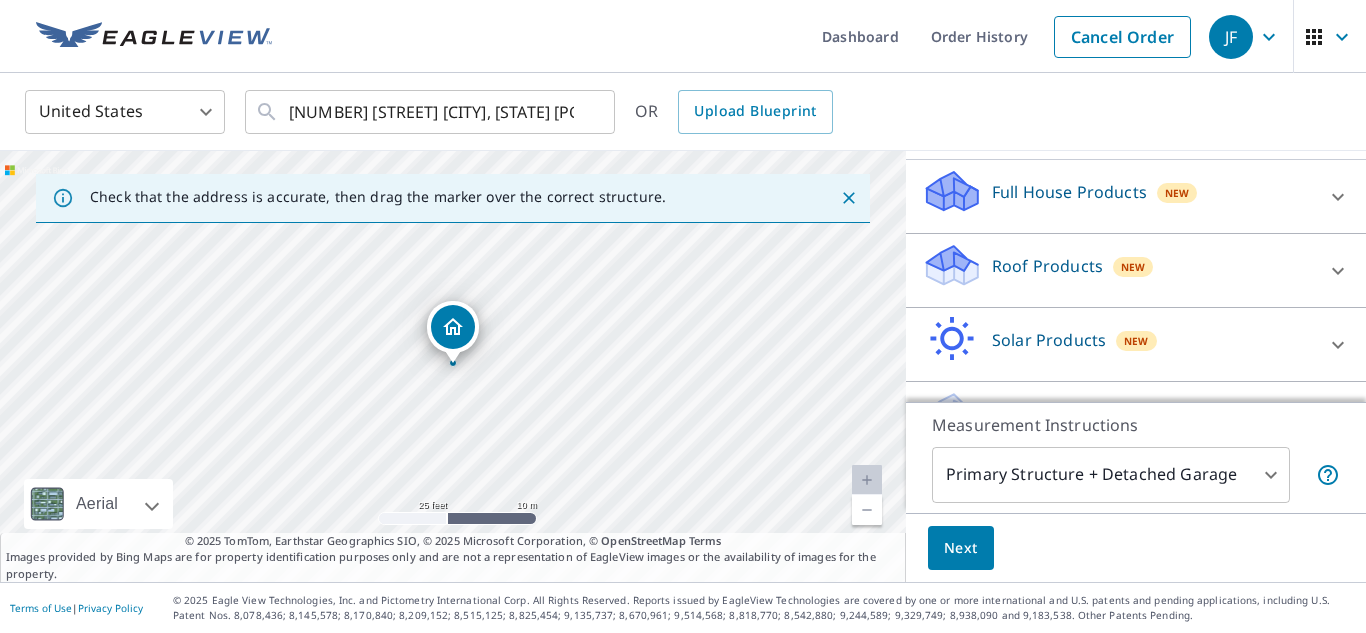 scroll, scrollTop: 227, scrollLeft: 0, axis: vertical 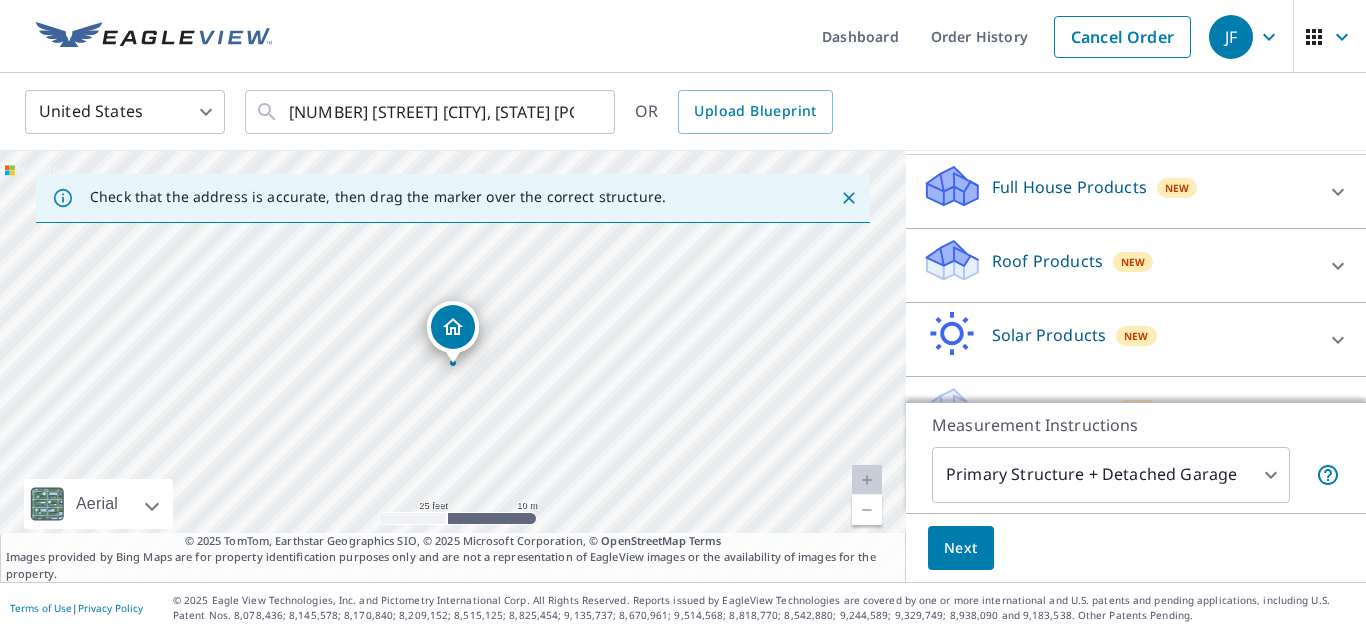 click on "New" at bounding box center [1133, 261] 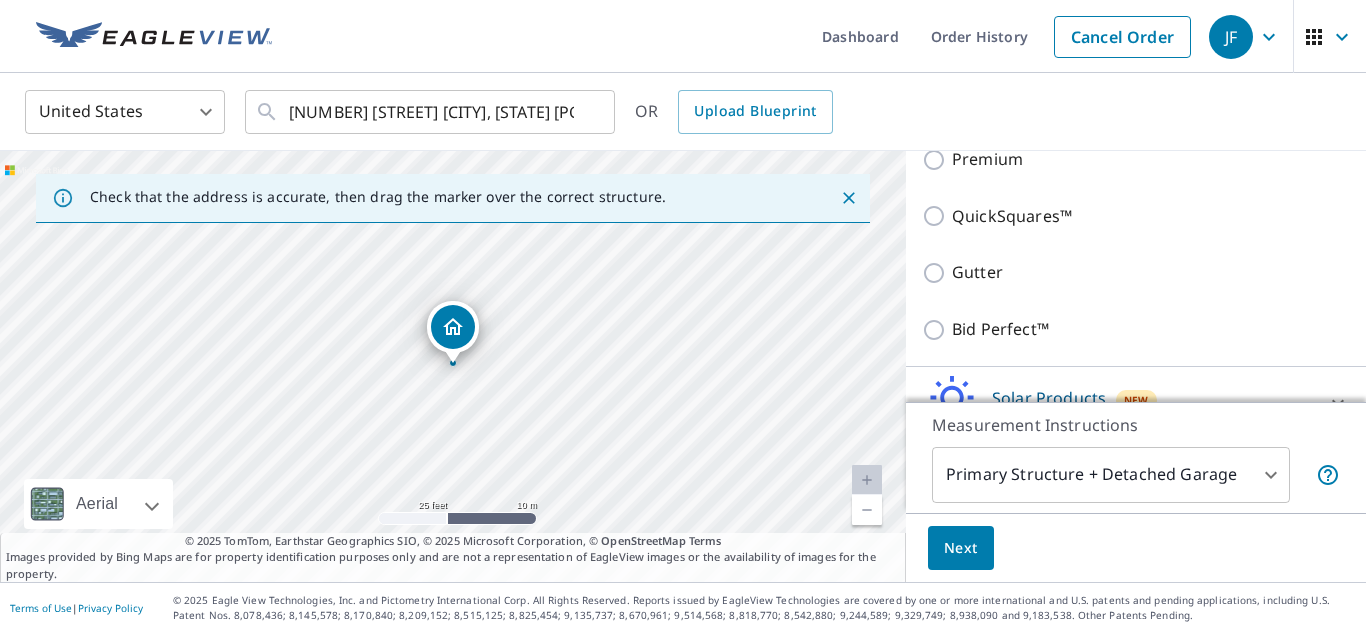 click on "Bid Perfect™" at bounding box center [1000, 329] 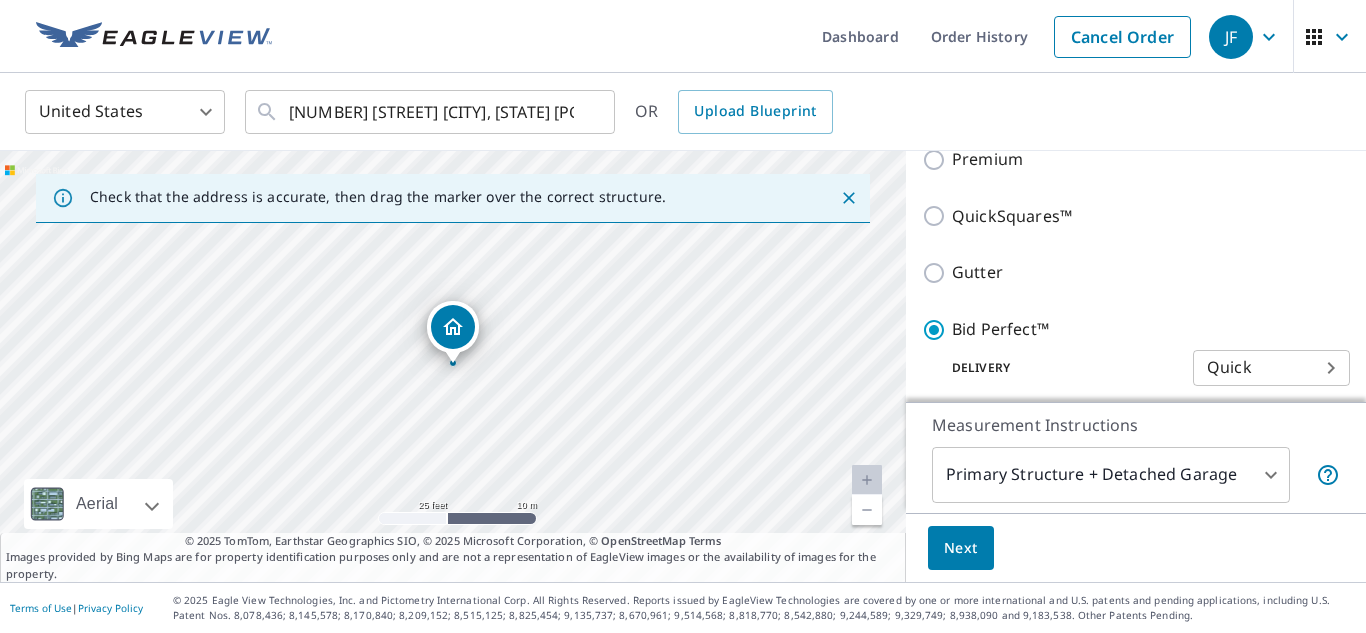 click on "JF JF
Dashboard Order History Cancel Order JF United States US ​ [NUMBER] [STREET] [CITY], [STATE] [POSTAL_CODE] ​ OR Upload Blueprint Check that the address is accurate, then drag the marker over the correct structure. [NUMBER] [STREET] [CITY], [STATE] Aerial Road A standard road map Aerial A detailed look from above Labels Labels 25 feet 10 m © 2025 TomTom, © Vexcel Imaging, © 2025 Microsoft Corporation,  © OpenStreetMap Terms © 2025 TomTom, Earthstar Geographics SIO, © 2025 Microsoft Corporation, ©   OpenStreetMap   Terms Images provided by Bing Maps are for property identification purposes only and are not a representation of EagleView images or the availability of images for the property. PROPERTY TYPE Residential Commercial Multi-Family This is a complex BUILDING ID [NUMBER] [STREET], [CITY], [STATE], [POSTAL_CODE] Full House Products New Full House™ Roof Products New Bid Perfect™ with Quick Delivery Premium QuickSquares™ Gutter Bid Perfect™ Delivery Quick 45 ​ Solar Products New New Walls" at bounding box center [683, 316] 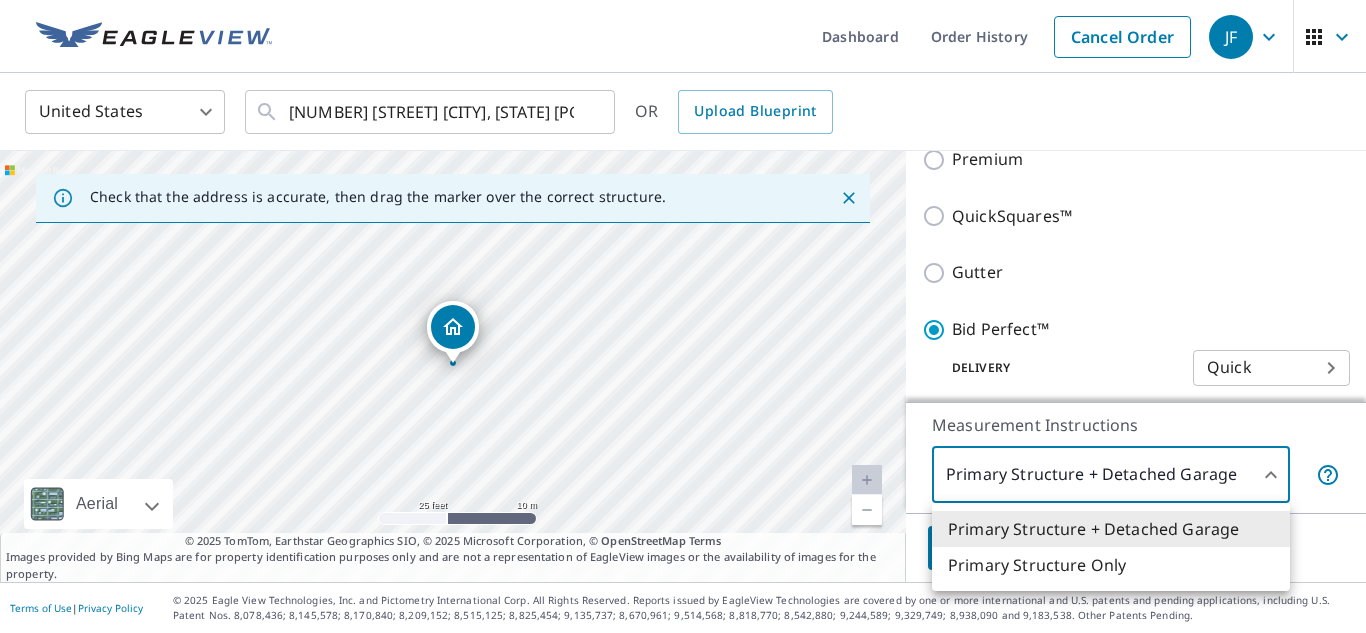click on "Primary Structure Only" at bounding box center [1111, 565] 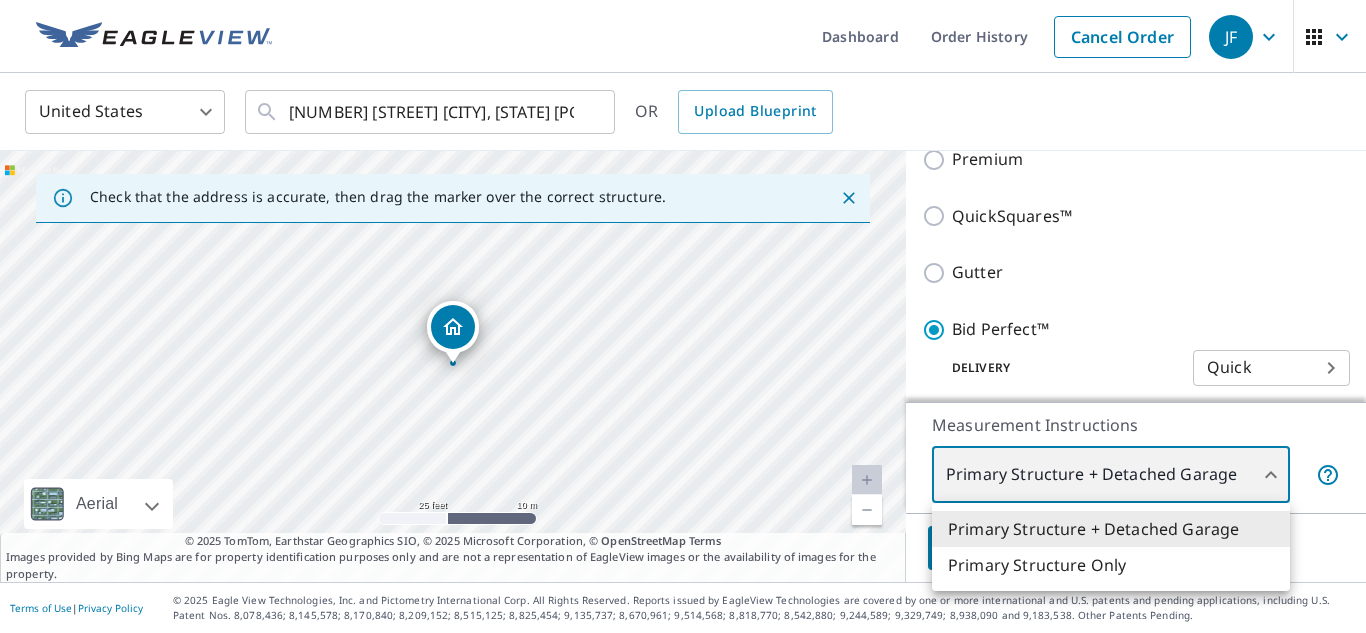 type on "2" 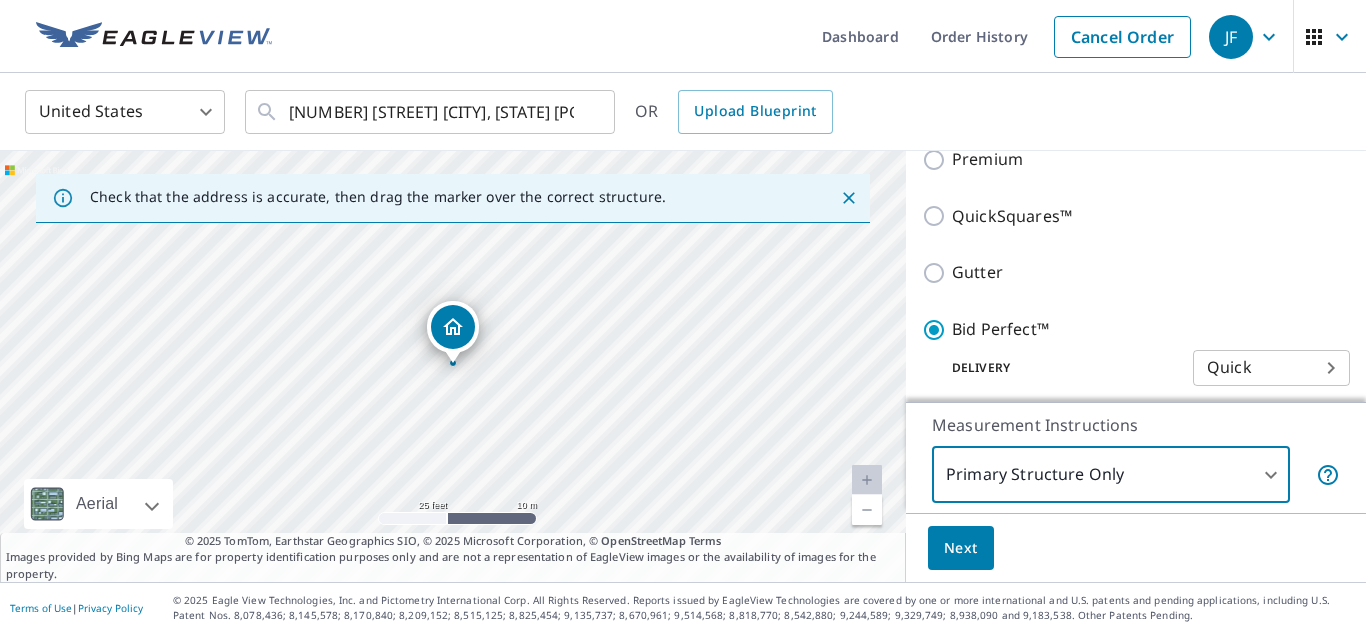 click on "Next" at bounding box center [961, 548] 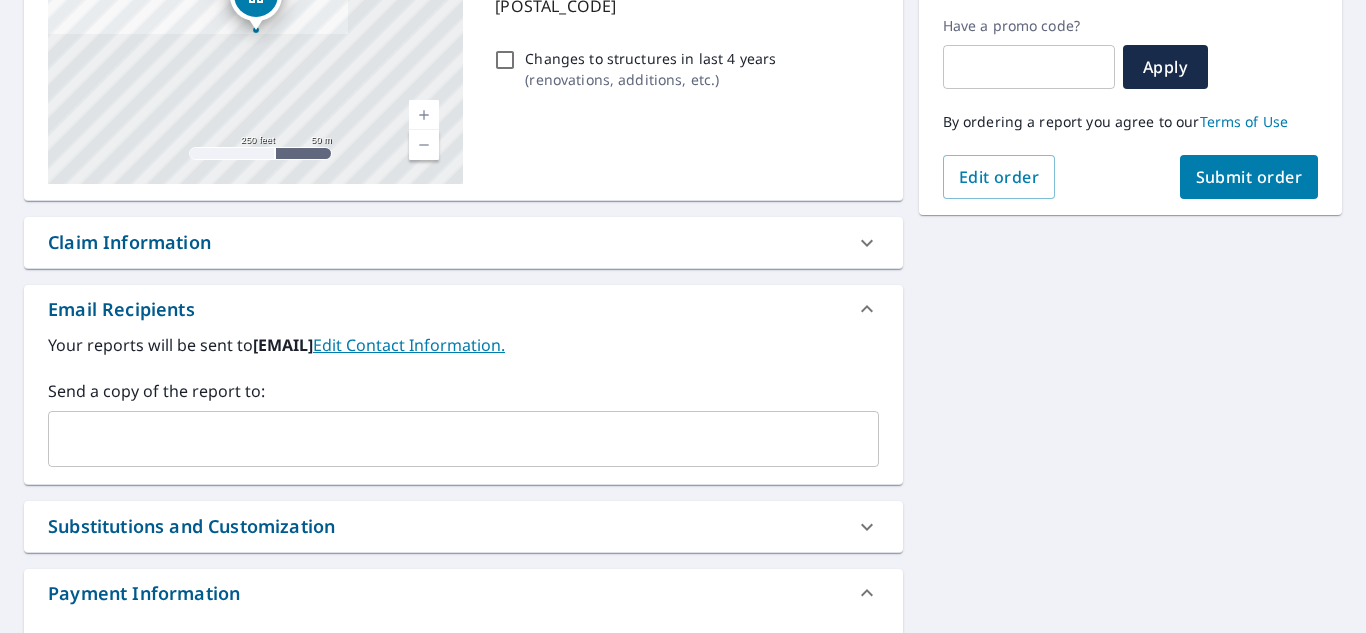 scroll, scrollTop: 349, scrollLeft: 0, axis: vertical 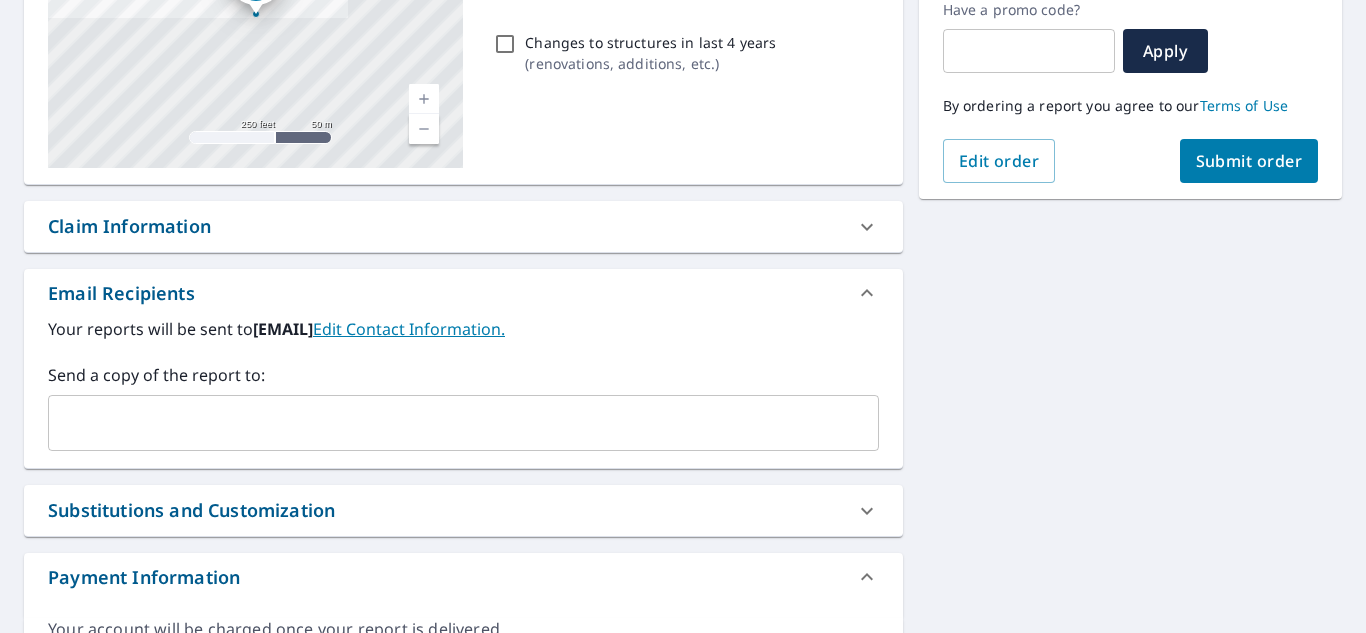 click at bounding box center (448, 423) 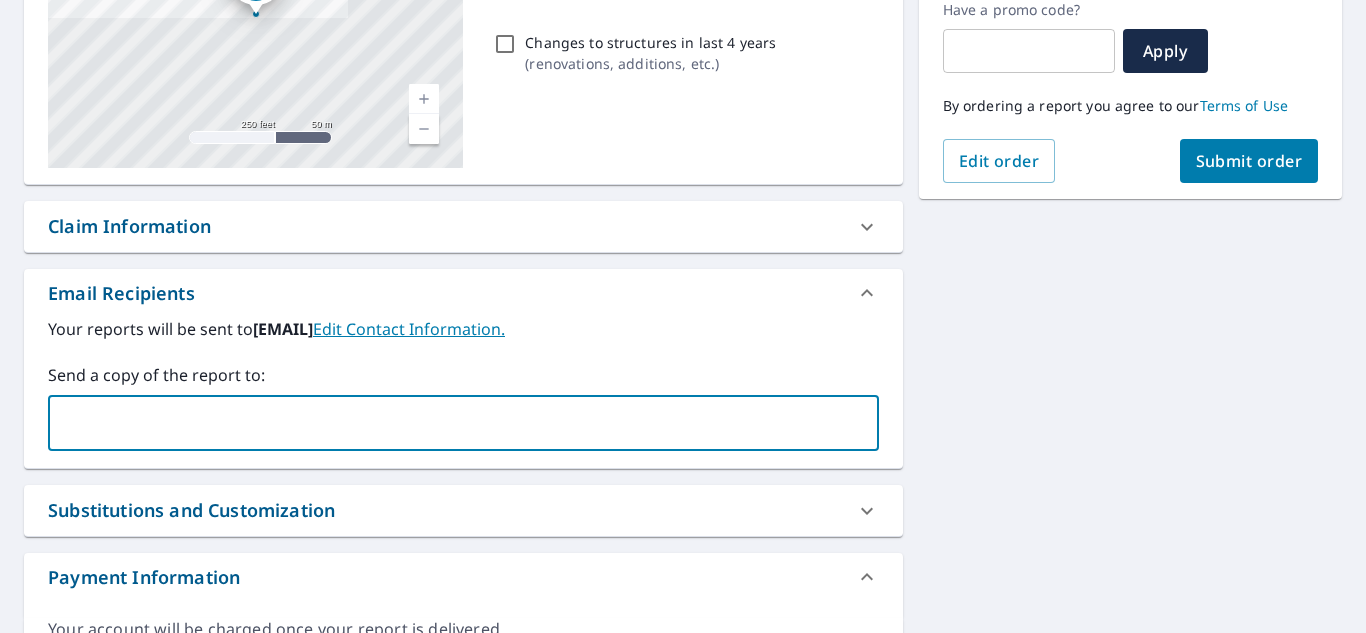 paste on "[NUMBER] [STREET]" 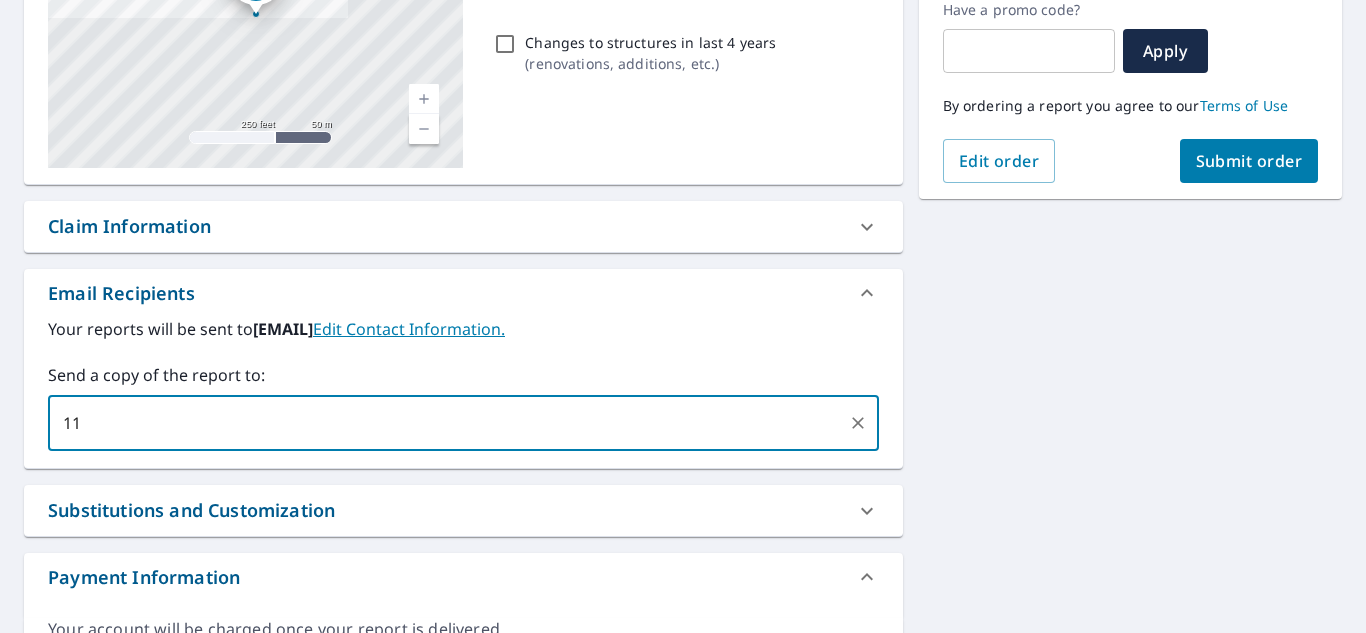 type on "1" 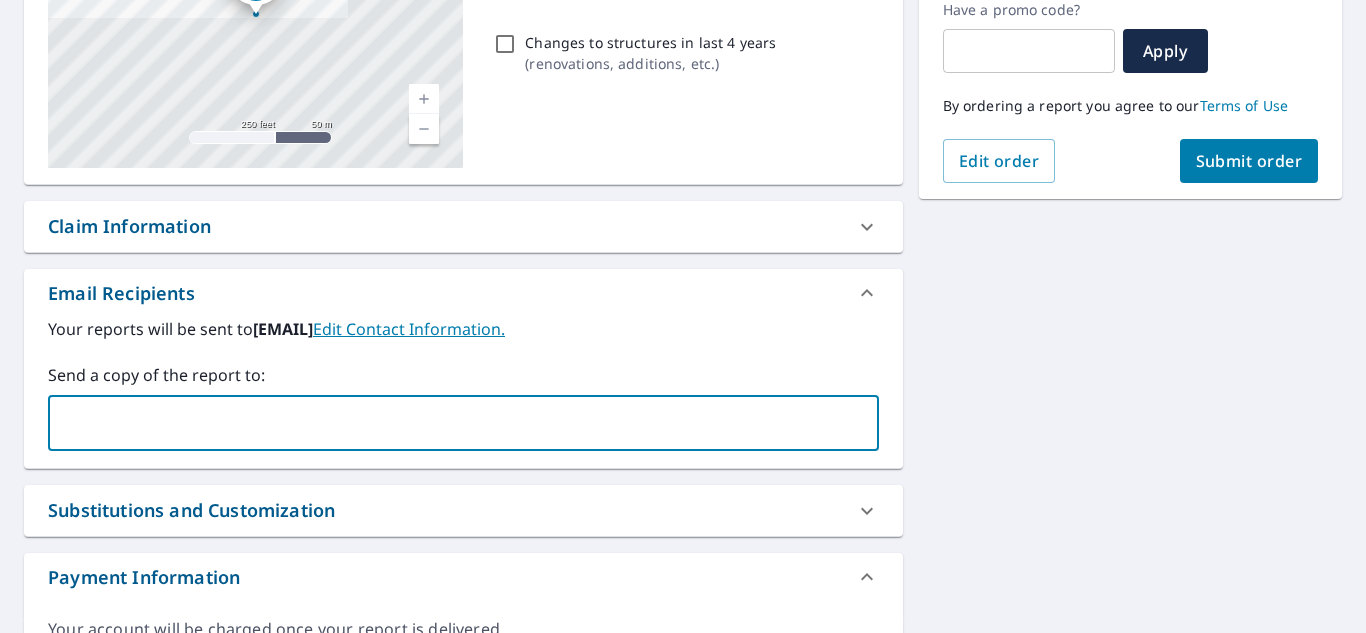 click at bounding box center [448, 423] 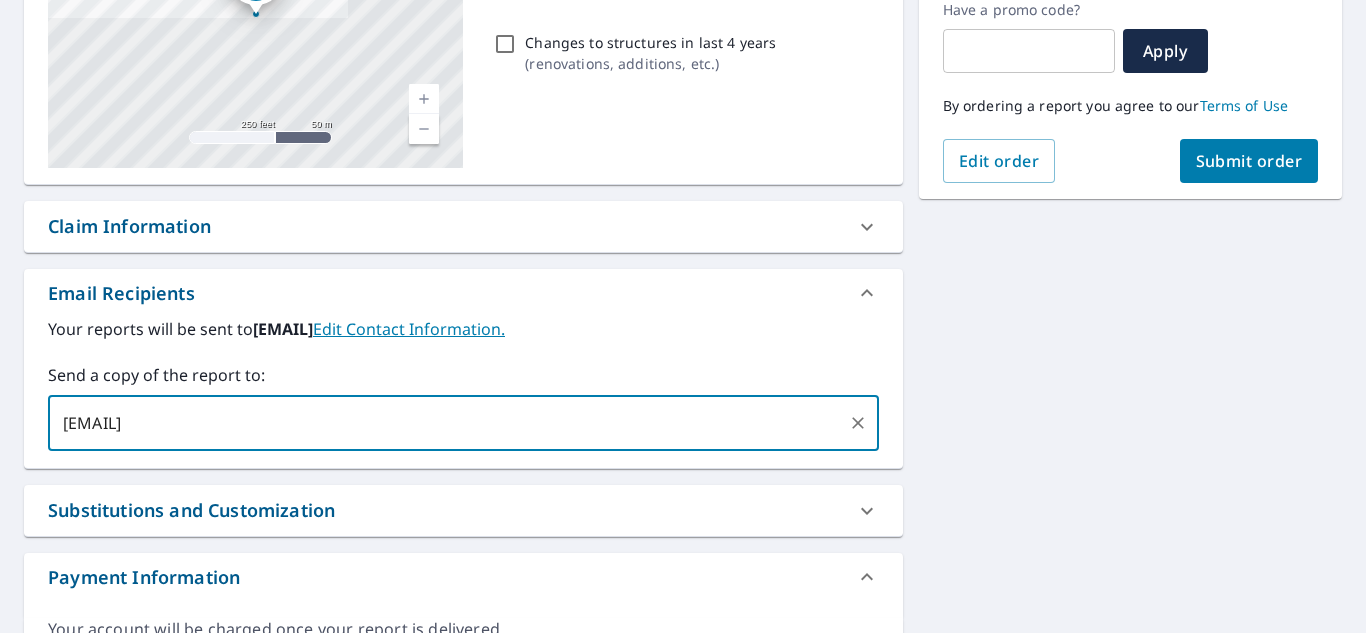 type on "[EMAIL]" 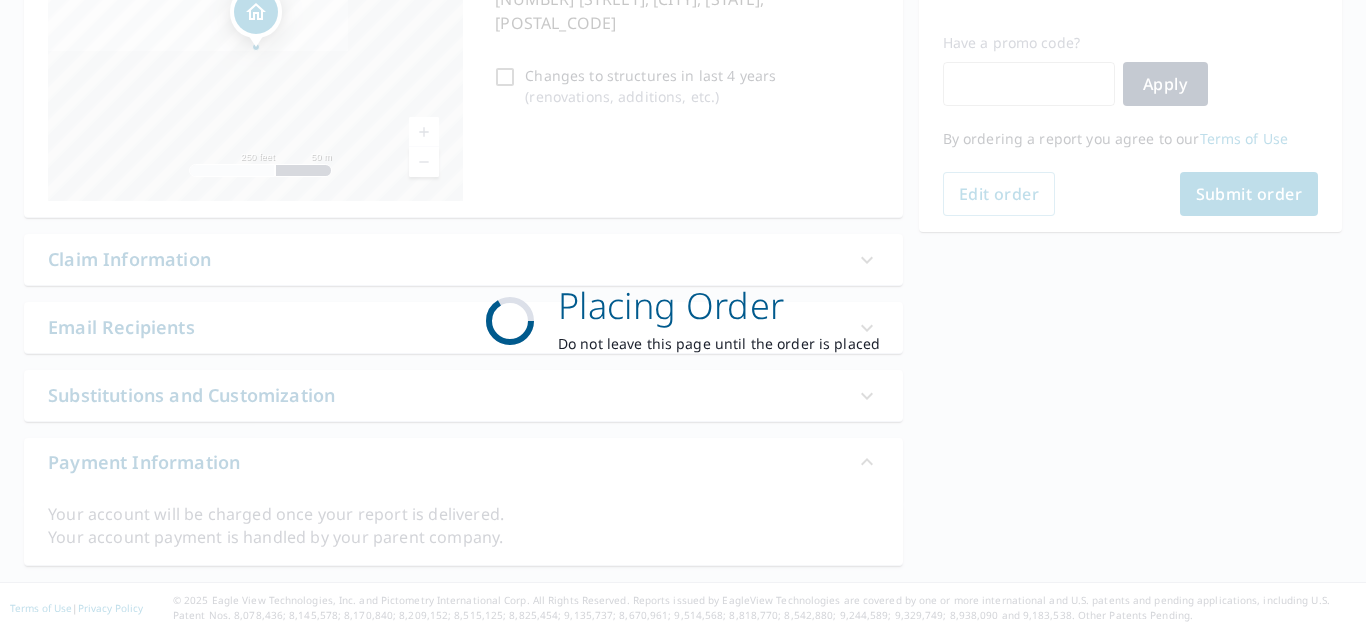 scroll, scrollTop: 316, scrollLeft: 0, axis: vertical 